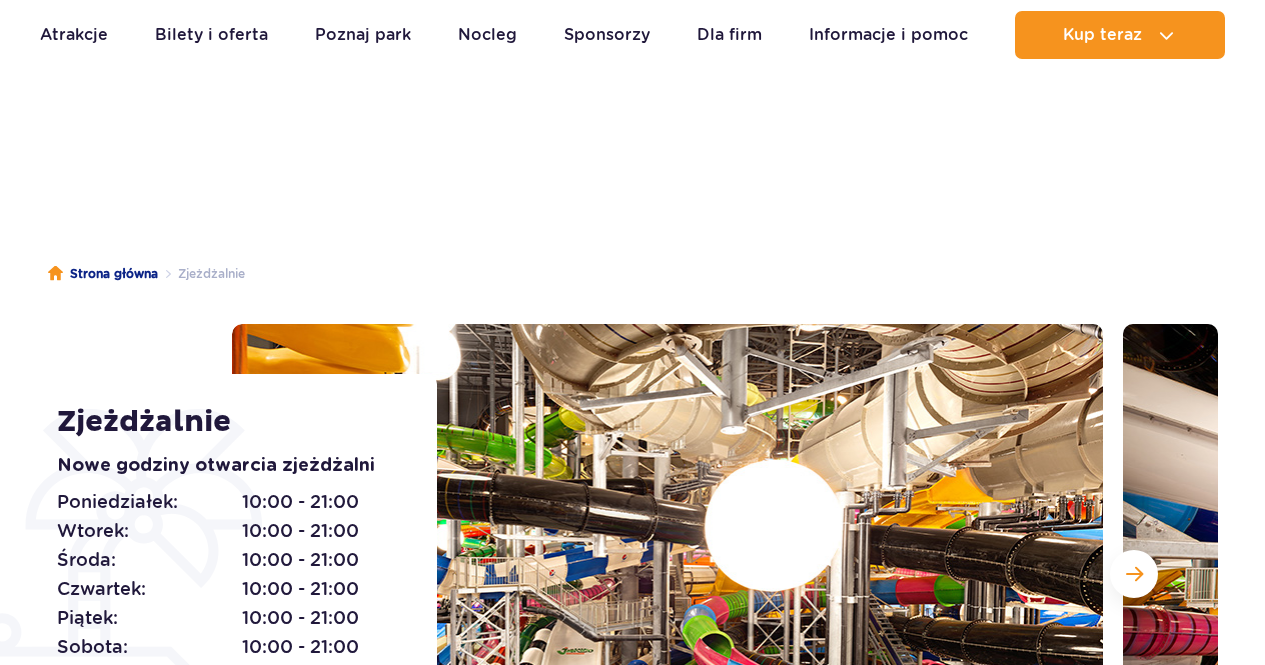 scroll, scrollTop: 400, scrollLeft: 0, axis: vertical 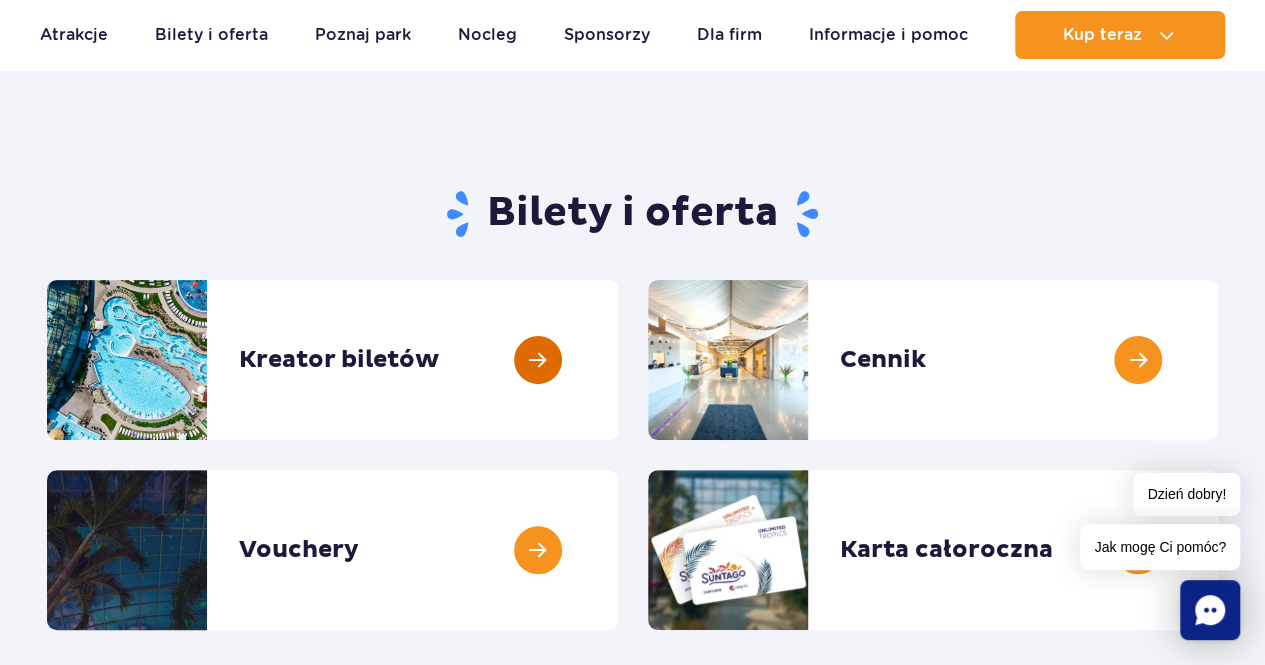 click at bounding box center (618, 360) 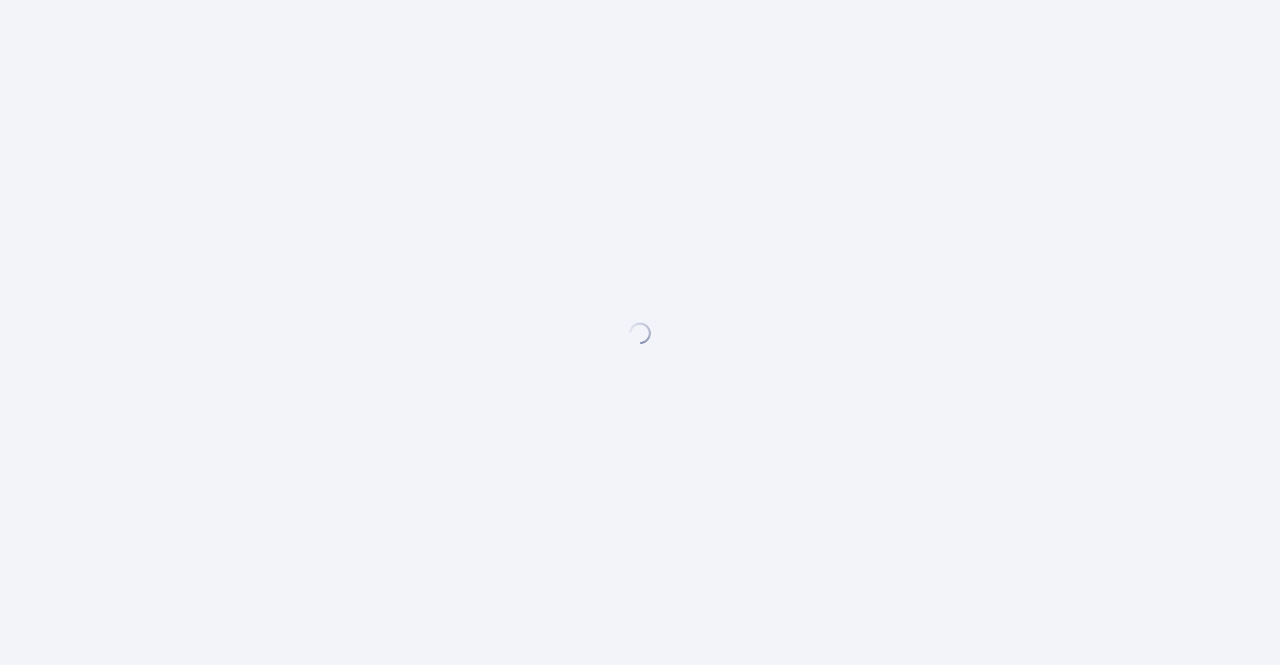 scroll, scrollTop: 0, scrollLeft: 0, axis: both 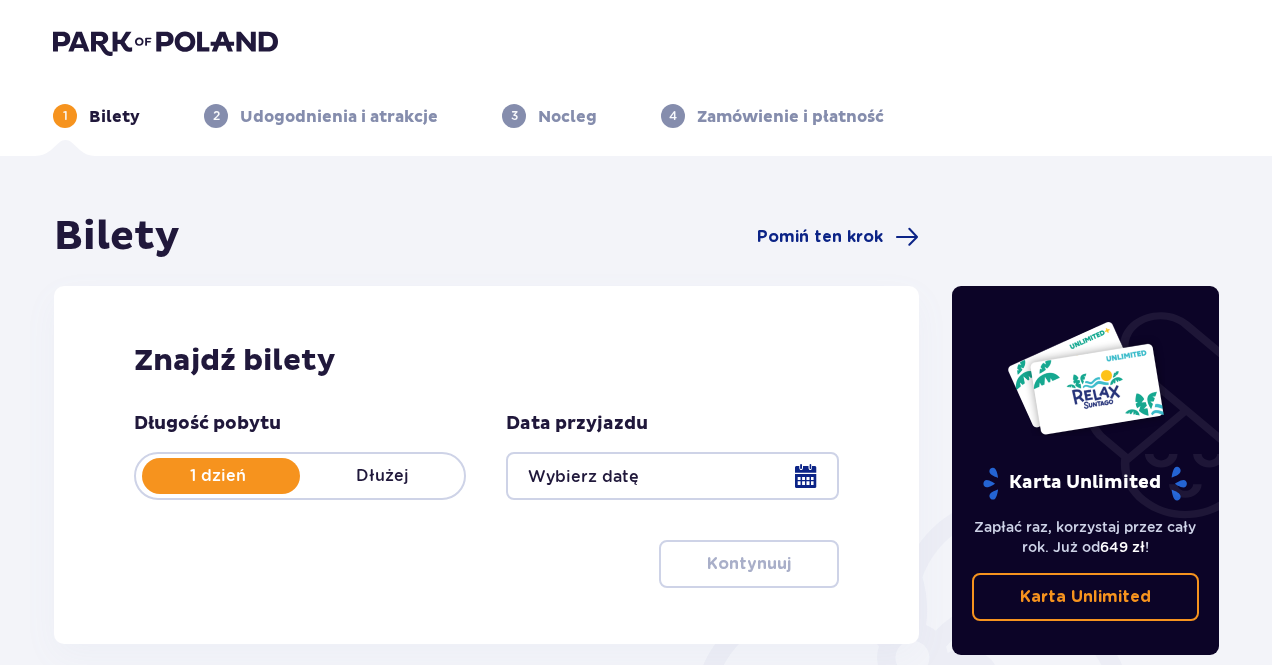 click on "Dłużej" at bounding box center [382, 476] 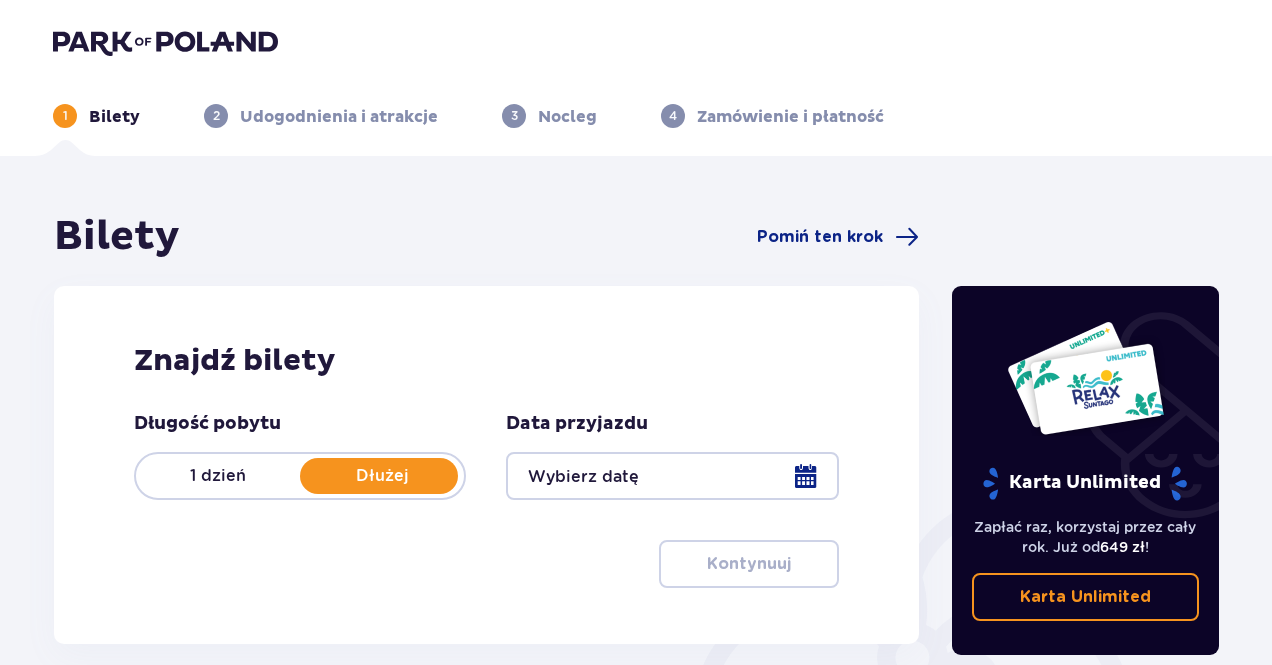 click at bounding box center (672, 476) 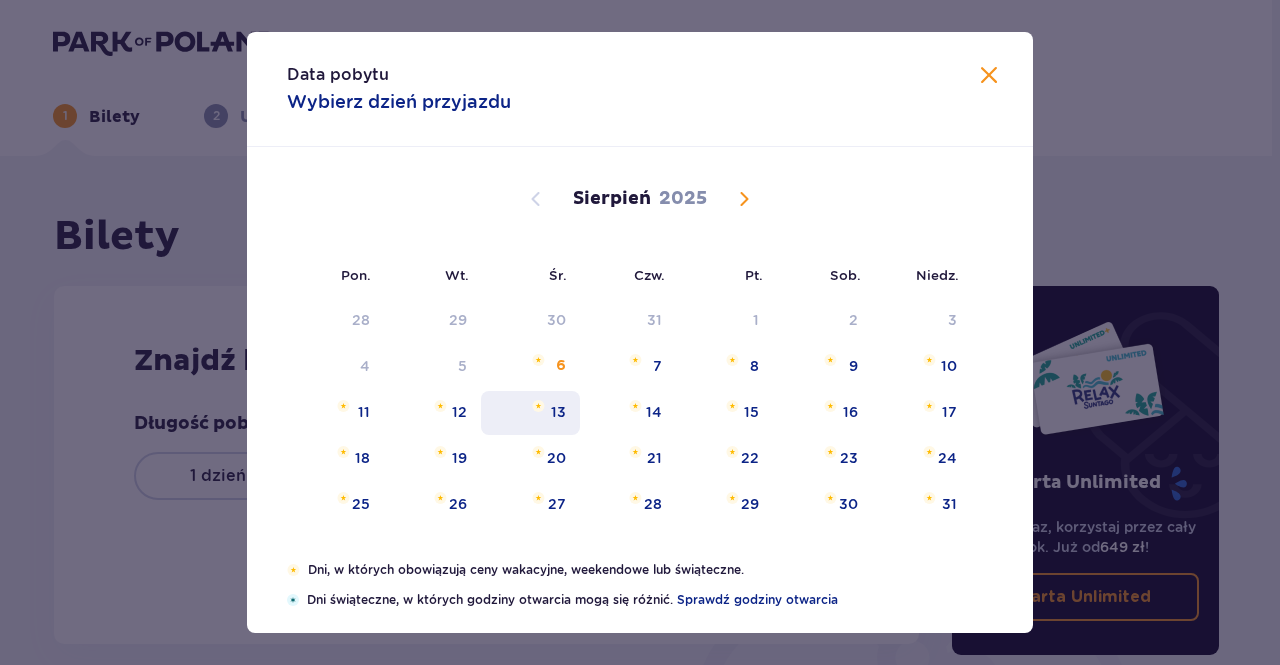 click on "13" at bounding box center [530, 413] 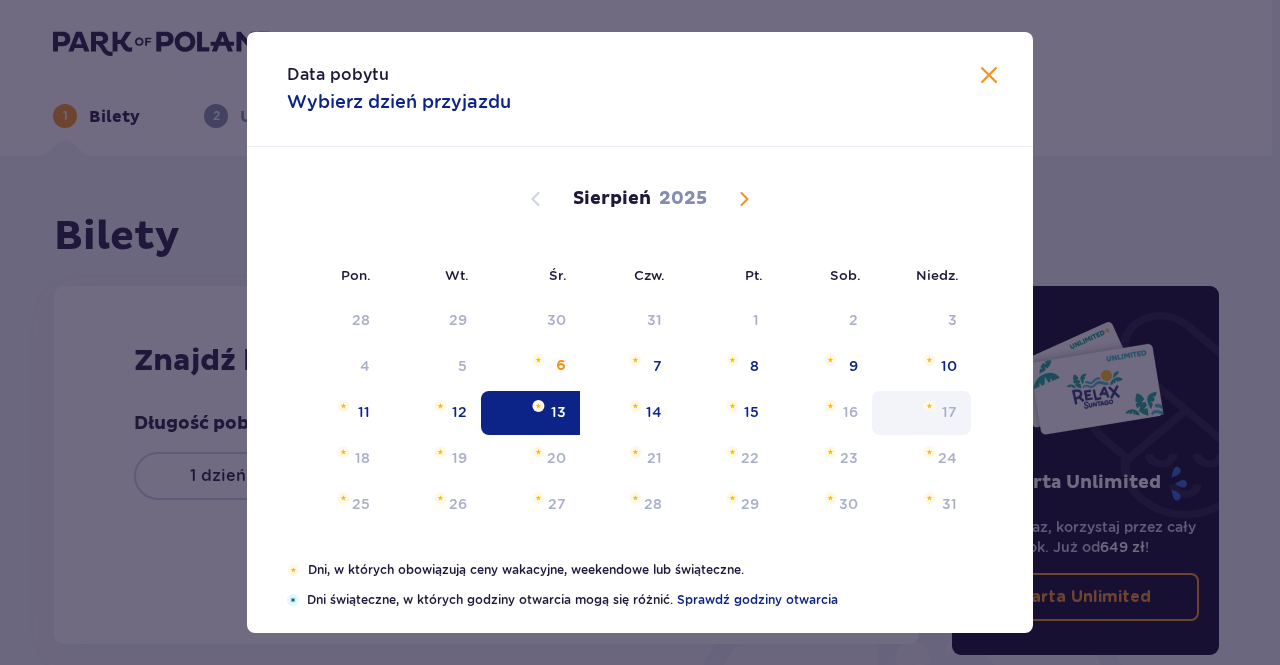 click on "17" at bounding box center (949, 412) 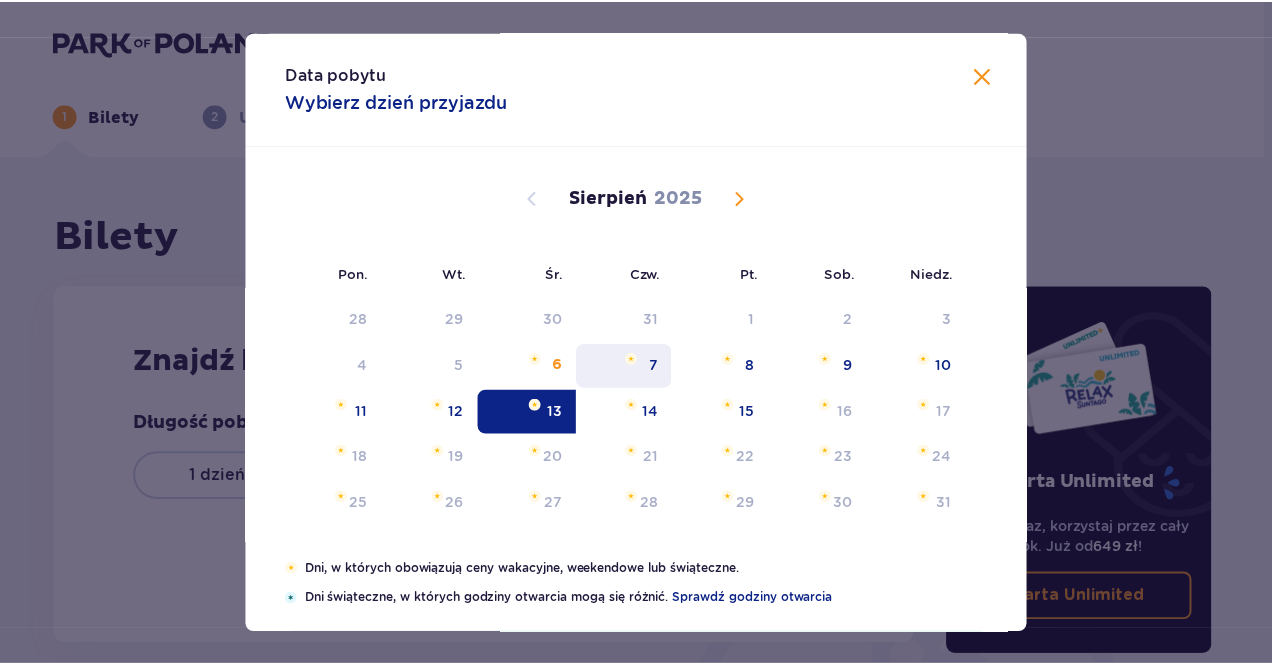 scroll, scrollTop: 0, scrollLeft: 0, axis: both 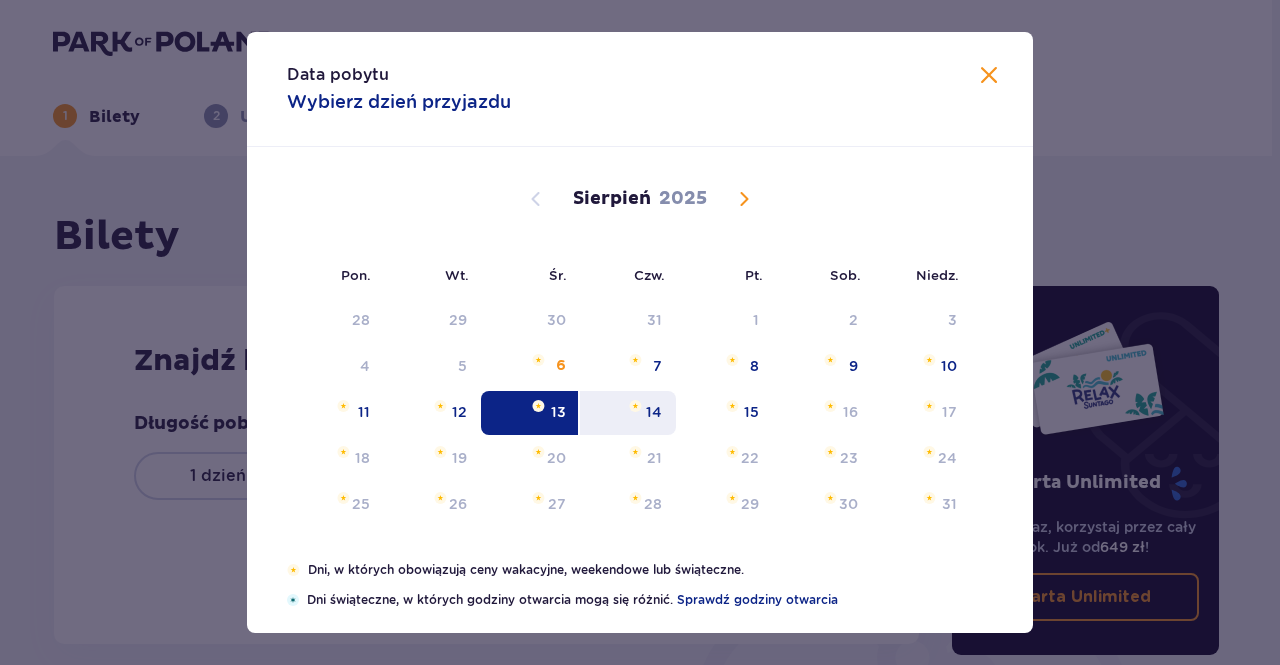 click on "14" at bounding box center [628, 413] 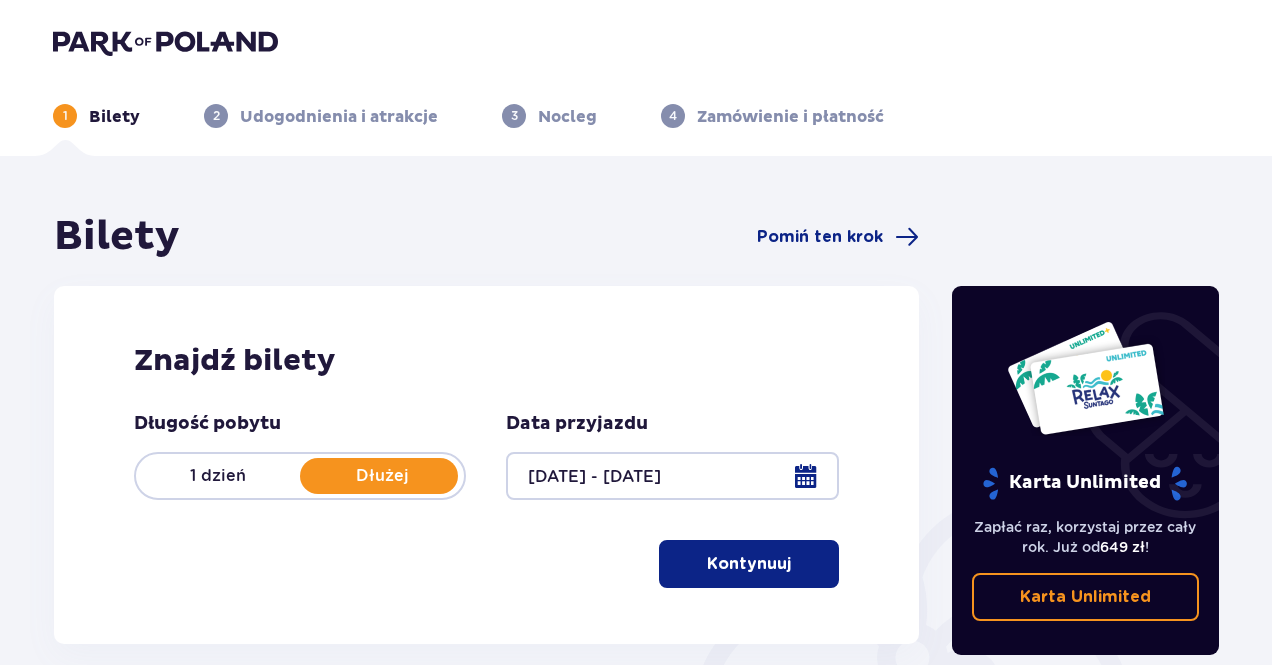 click at bounding box center [672, 476] 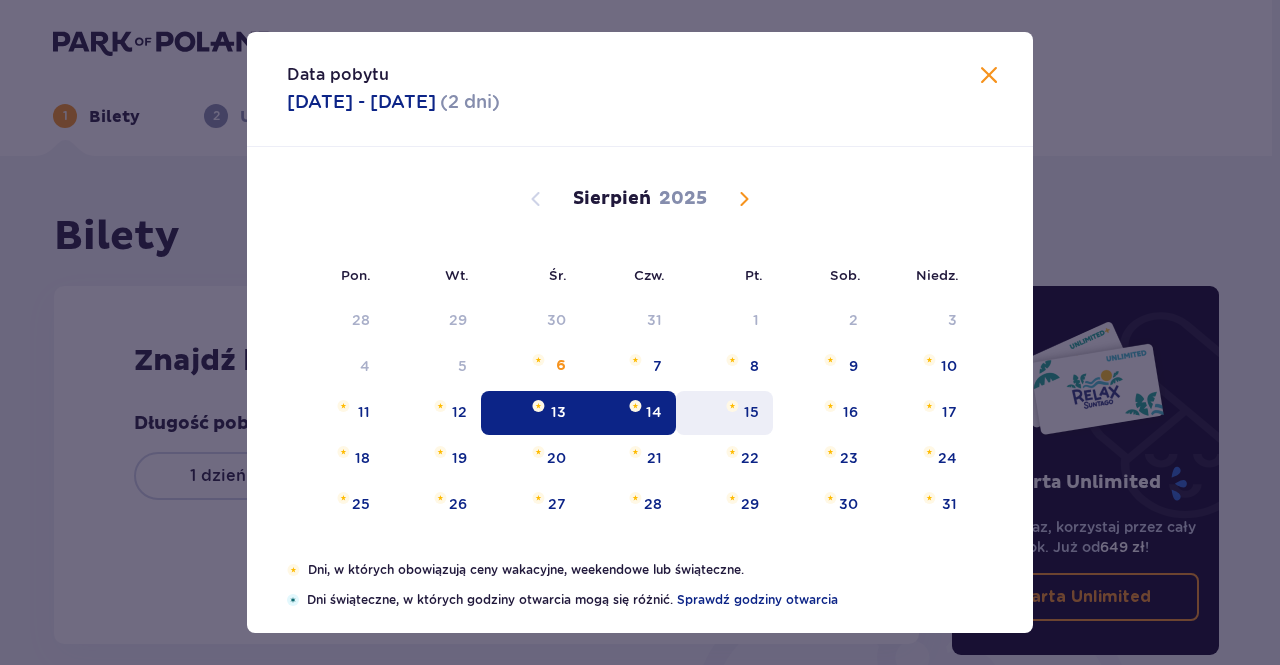 click on "15" at bounding box center [751, 412] 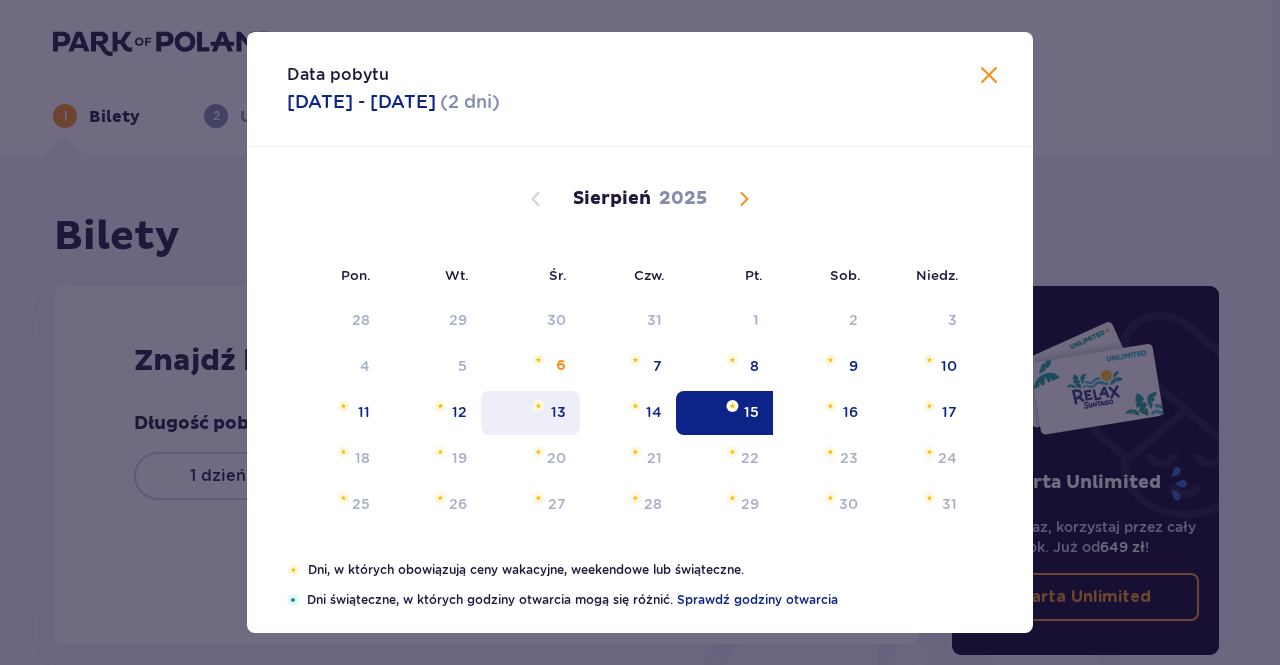click on "13" at bounding box center [558, 412] 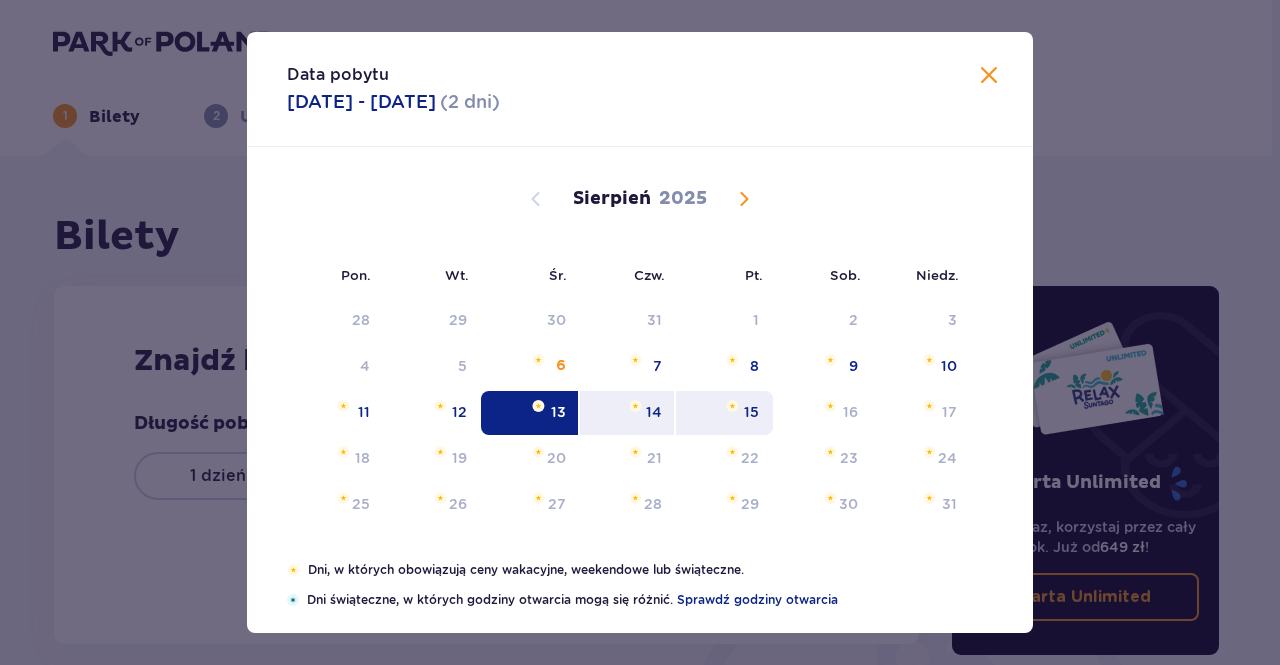 click on "15" at bounding box center [724, 413] 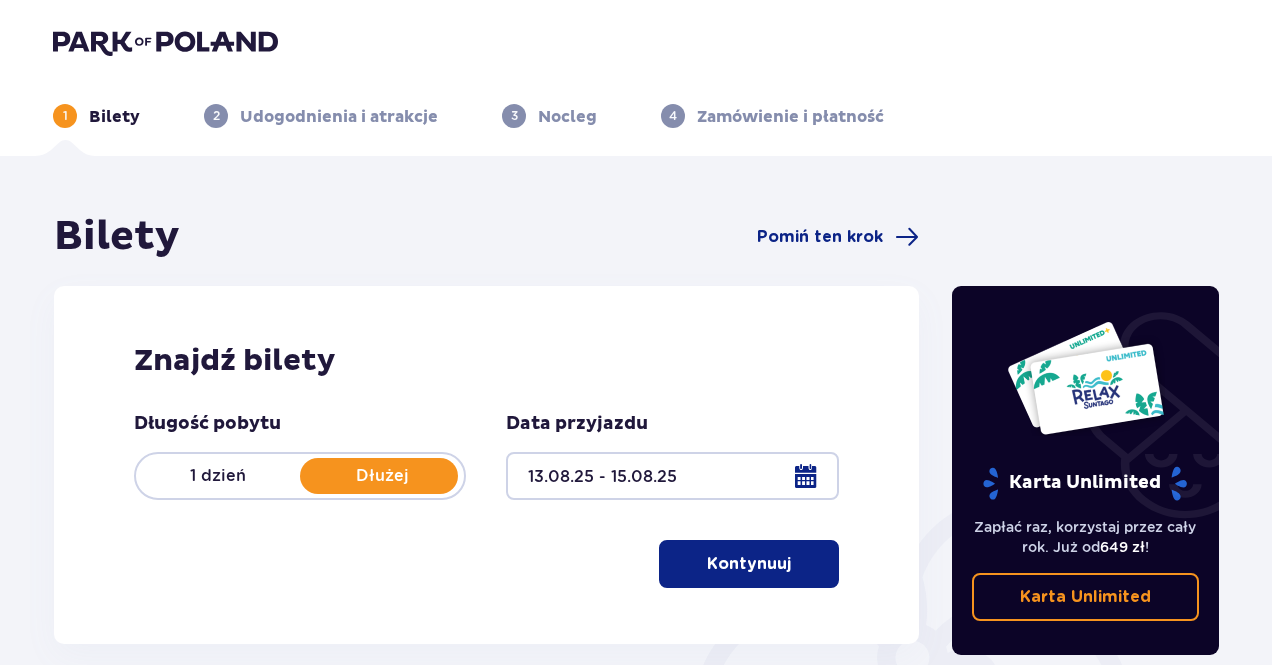 click at bounding box center (672, 476) 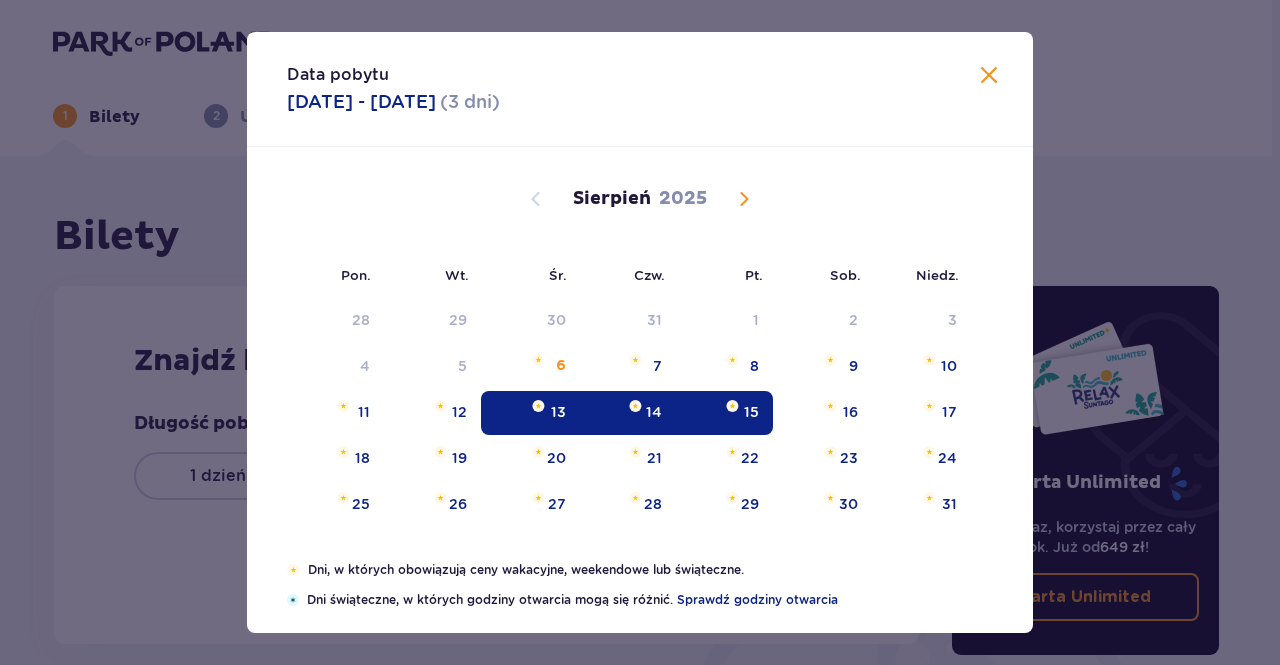 click on "13" at bounding box center [558, 412] 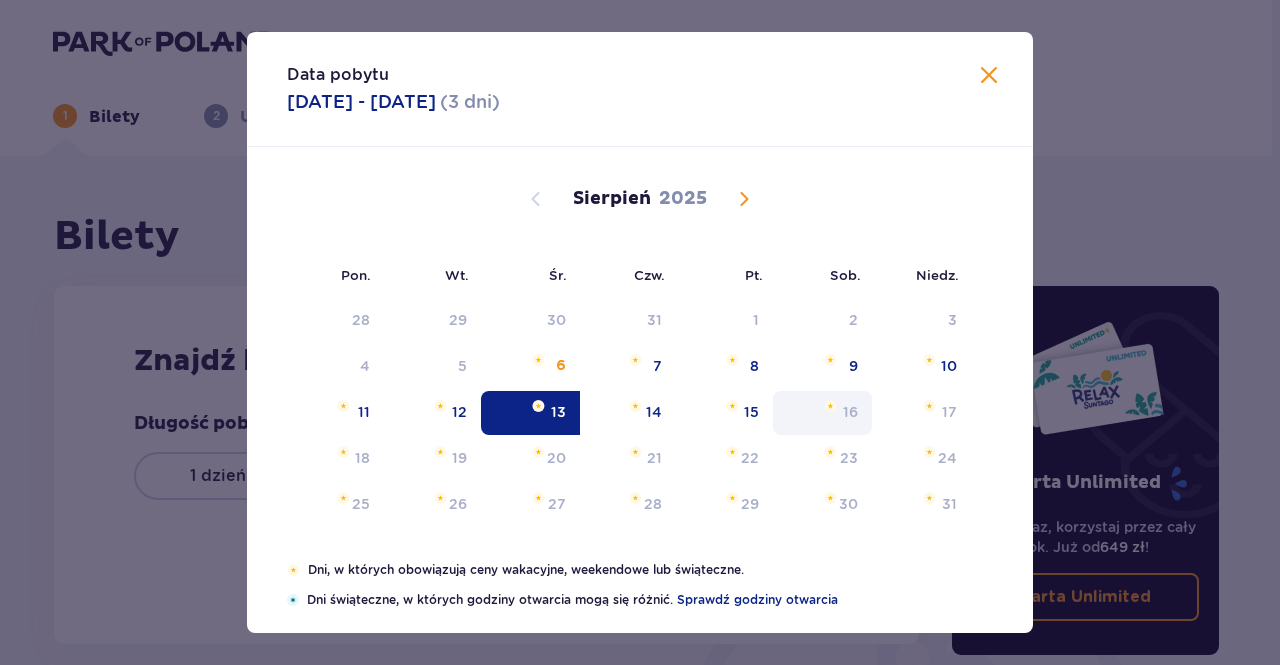 click on "16" at bounding box center [850, 412] 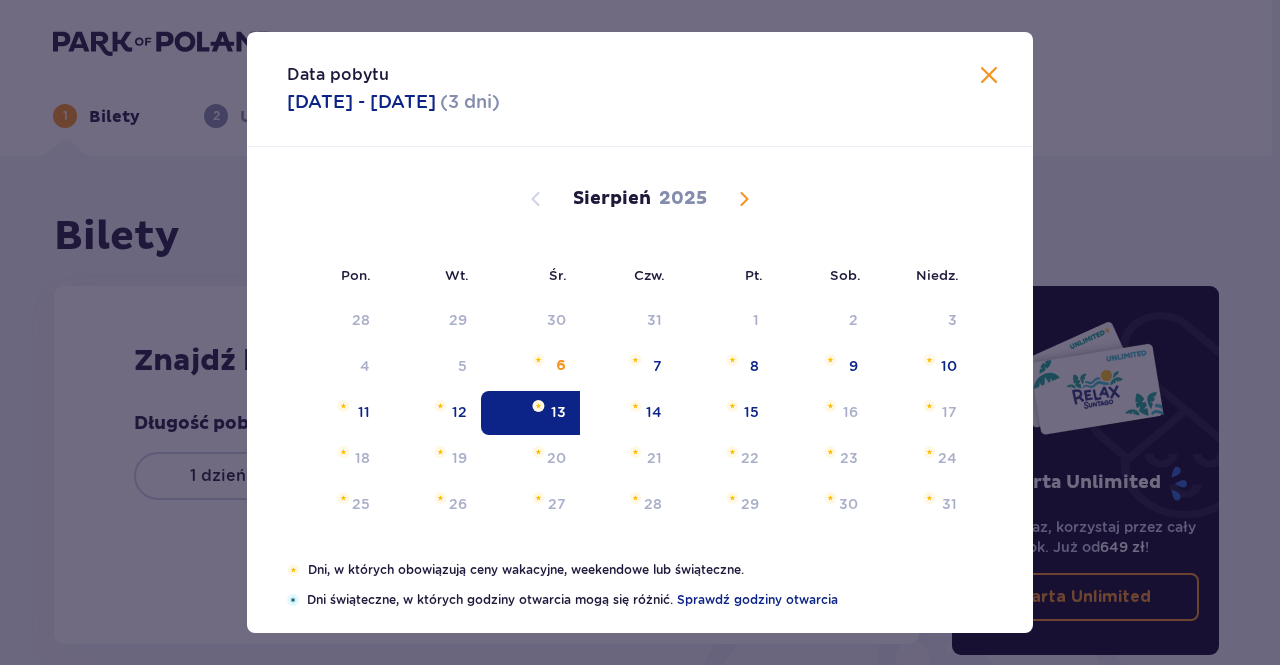 click on "13" at bounding box center (530, 413) 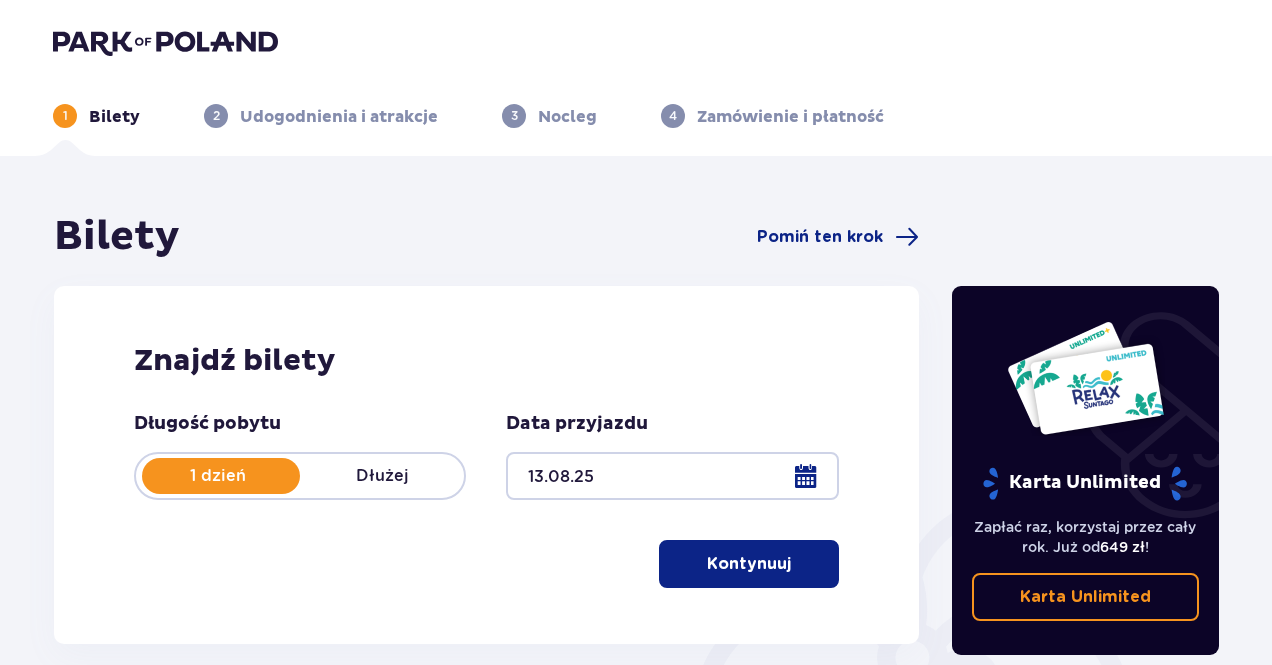 click at bounding box center [672, 476] 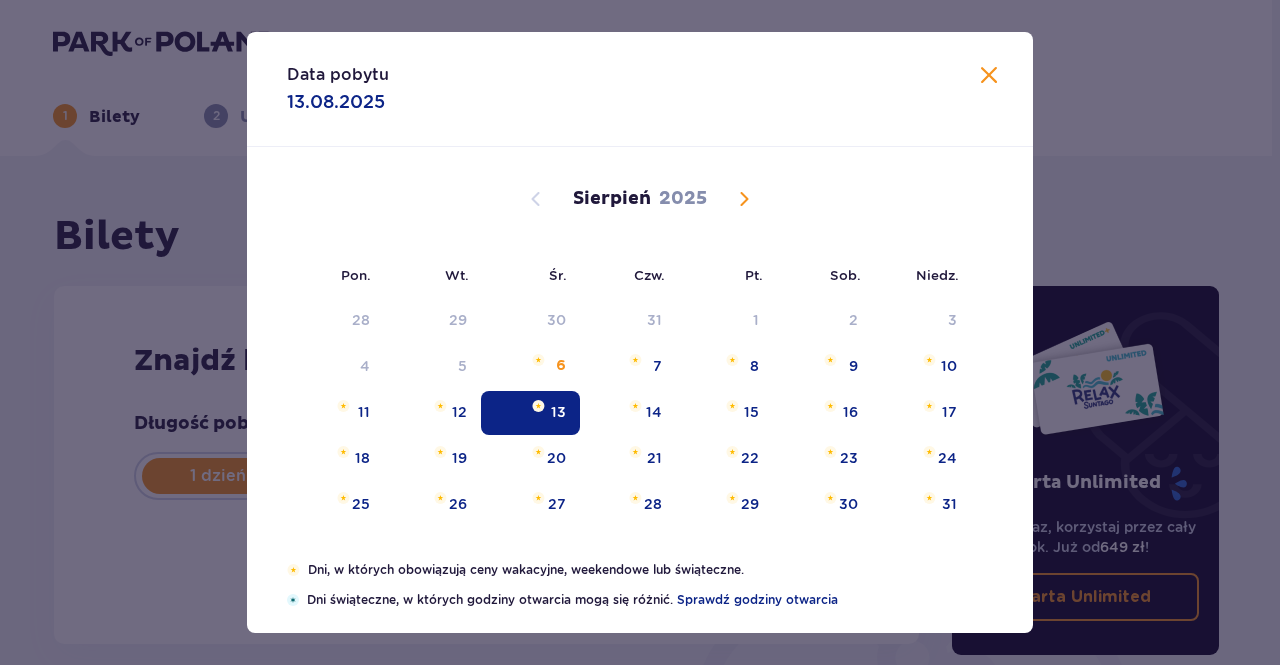 drag, startPoint x: 211, startPoint y: 207, endPoint x: 284, endPoint y: 294, distance: 113.56936 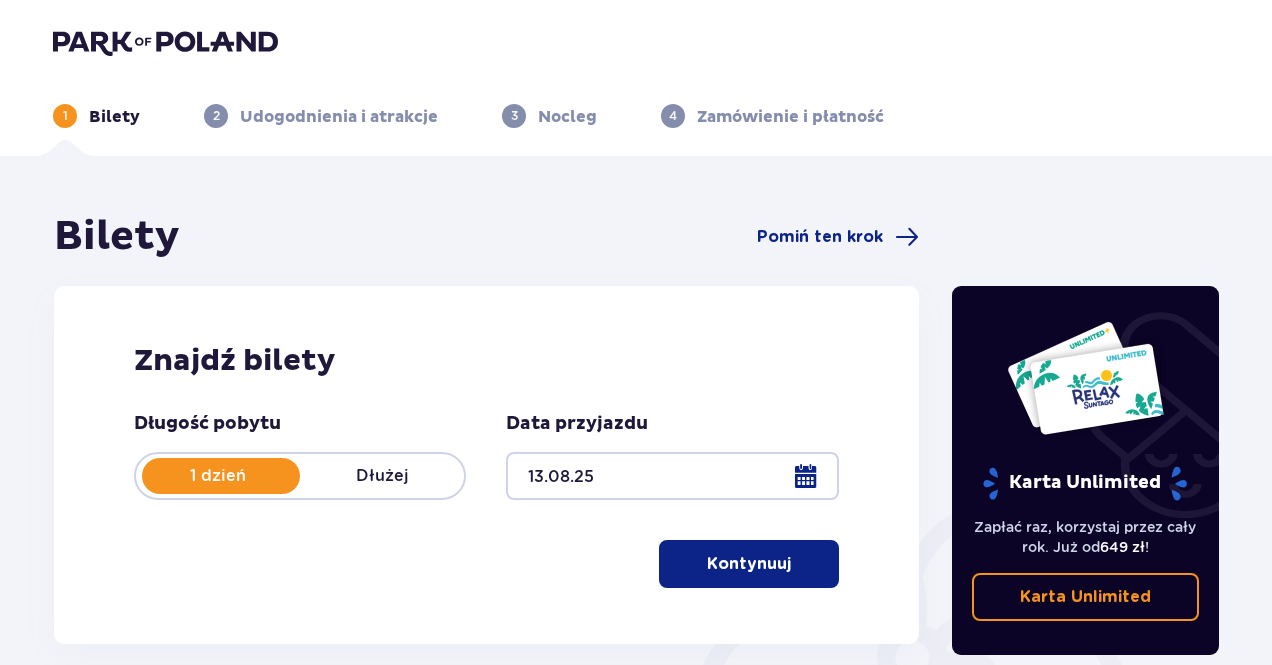 click on "Dłużej" at bounding box center [382, 476] 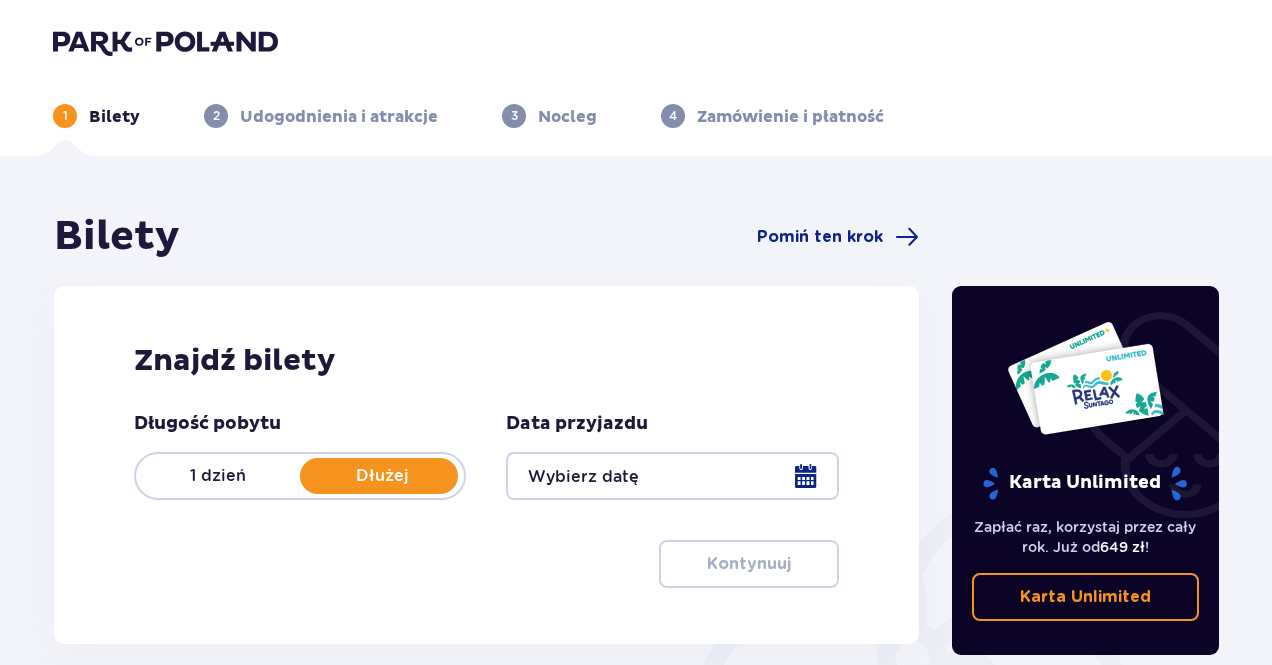 click at bounding box center [672, 476] 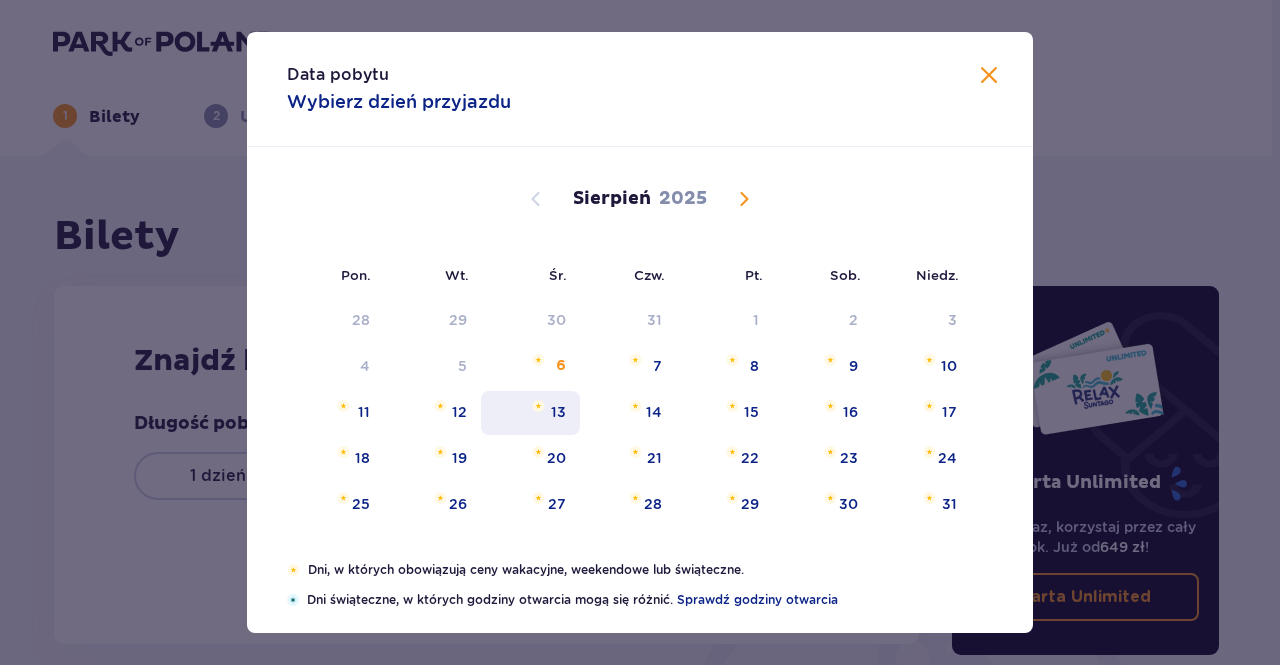 click on "13" at bounding box center [558, 412] 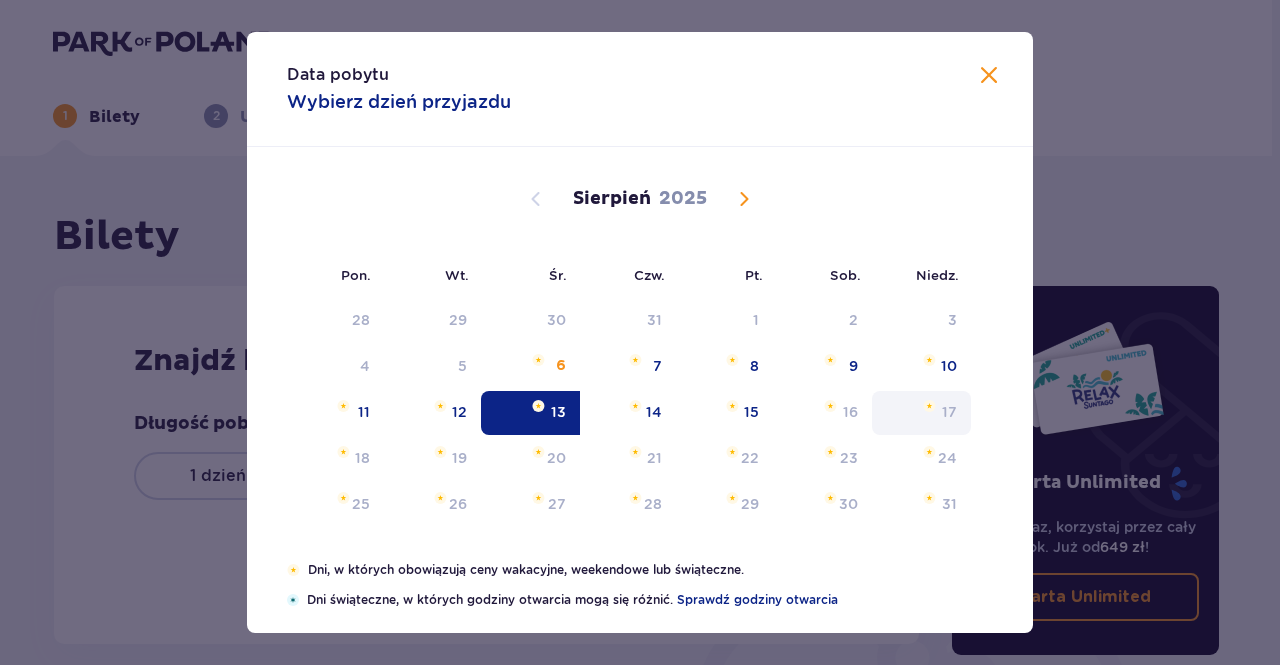 click at bounding box center (929, 406) 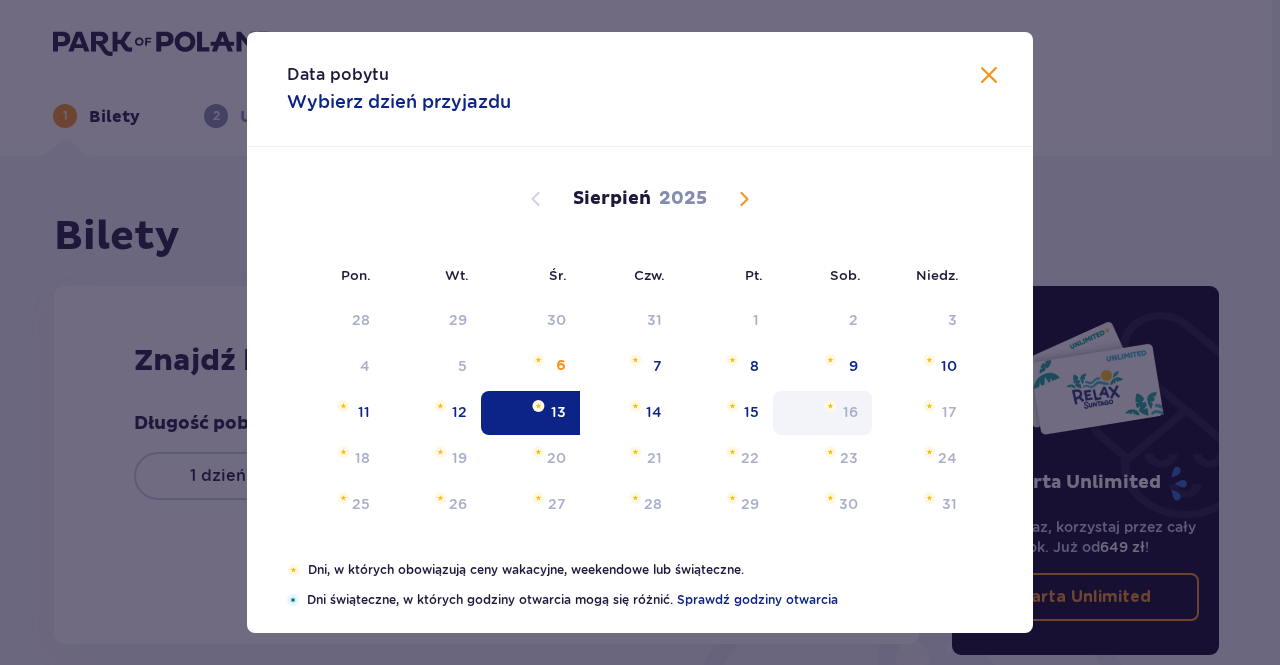 click on "16" at bounding box center (850, 412) 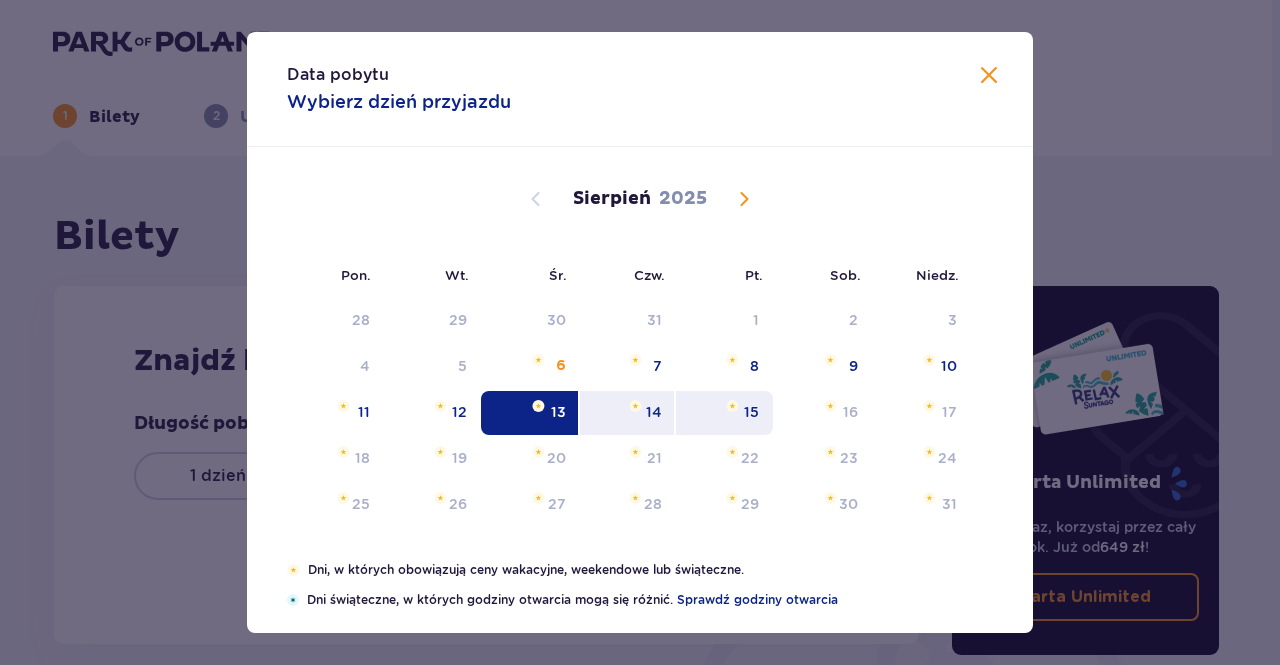 click on "15" at bounding box center [724, 413] 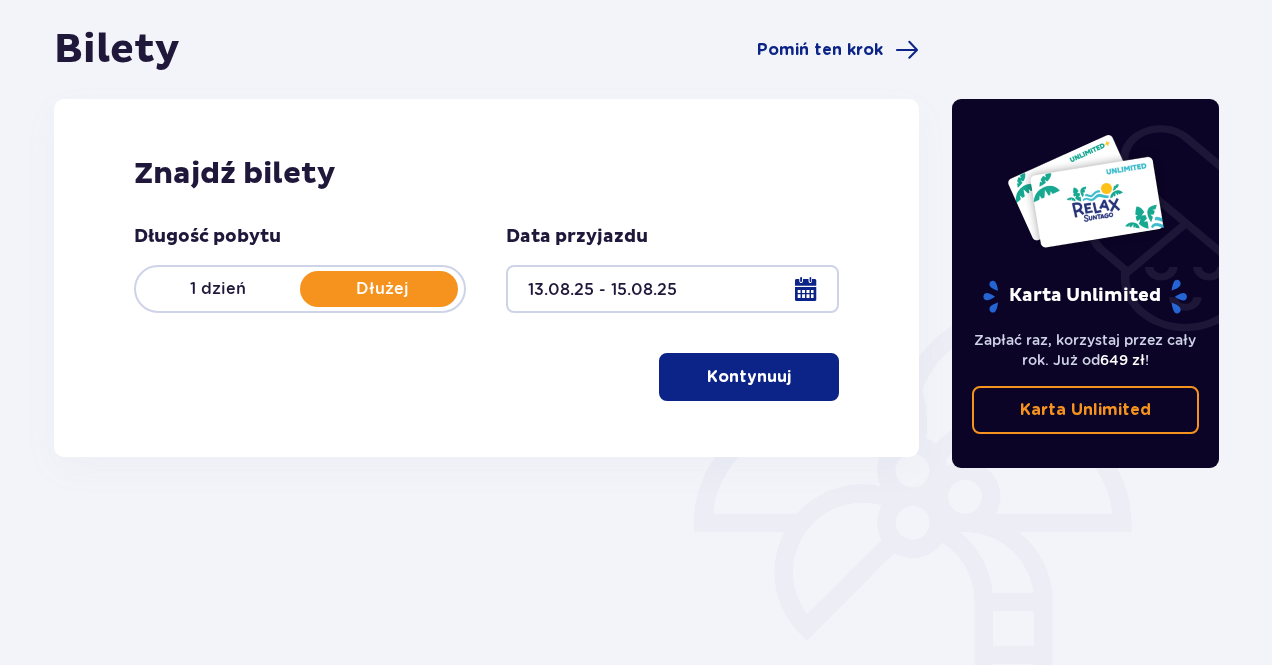 scroll, scrollTop: 200, scrollLeft: 0, axis: vertical 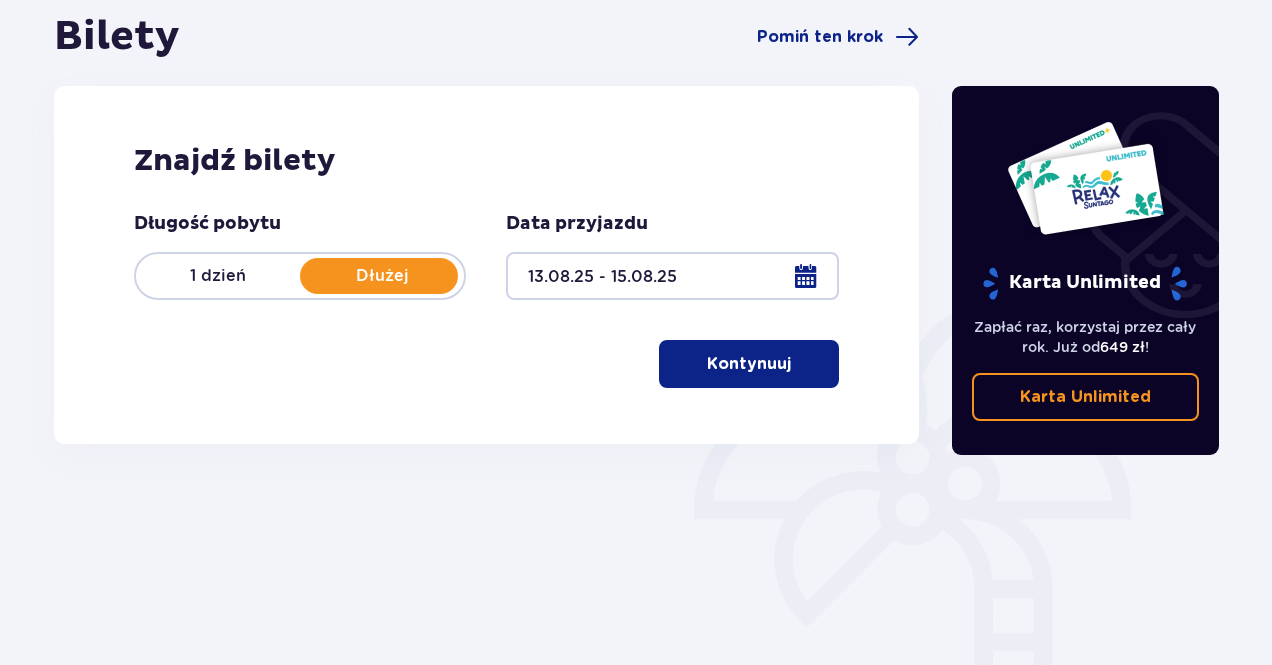 click on "Kontynuuj" at bounding box center [749, 364] 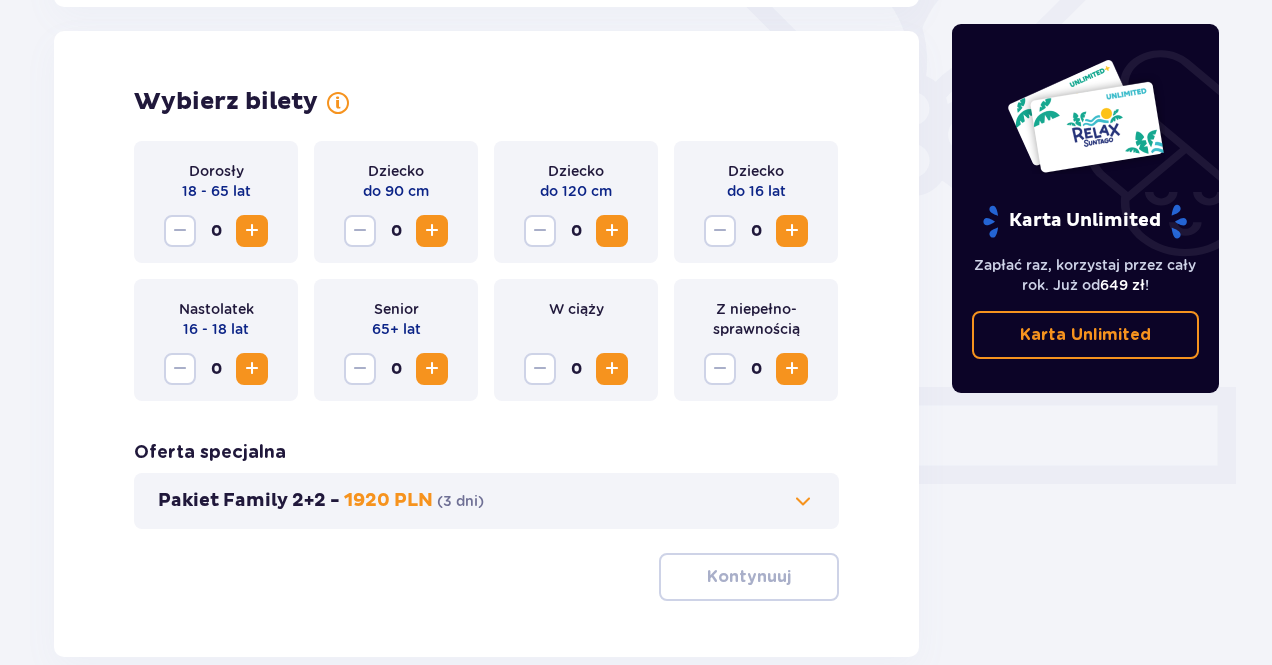 scroll, scrollTop: 556, scrollLeft: 0, axis: vertical 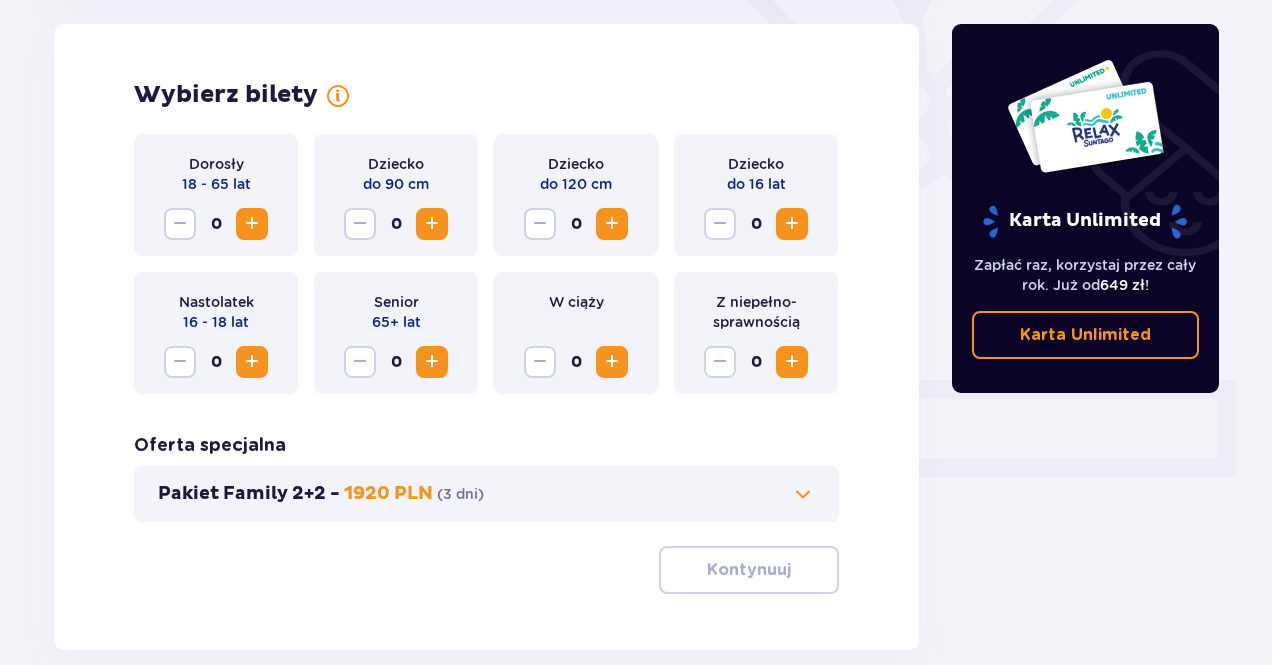 click at bounding box center [252, 224] 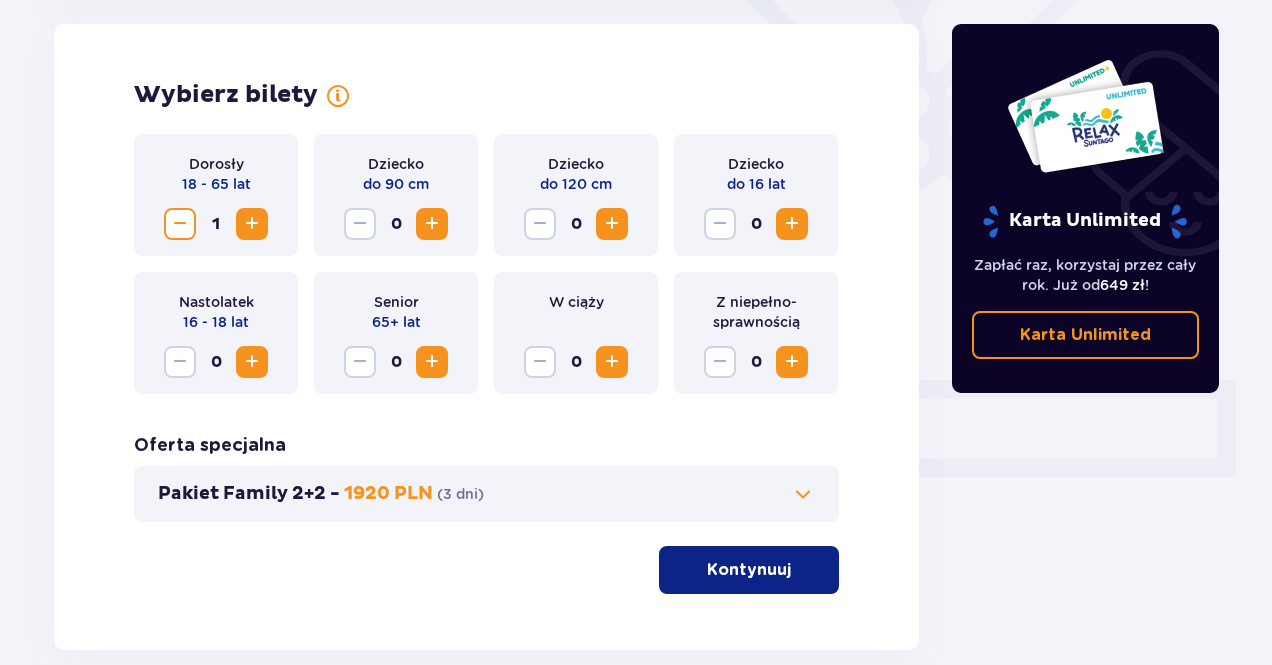 click at bounding box center (252, 224) 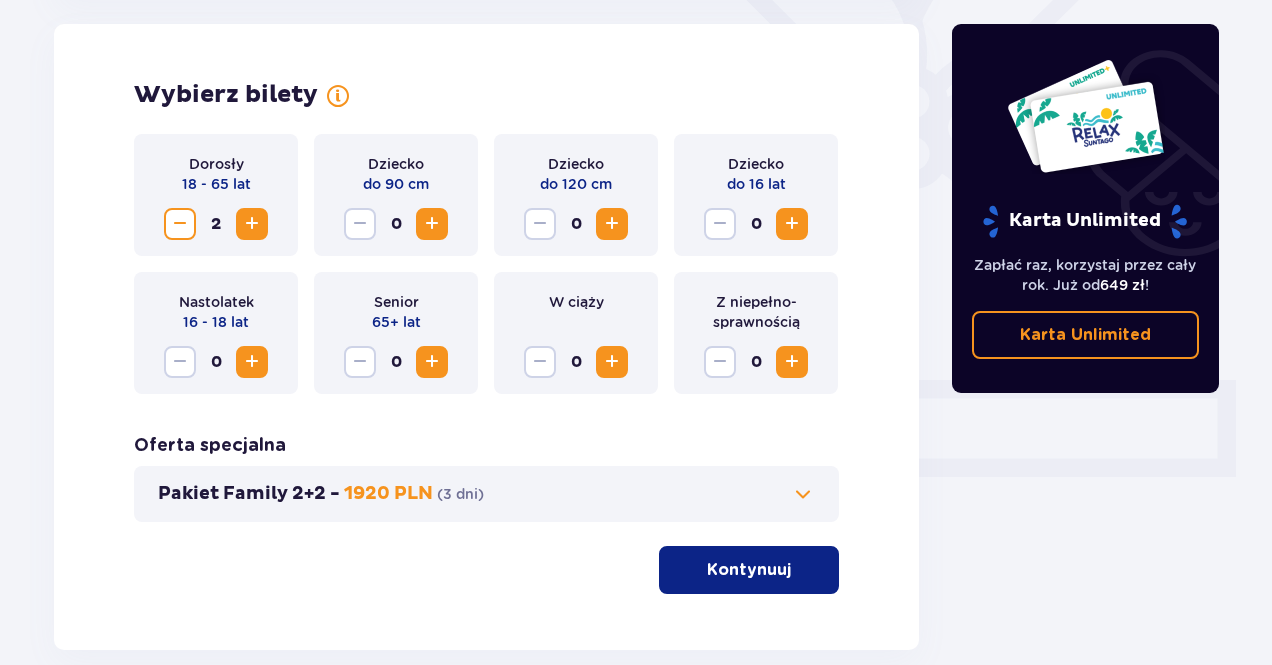 click at bounding box center (792, 224) 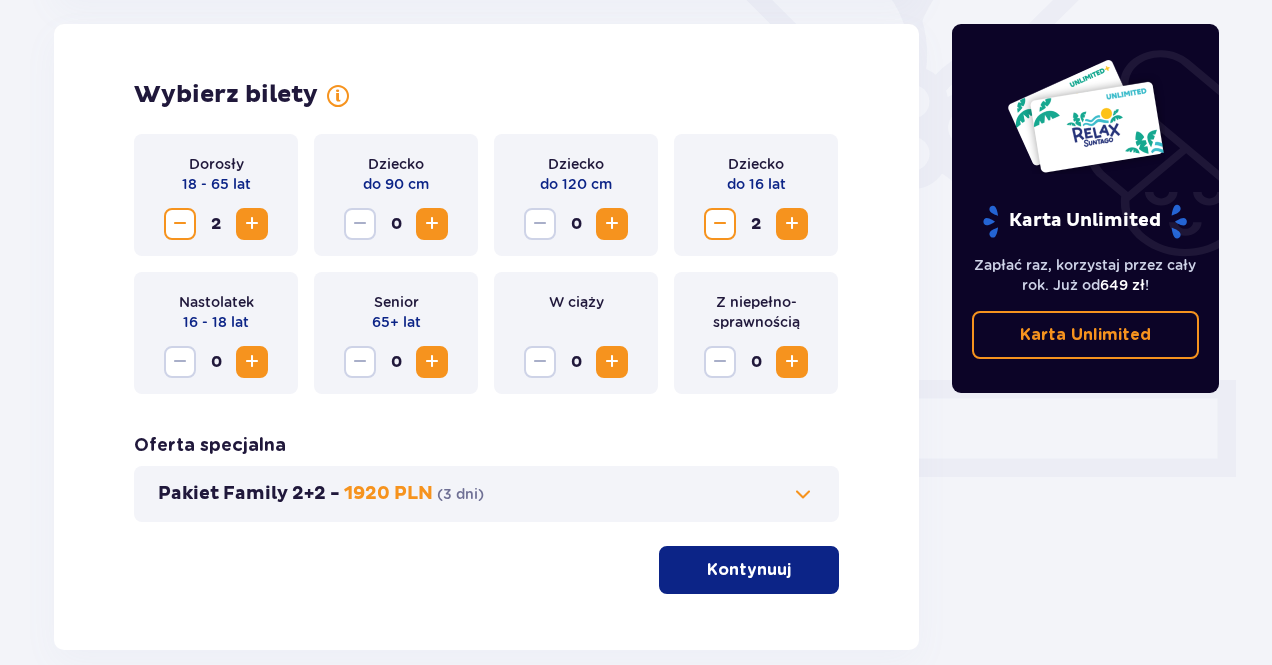 click on "Kontynuuj" at bounding box center (749, 570) 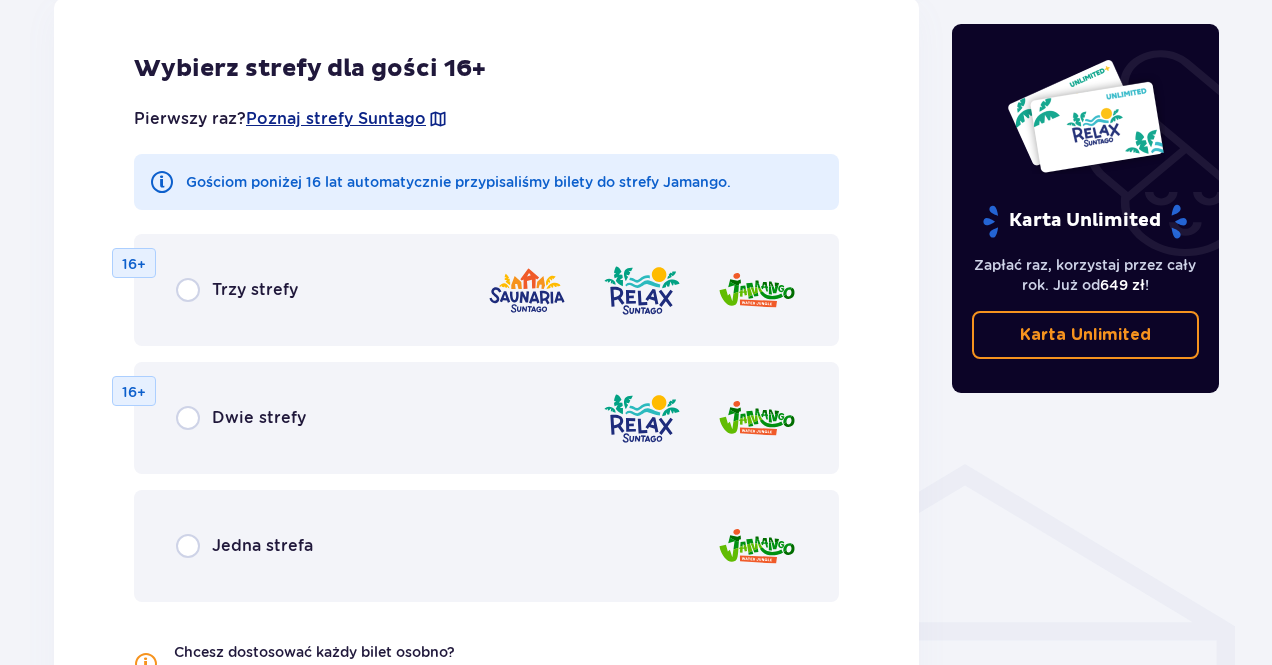 scroll, scrollTop: 1128, scrollLeft: 0, axis: vertical 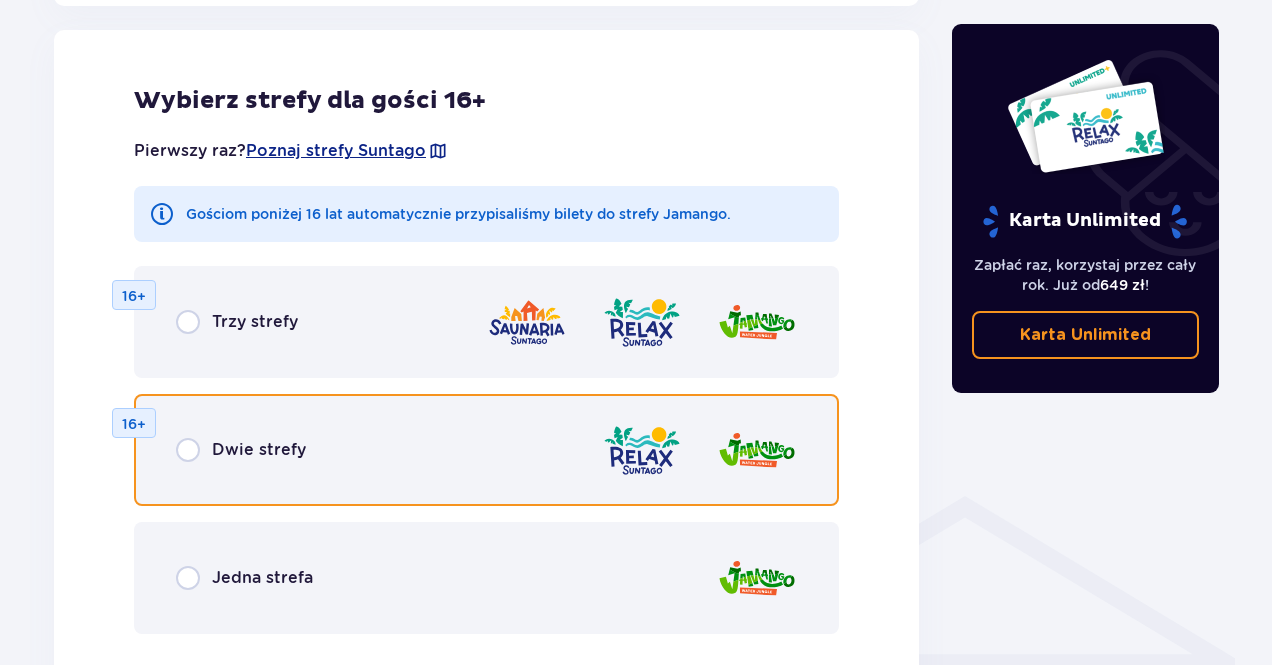 click at bounding box center (188, 450) 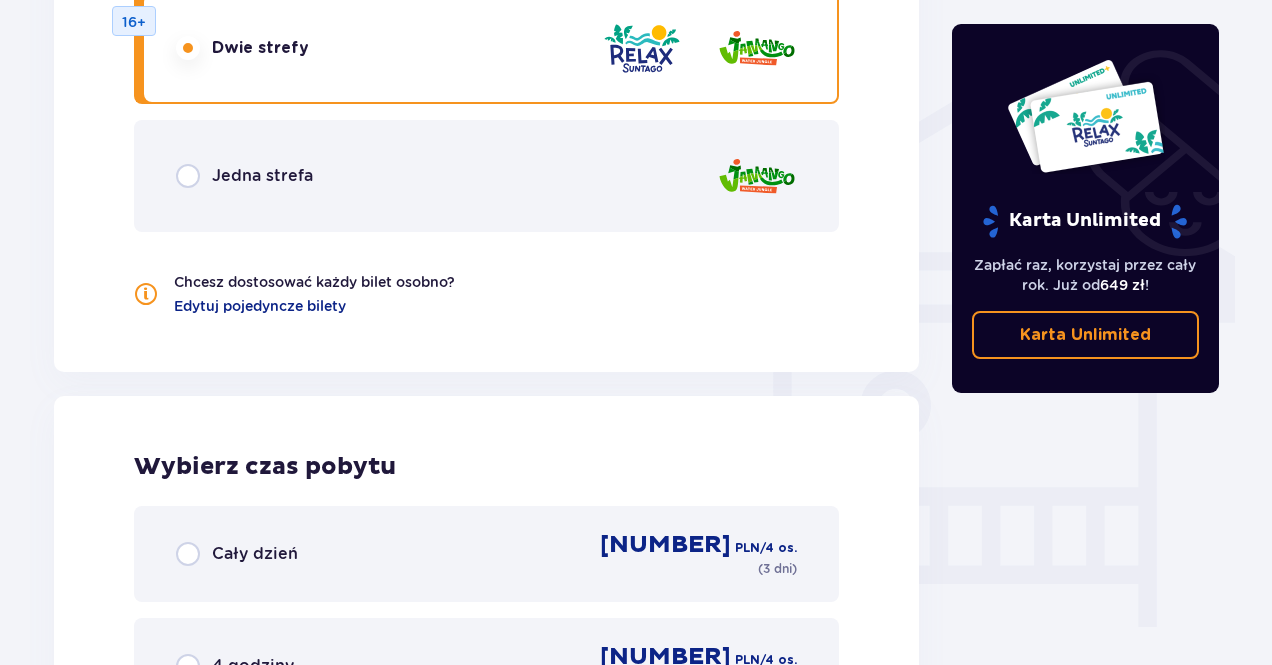 scroll, scrollTop: 1478, scrollLeft: 0, axis: vertical 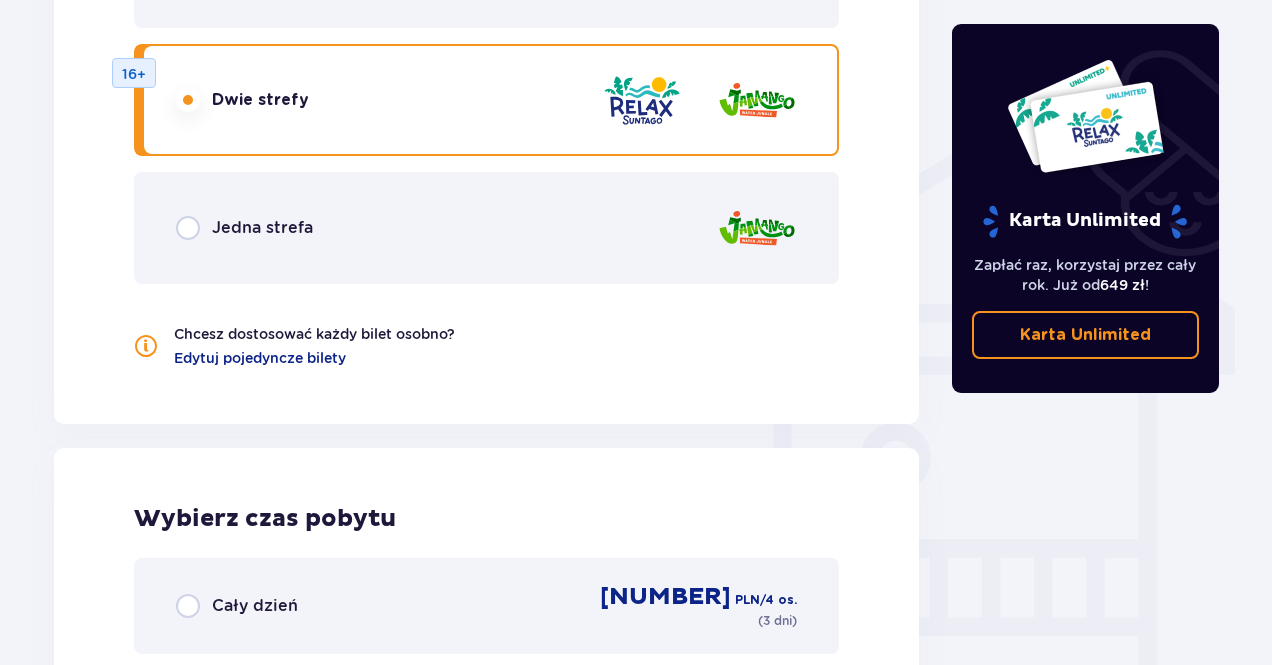 click at bounding box center [188, 100] 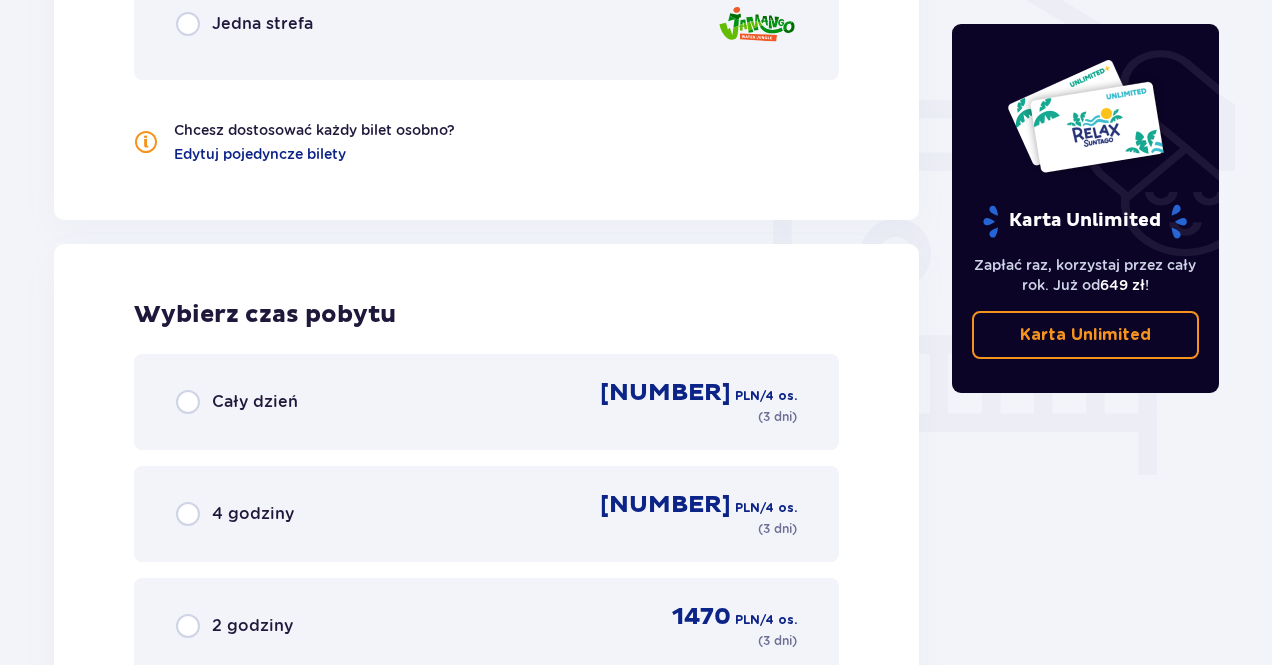 scroll, scrollTop: 1678, scrollLeft: 0, axis: vertical 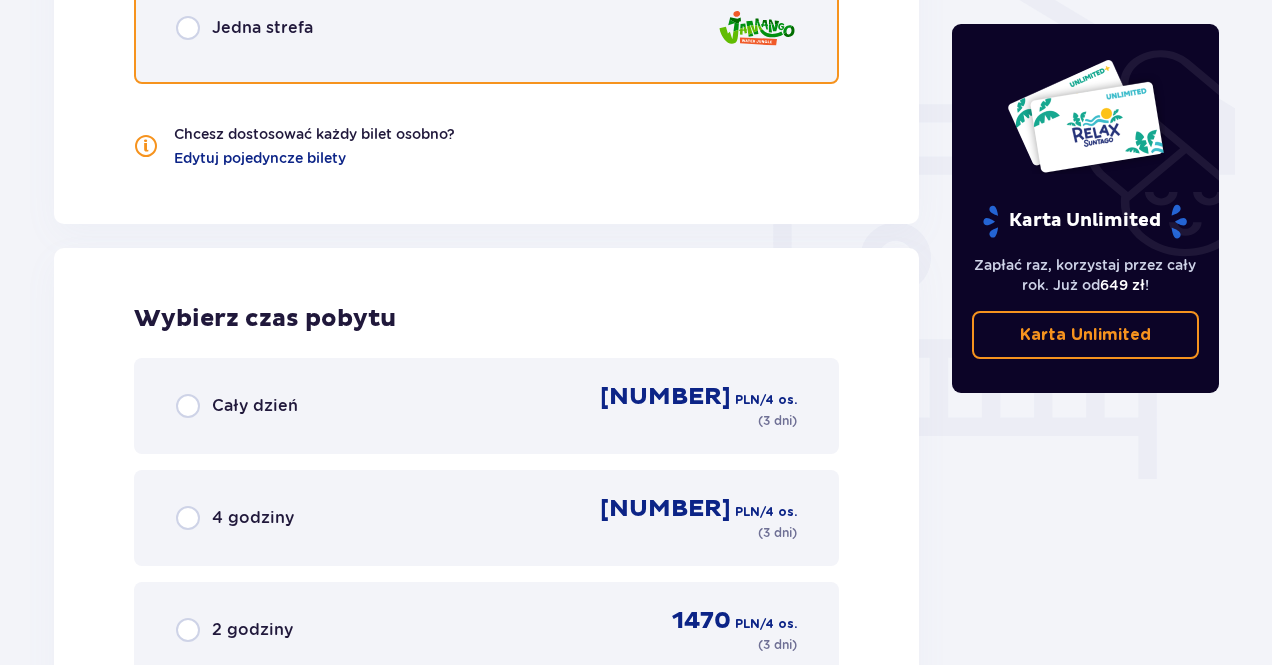 click at bounding box center [188, 28] 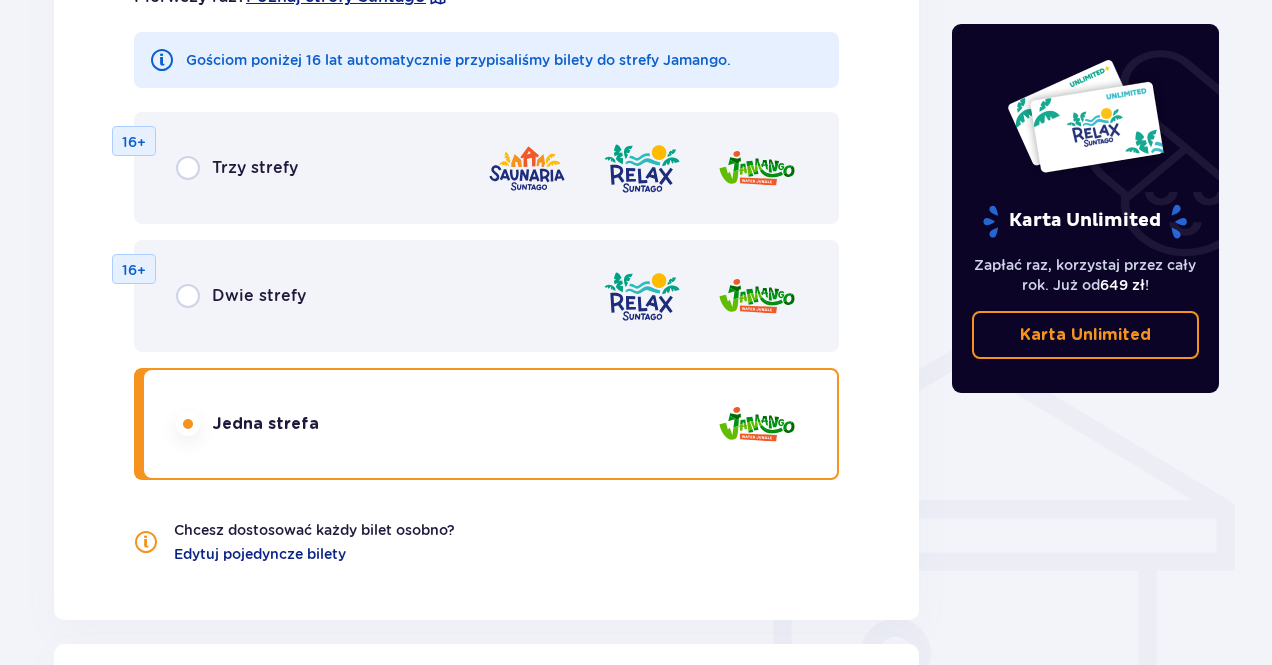 scroll, scrollTop: 1278, scrollLeft: 0, axis: vertical 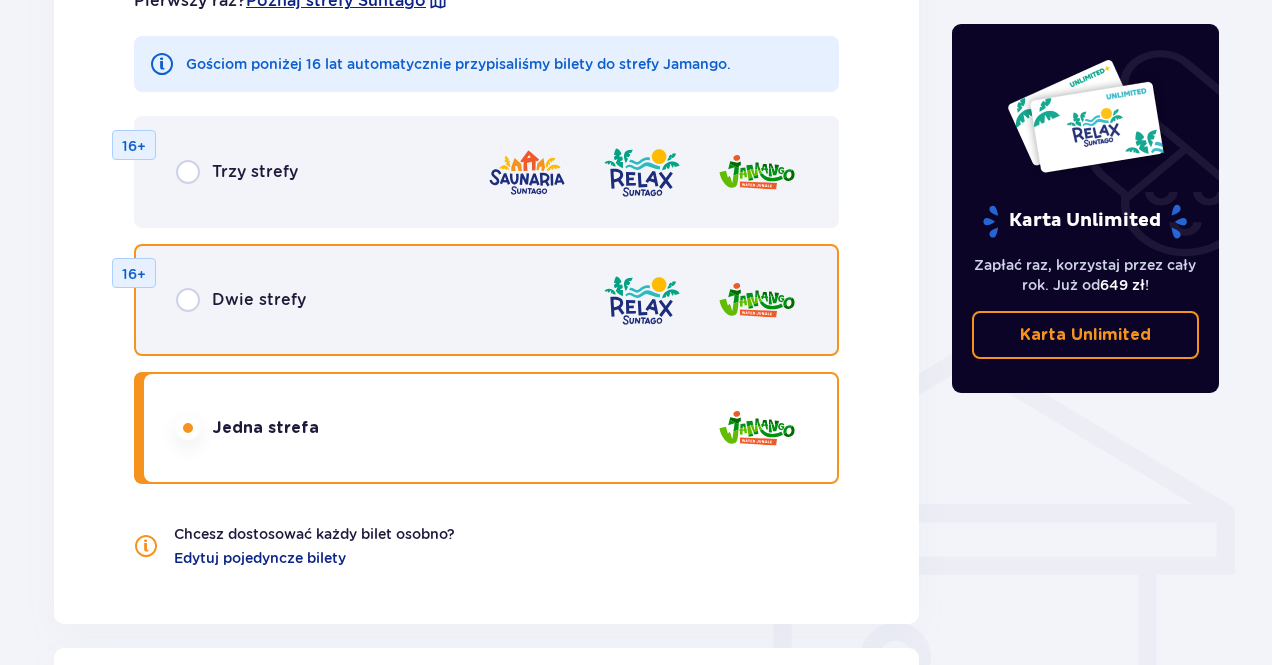 click at bounding box center [188, 300] 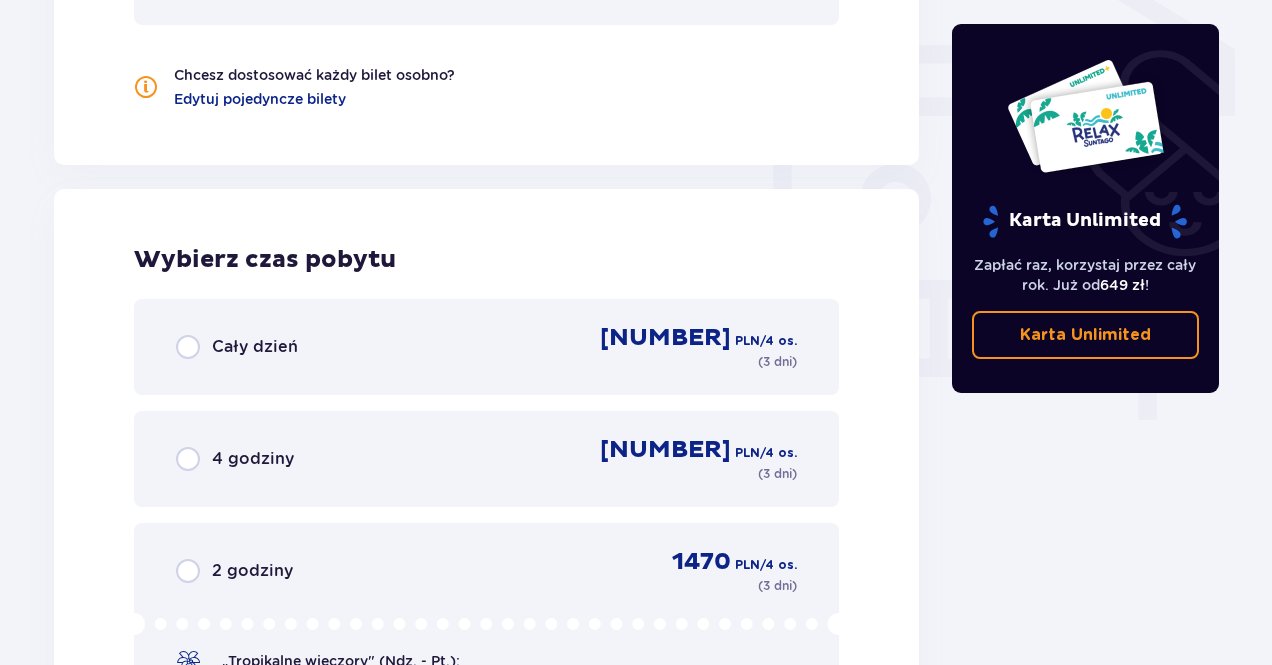 scroll, scrollTop: 1734, scrollLeft: 0, axis: vertical 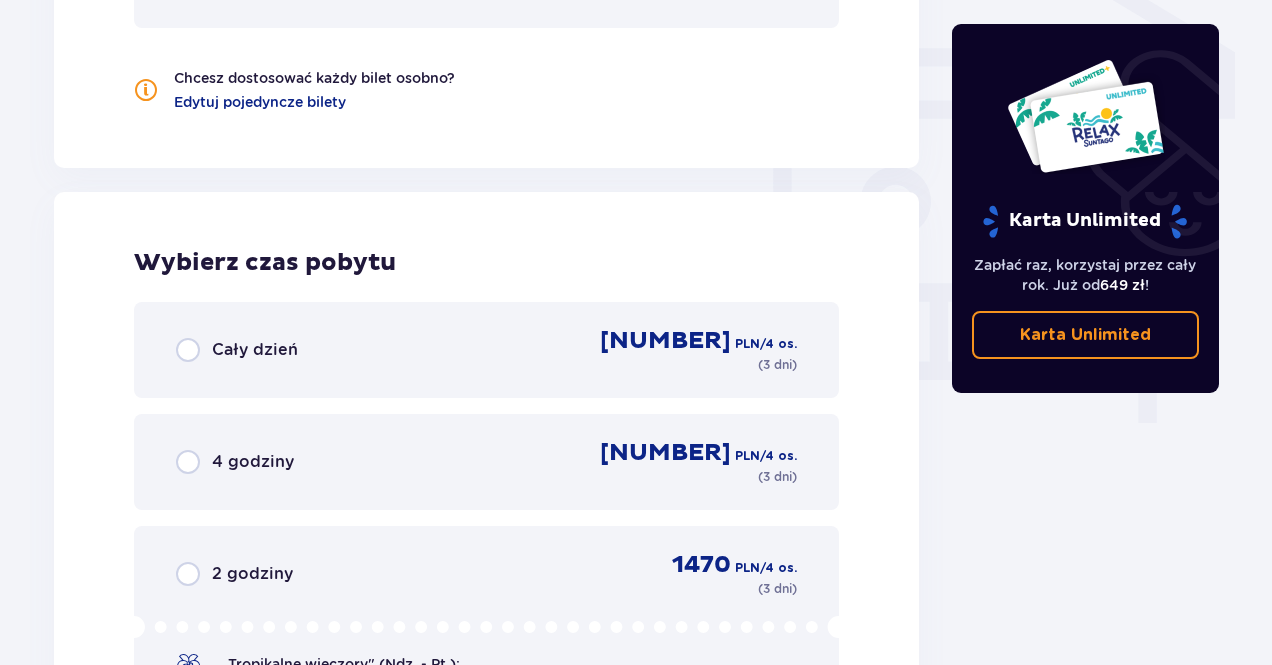 click on "Cały dzień" at bounding box center (237, 350) 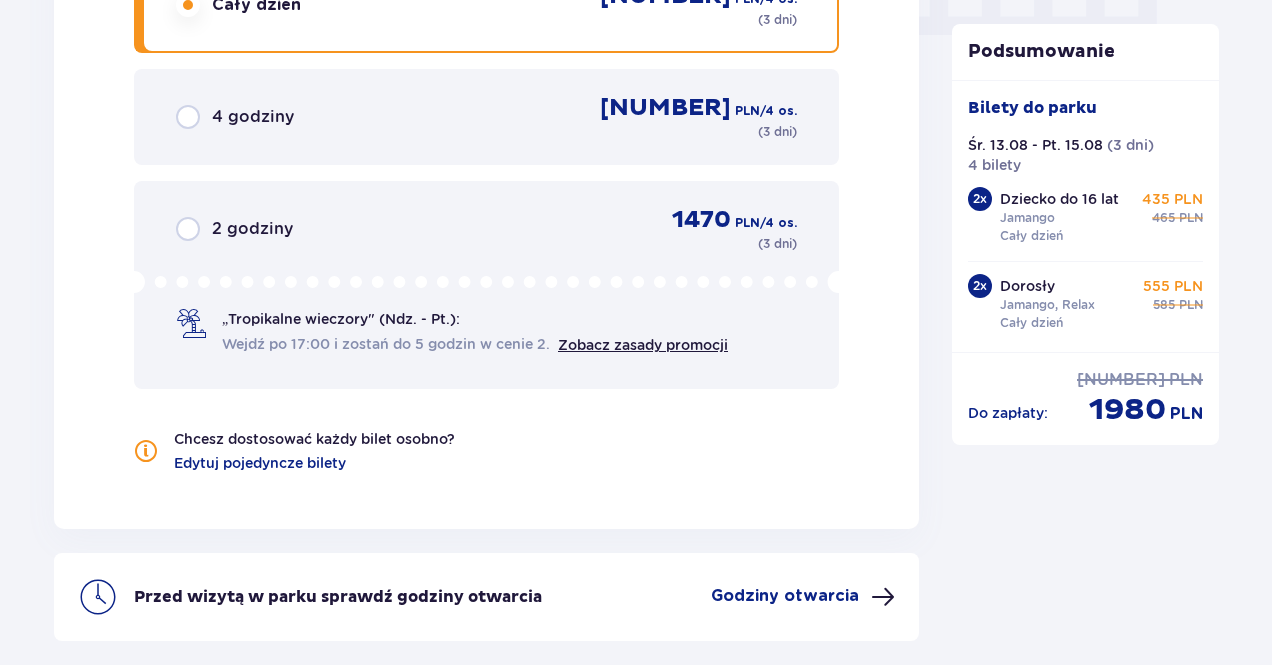 scroll, scrollTop: 2246, scrollLeft: 0, axis: vertical 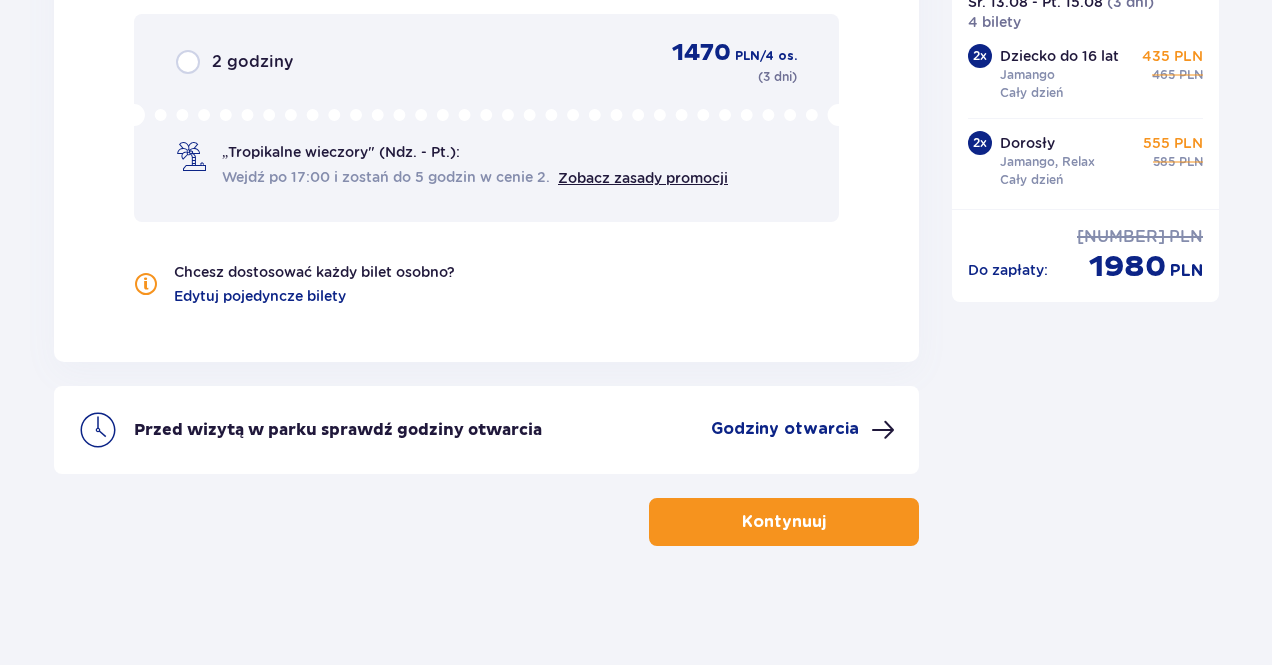 click on "Kontynuuj" at bounding box center [784, 522] 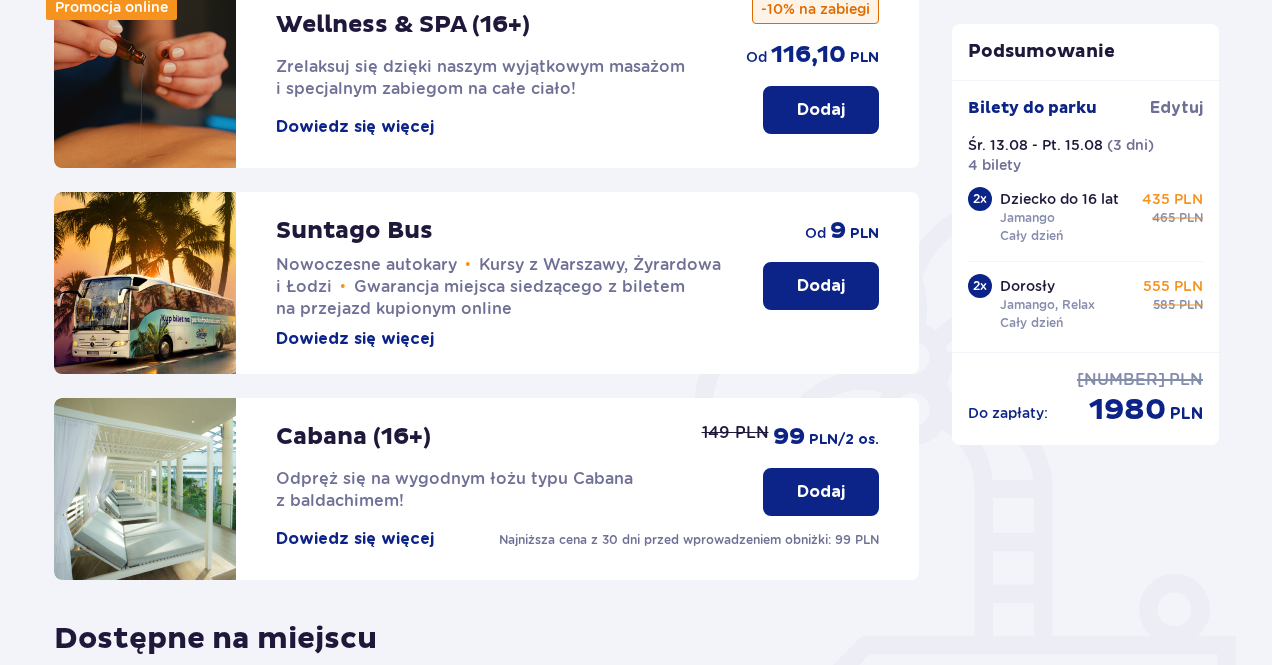 scroll, scrollTop: 200, scrollLeft: 0, axis: vertical 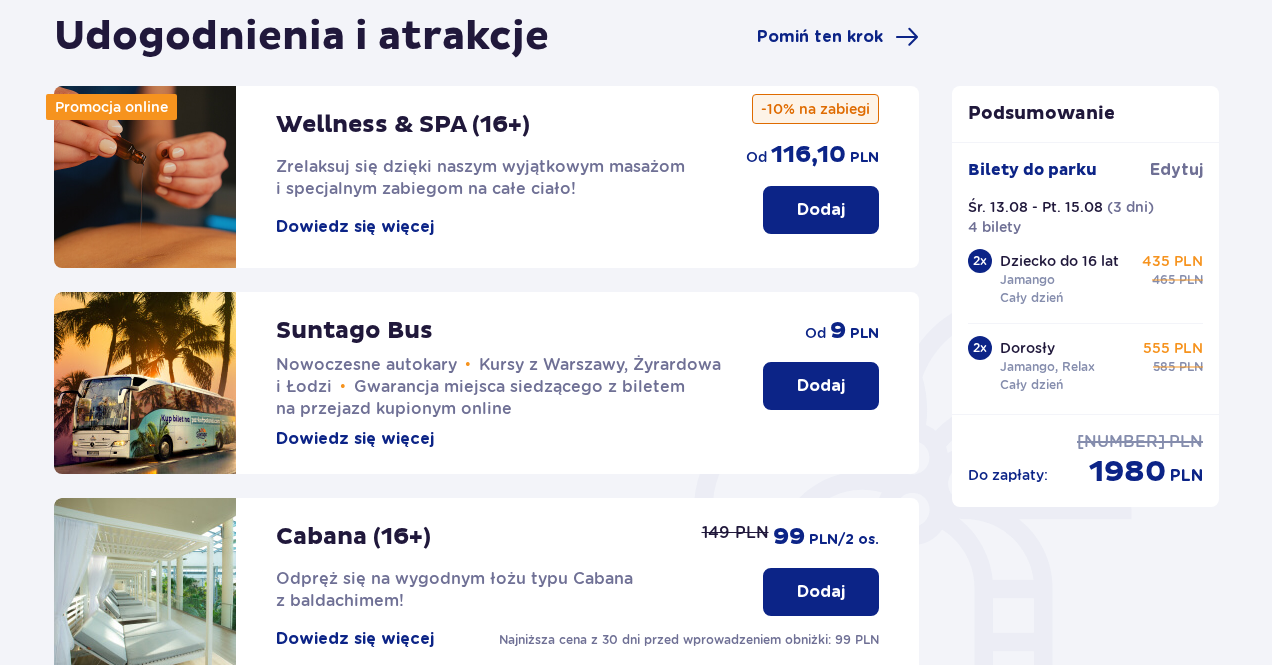 click on "Dodaj" at bounding box center (821, 210) 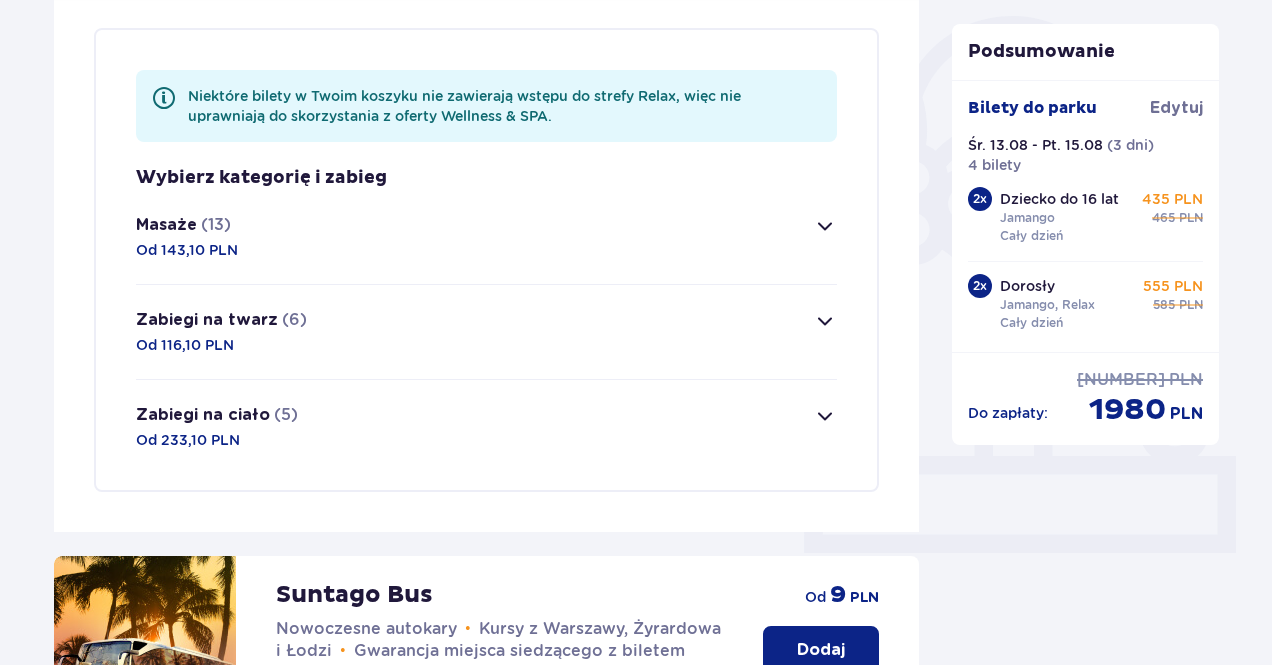 scroll, scrollTop: 484, scrollLeft: 0, axis: vertical 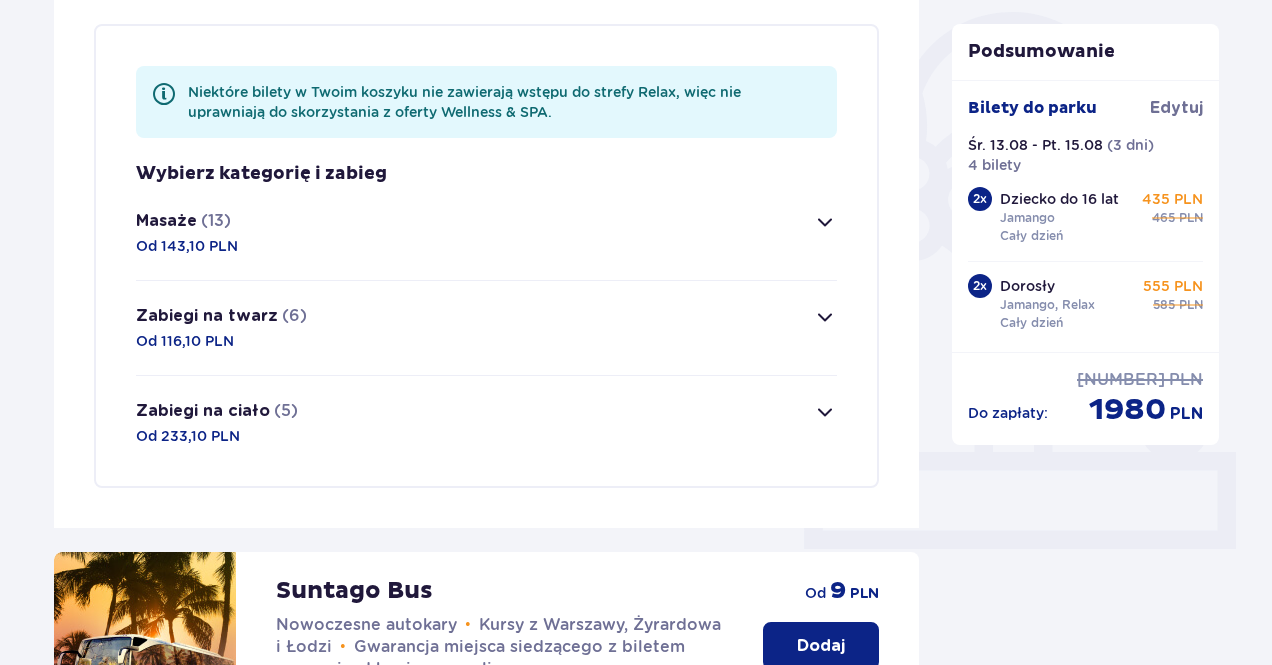 click at bounding box center [825, 222] 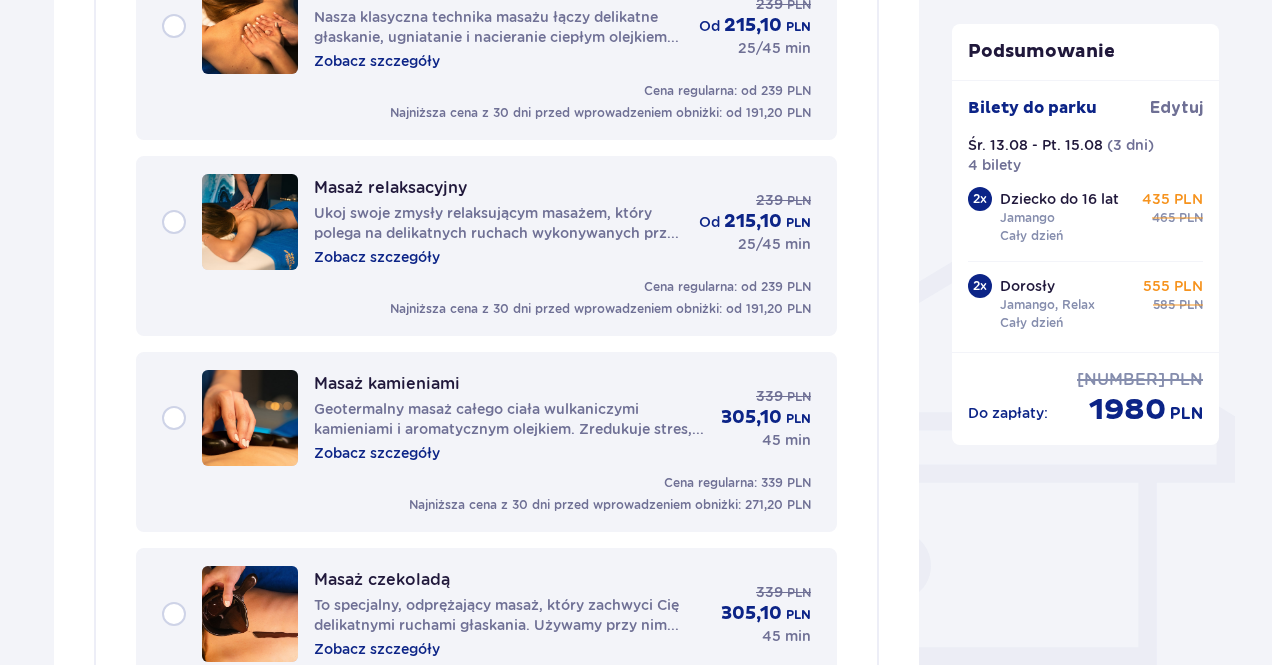scroll, scrollTop: 1470, scrollLeft: 0, axis: vertical 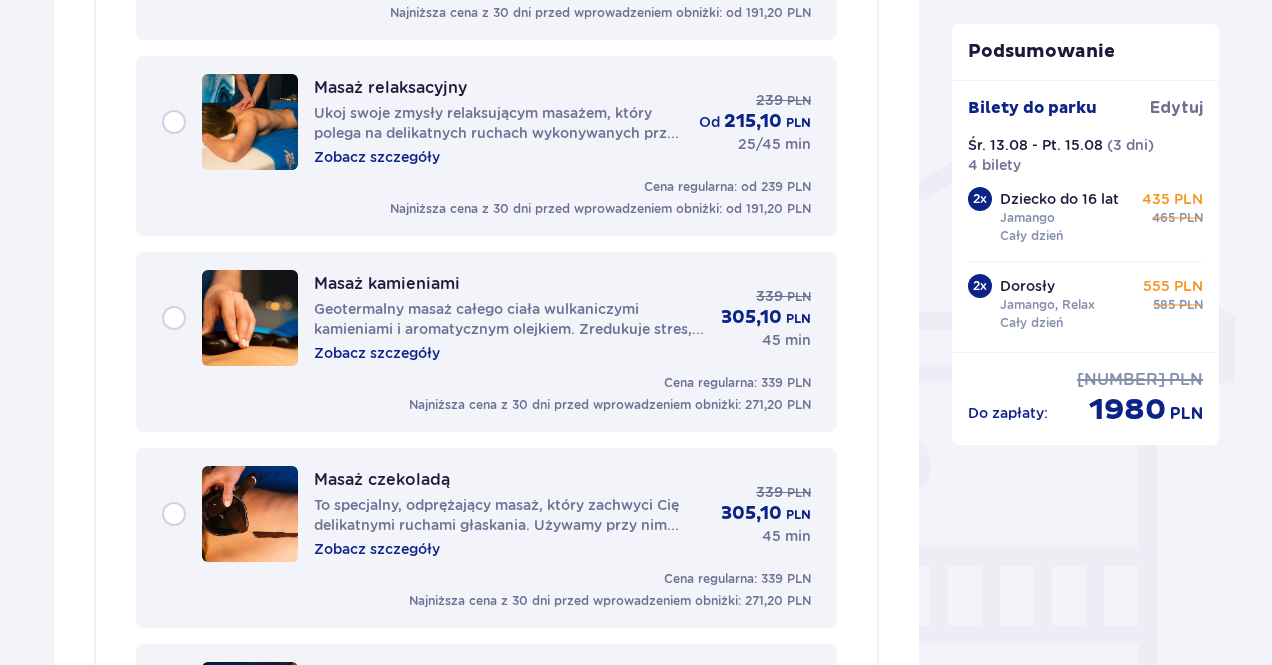 click on "Masaż relaksacyjny Ukoj swoje zmysły relaksującym masażem, który polega na delikatnych ruchach wykonywanych przy użyciu podgrzanego olejku do masażu, co pomaga rozładować napięcie i osiągnąć stan spokoju umysłu. Zobacz szczegóły 239 PLN od 215,10 PLN 25/45 min" at bounding box center (486, 122) 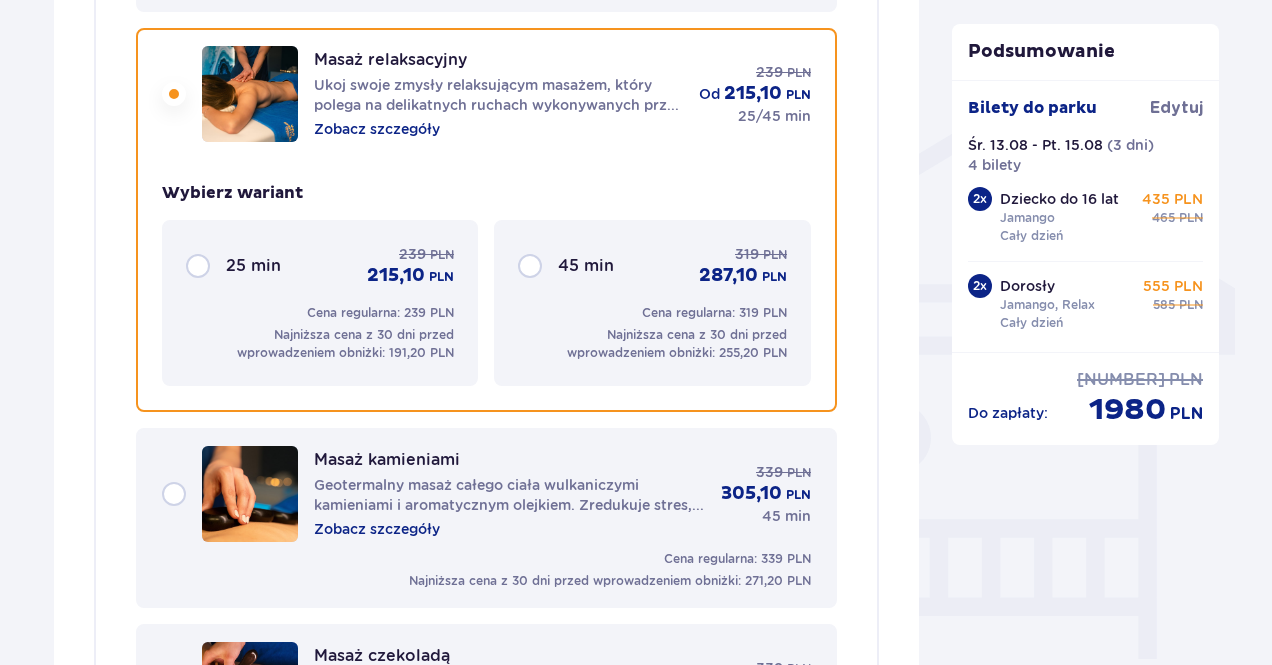 scroll, scrollTop: 1502, scrollLeft: 0, axis: vertical 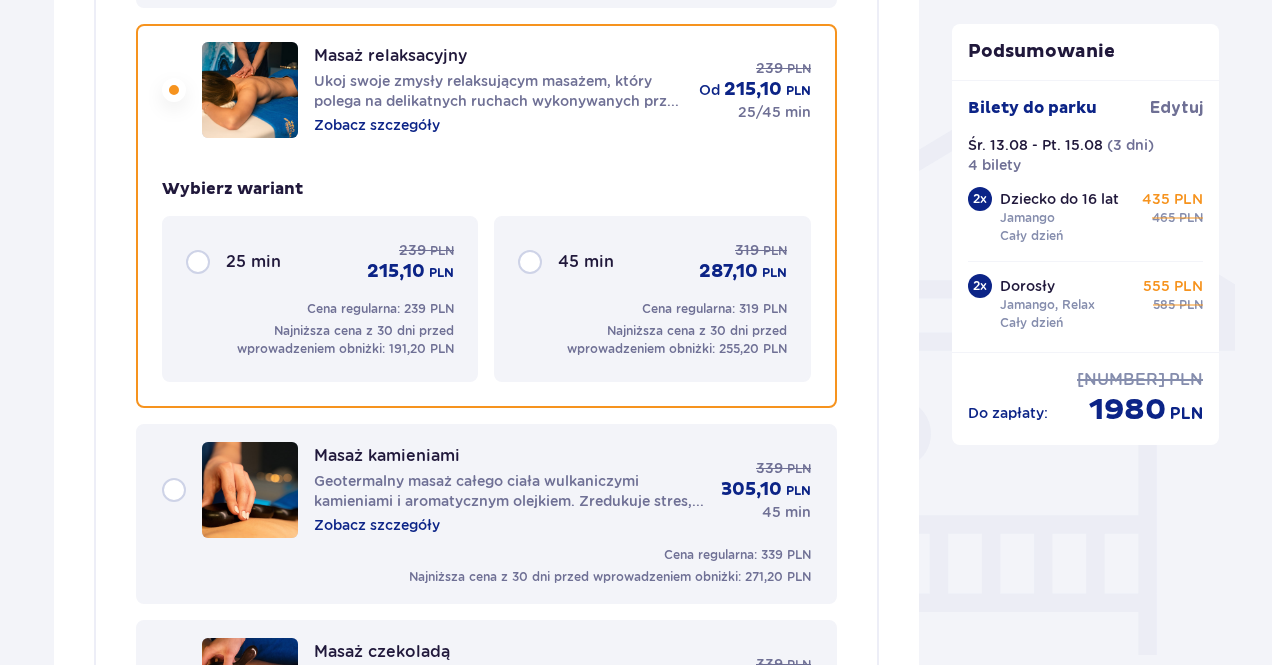 click on "Masaż relaksacyjny Ukoj swoje zmysły relaksującym masażem, który polega na delikatnych ruchach wykonywanych przy użyciu podgrzanego olejku do masażu, co pomaga rozładować napięcie i osiągnąć stan spokoju umysłu. Zobacz szczegóły 239 PLN od 215,10 PLN 25/45 min" at bounding box center (486, 90) 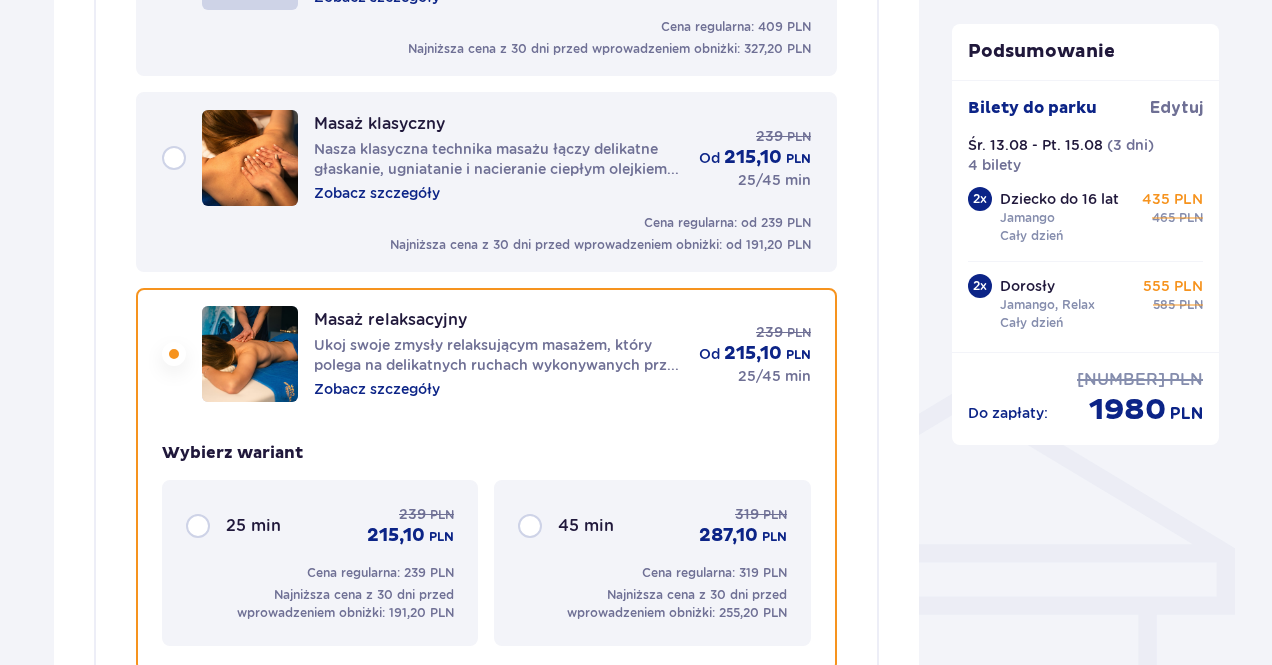 scroll, scrollTop: 1202, scrollLeft: 0, axis: vertical 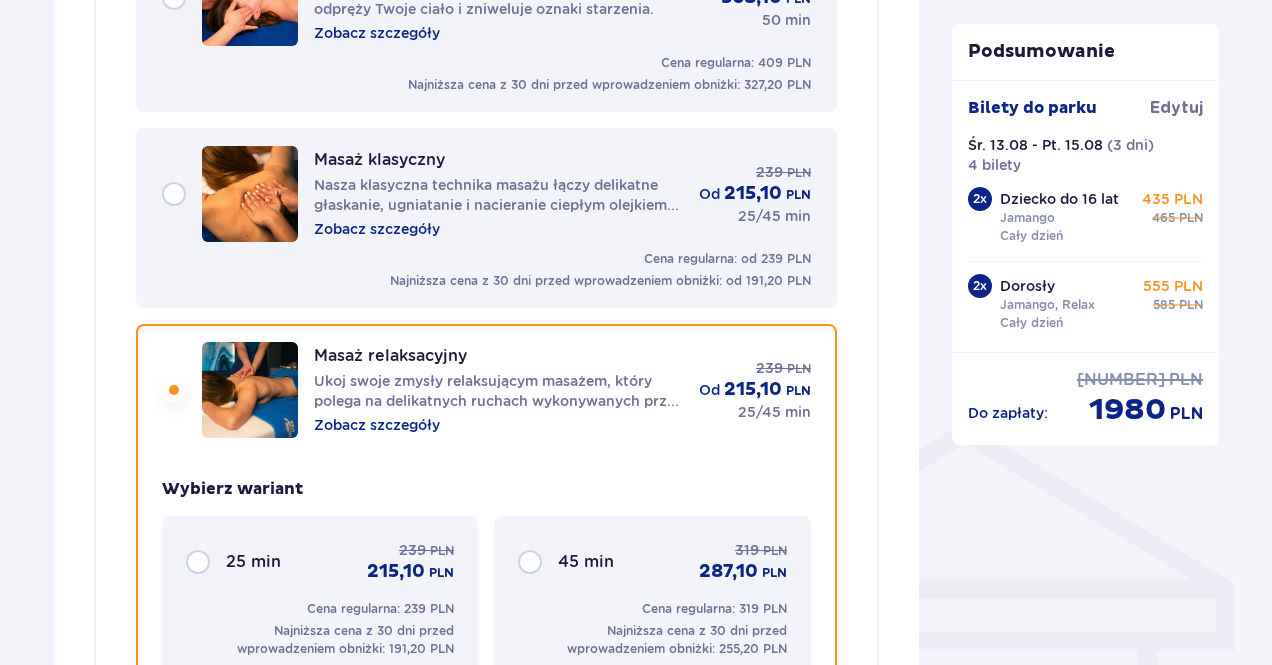 click on "Masaż relaksacyjny Ukoj swoje zmysły relaksującym masażem, który polega na delikatnych ruchach wykonywanych przy użyciu podgrzanego olejku do masażu, co pomaga rozładować napięcie i osiągnąć stan spokoju umysłu. Zobacz szczegóły 239 PLN od 215,10 PLN 25/45 min" at bounding box center (486, 390) 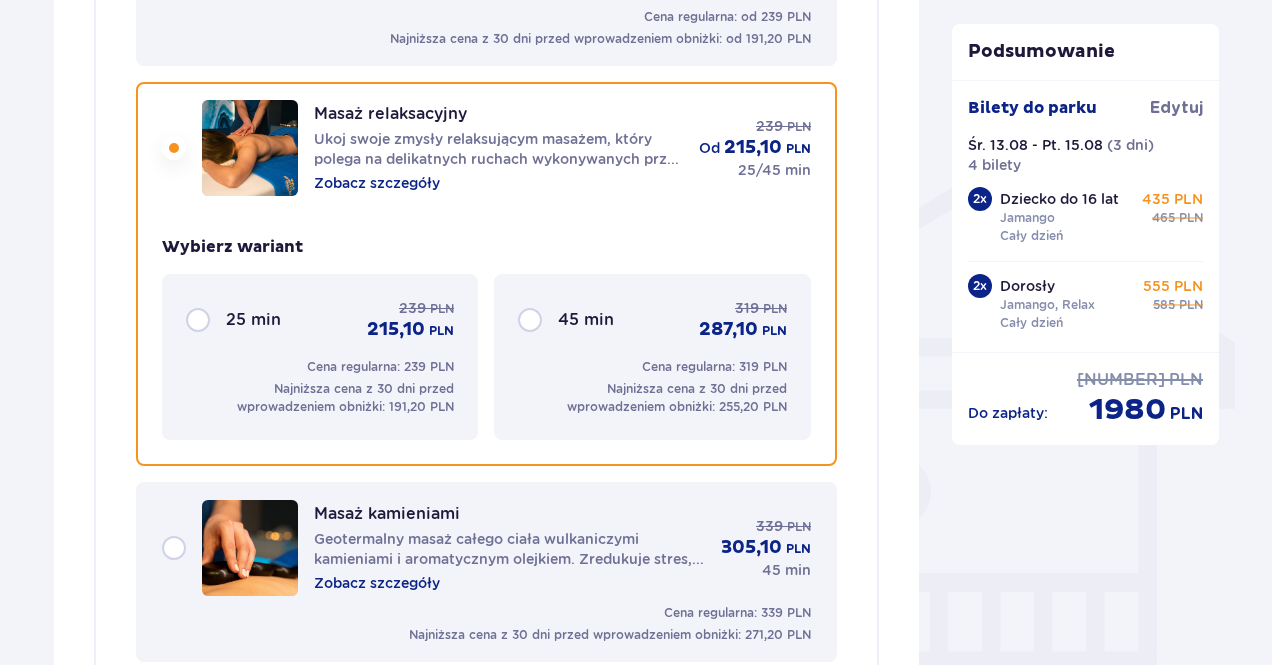 scroll, scrollTop: 1402, scrollLeft: 0, axis: vertical 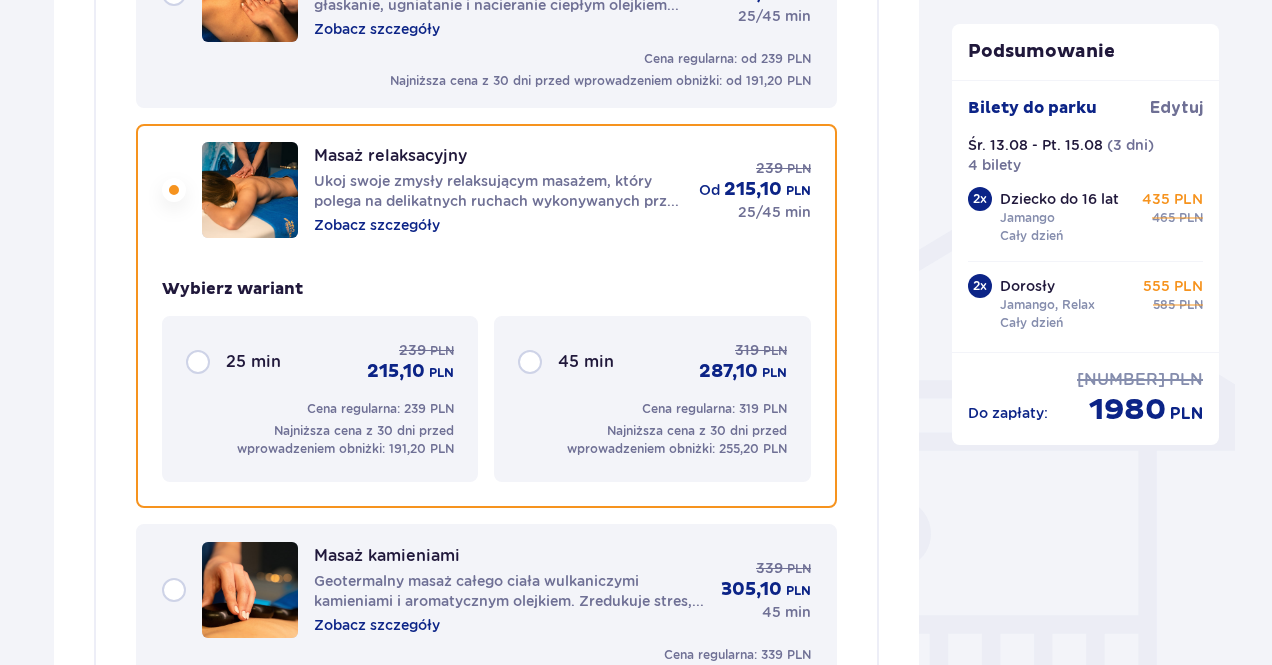 click on "Masaż relaksacyjny Ukoj swoje zmysły relaksującym masażem, który polega na delikatnych ruchach wykonywanych przy użyciu podgrzanego olejku do masażu, co pomaga rozładować napięcie i osiągnąć stan spokoju umysłu. Zobacz szczegóły 239 PLN od 215,10 PLN 25/45 min Wybierz wariant 25 min 239 PLN 215,10 PLN Cena regularna: 239 PLN Najniższa cena z 30 dni przed wprowadzeniem obniżki: 191,20 PLN 45 min 319 PLN 287,10 PLN Cena regularna: 319 PLN Najniższa cena z 30 dni przed wprowadzeniem obniżki: 255,20 PLN" at bounding box center (486, 316) 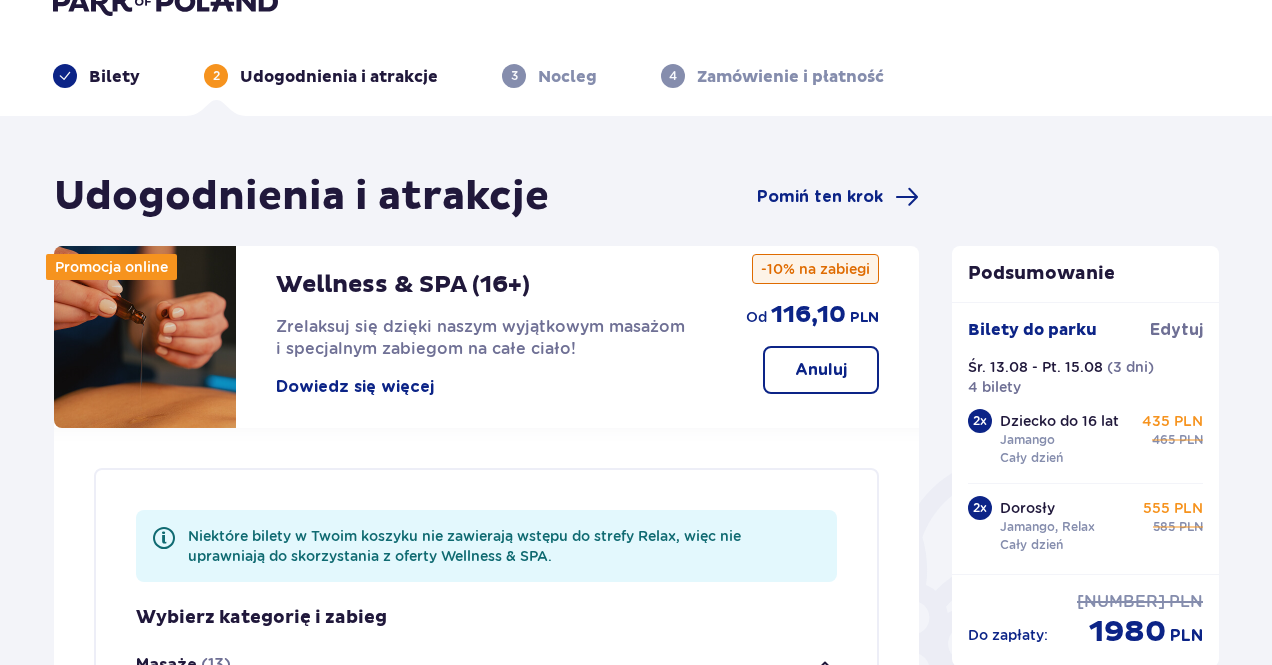 scroll, scrollTop: 0, scrollLeft: 0, axis: both 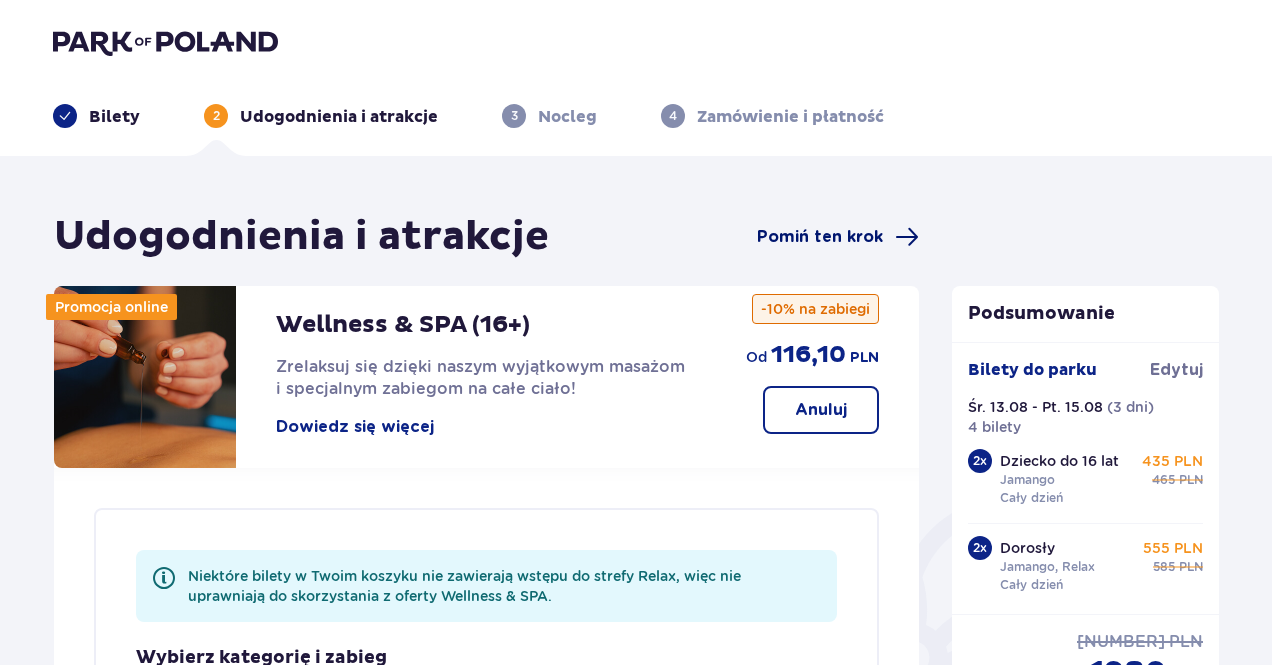 click on "Pomiń ten krok" at bounding box center (820, 237) 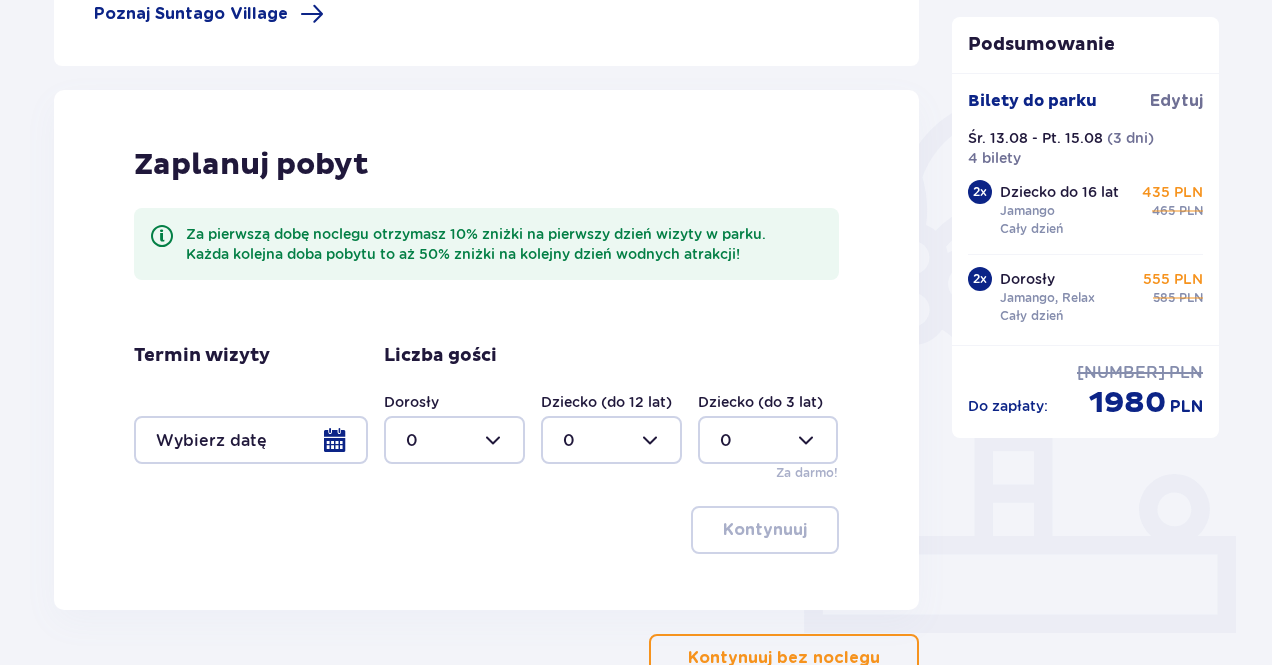 scroll, scrollTop: 300, scrollLeft: 0, axis: vertical 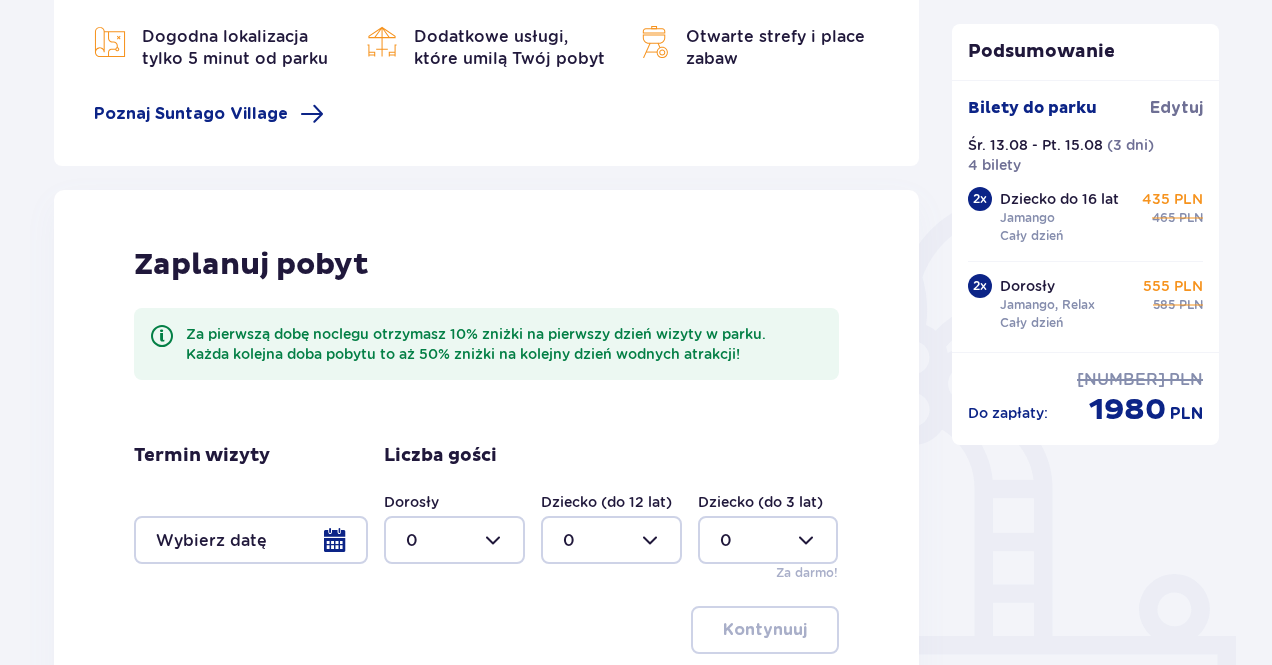 click at bounding box center [251, 540] 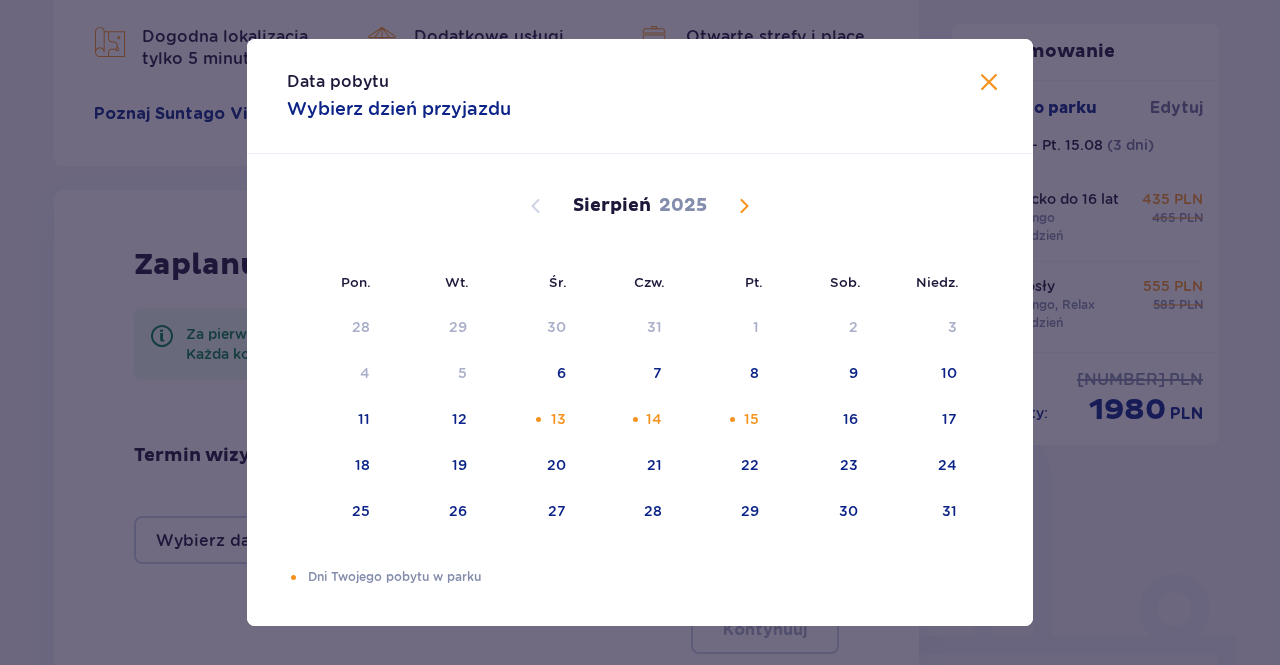 click on "Data pobytu Wybierz dzień przyjazdu Pon. Wt. Śr. Czw. Pt. Sob. Niedz. Lipiec 2025 30 1 2 3 4 5 6 7 8 9 10 11 12 13 14 15 16 17 18 19 20 21 22 23 24 25 26 27 28 29 30 31 1 2 3 Sierpień 2025 28 29 30 31 1 2 3 4 5 6 7 8 9 10 11 12 13 14 15 16 17 18 19 20 21 22 23 24 25 26 27 28 29 30 31 Wrzesień 2025 1 2 3 4 5 6 7 8 9 10 11 12 13 14 15 16 17 18 19 20 21 22 23 24 25 26 27 28 29 30 1 2 3 4 5 Dni Twojego pobytu w parku" at bounding box center (640, 332) 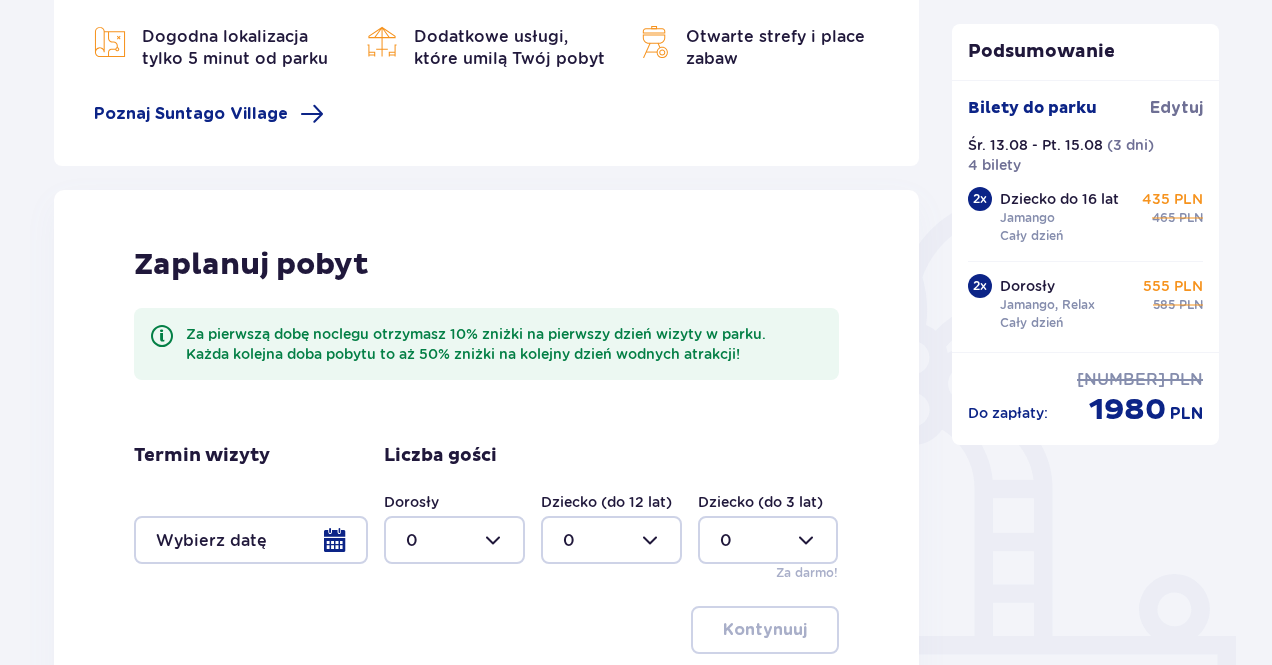 click at bounding box center [454, 540] 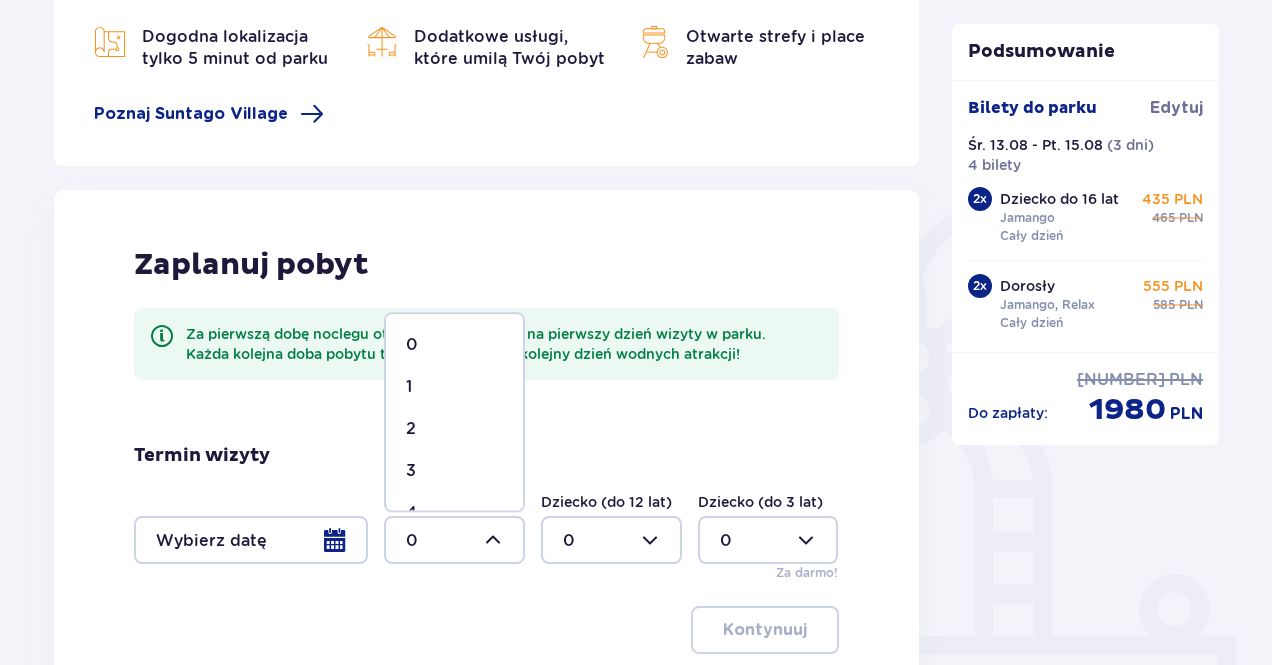 click on "2" at bounding box center (454, 429) 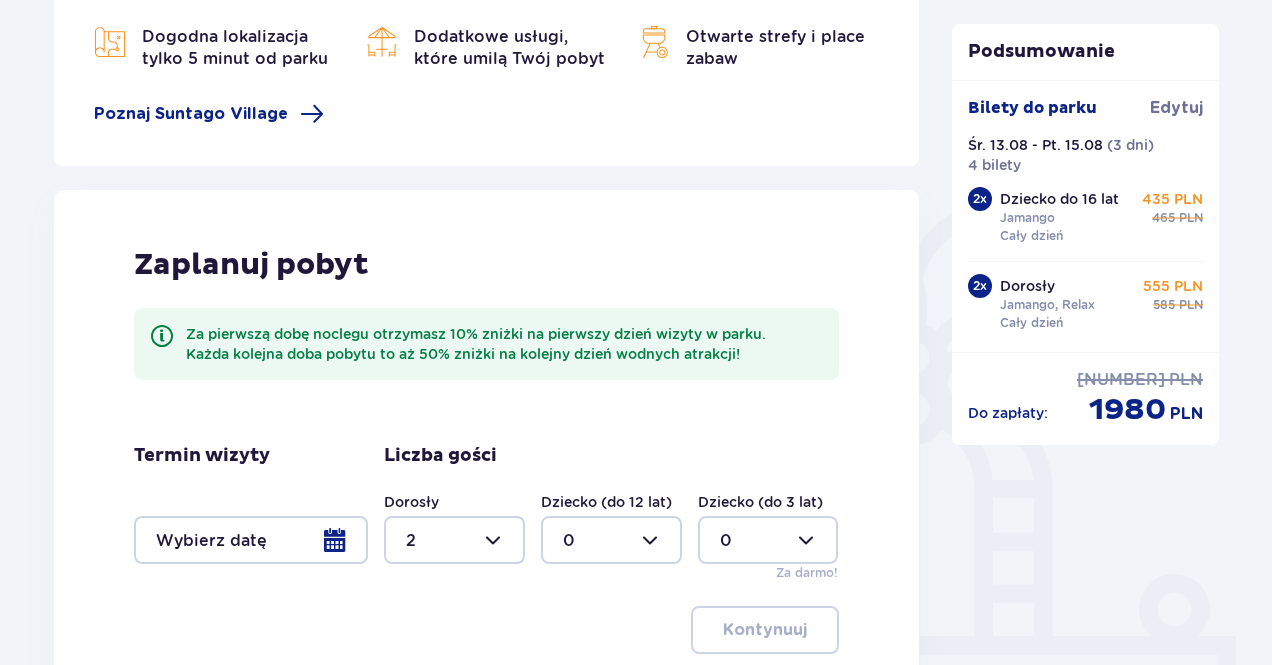click at bounding box center [611, 540] 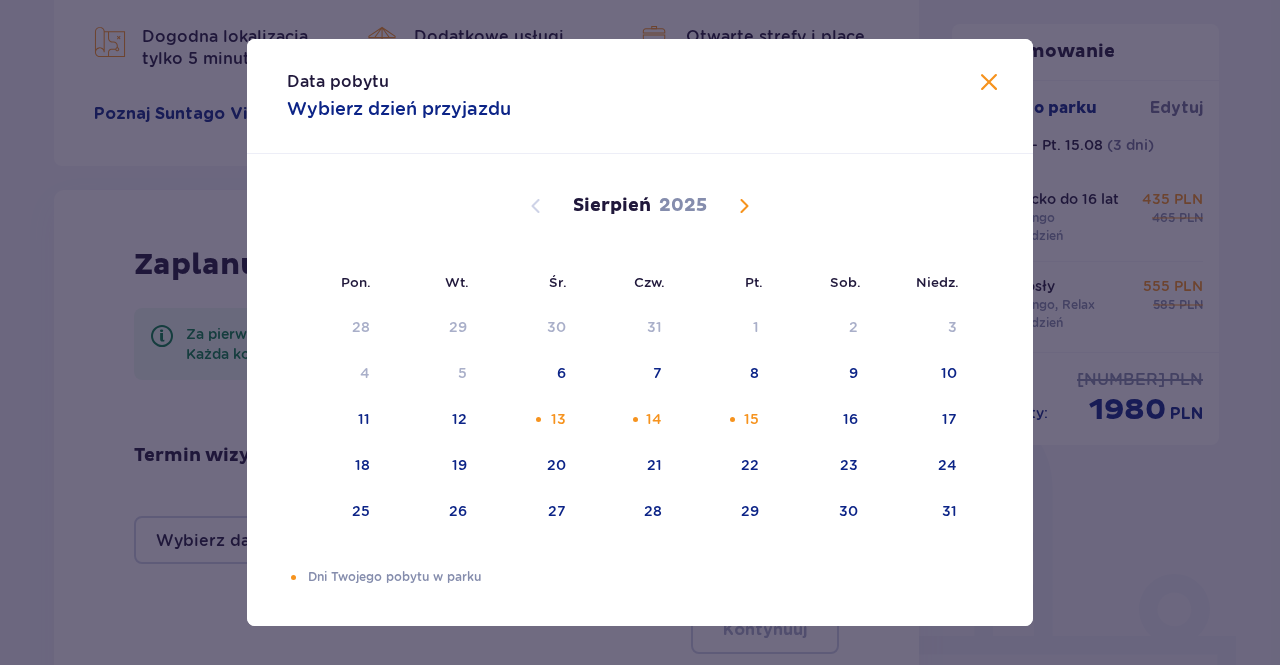 click at bounding box center [989, 83] 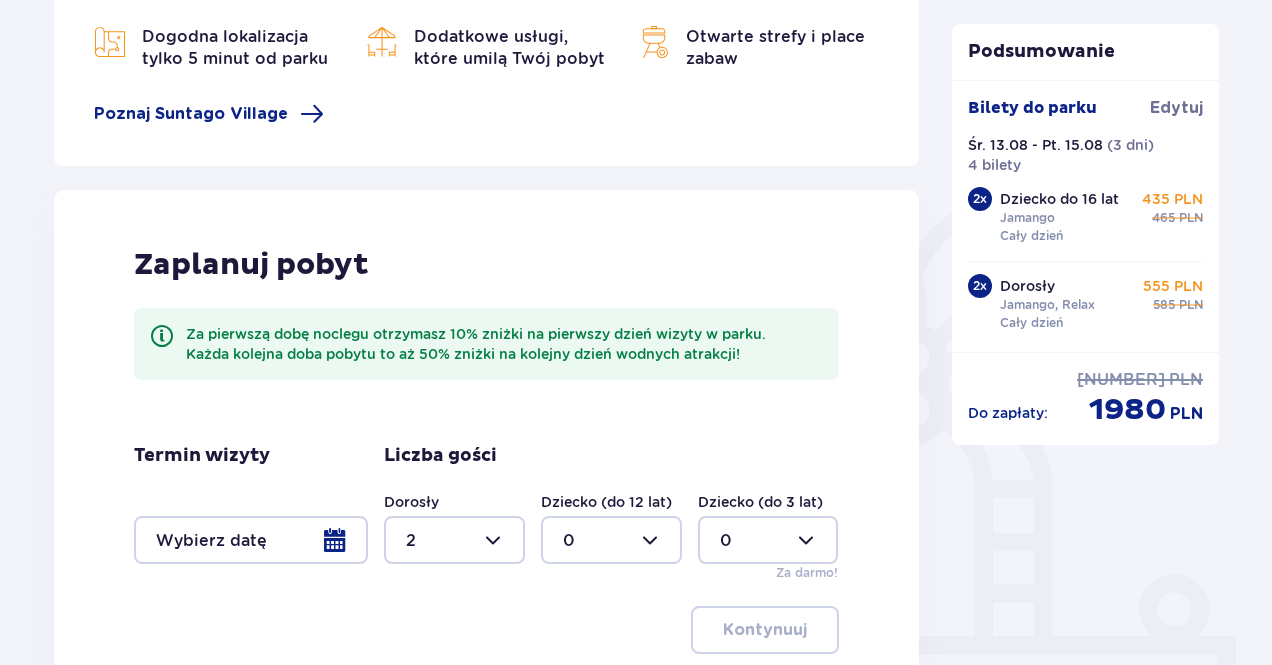 click at bounding box center (251, 540) 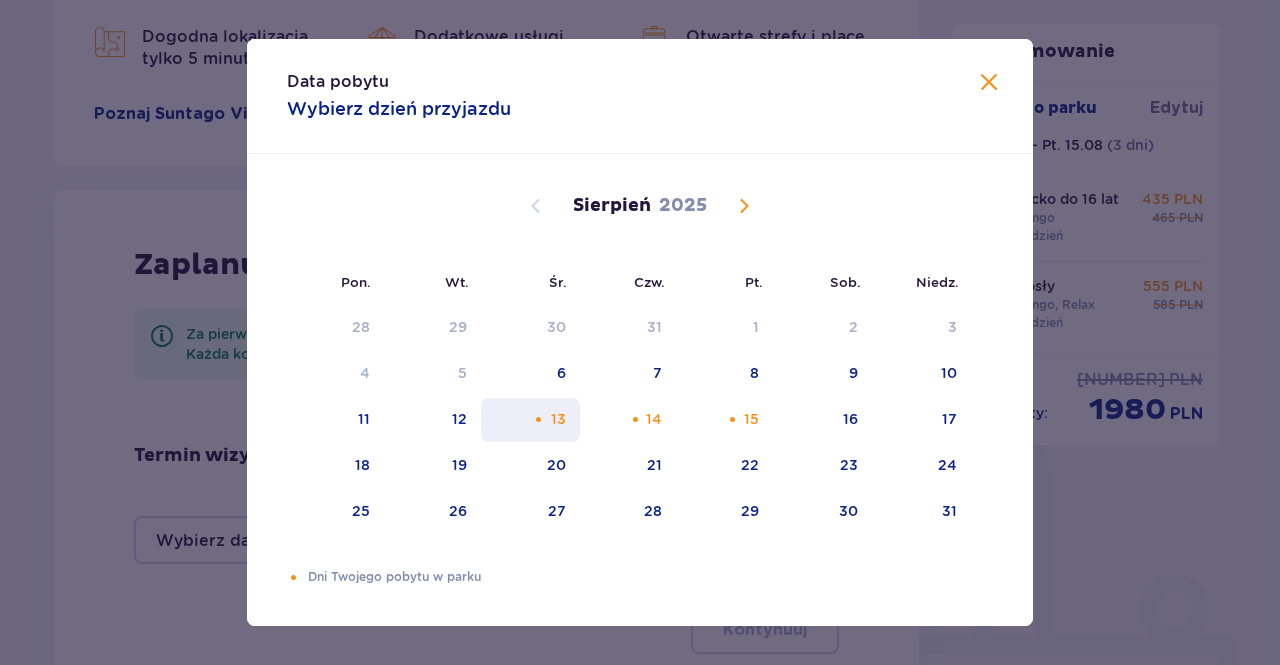 click on "13" at bounding box center [558, 419] 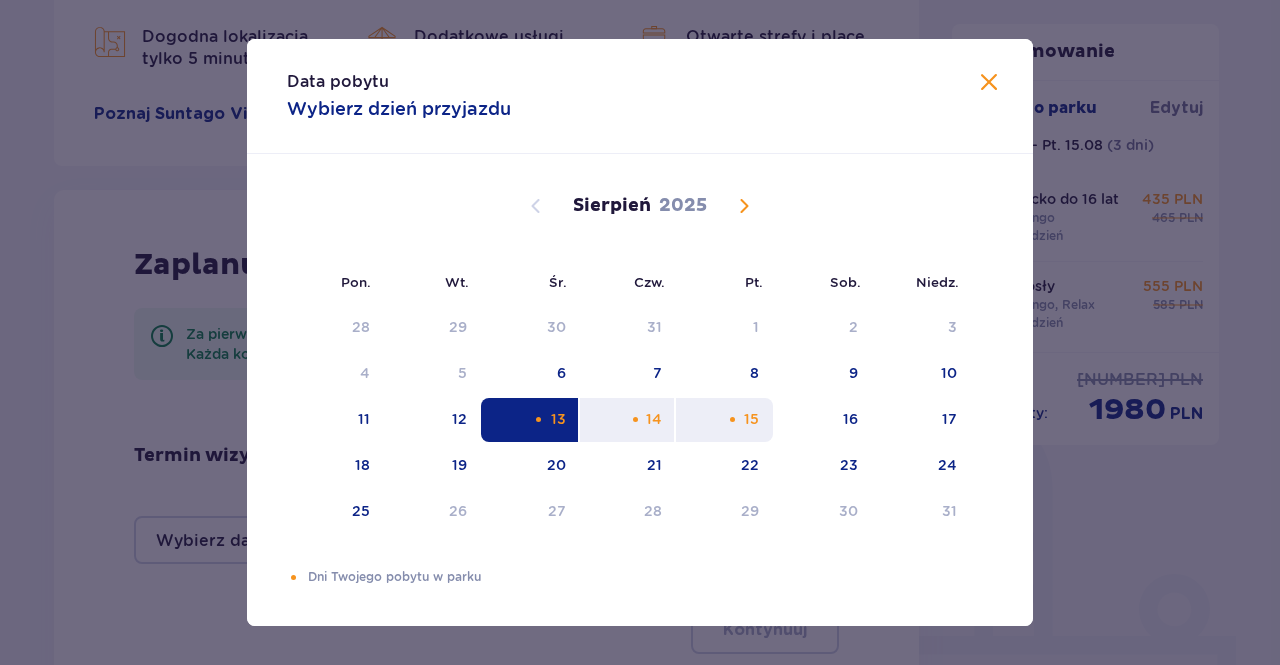 click on "15" at bounding box center [751, 419] 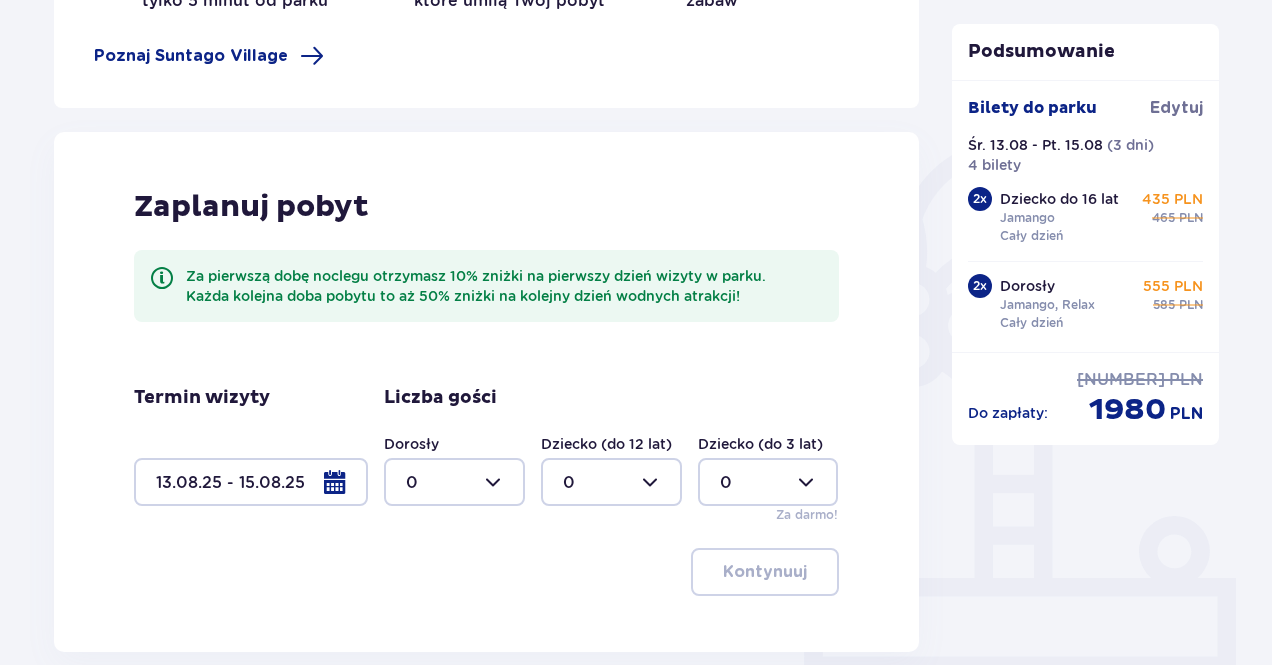 scroll, scrollTop: 400, scrollLeft: 0, axis: vertical 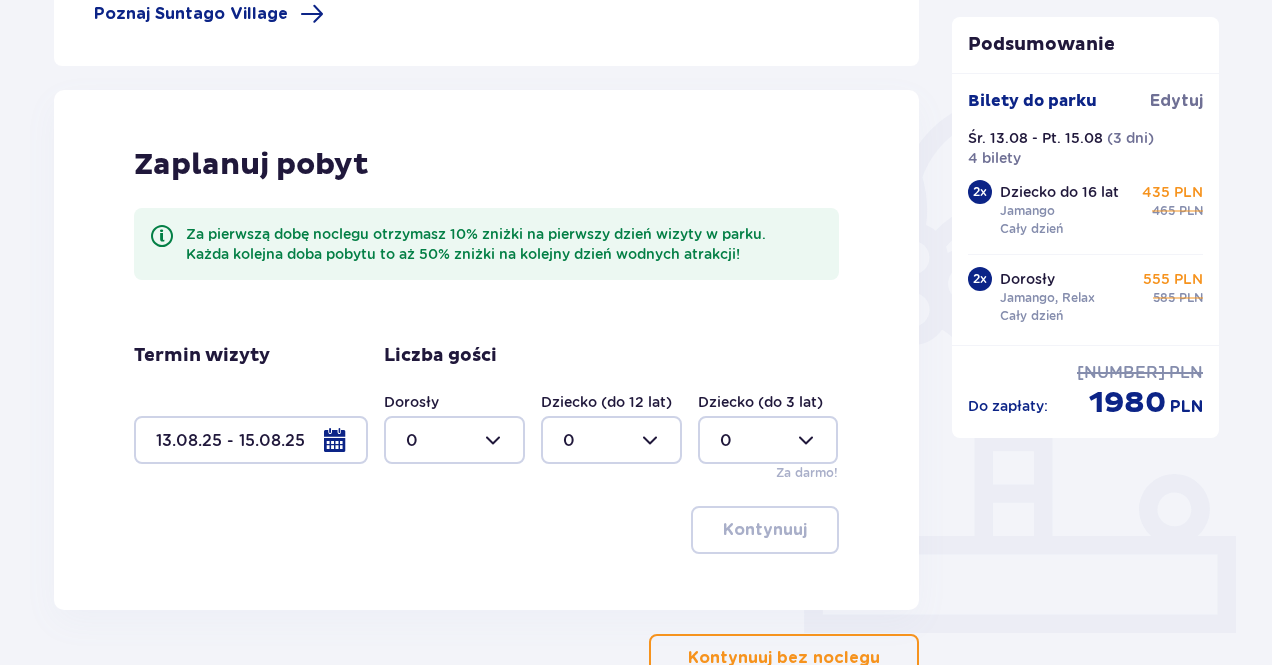 click at bounding box center [454, 440] 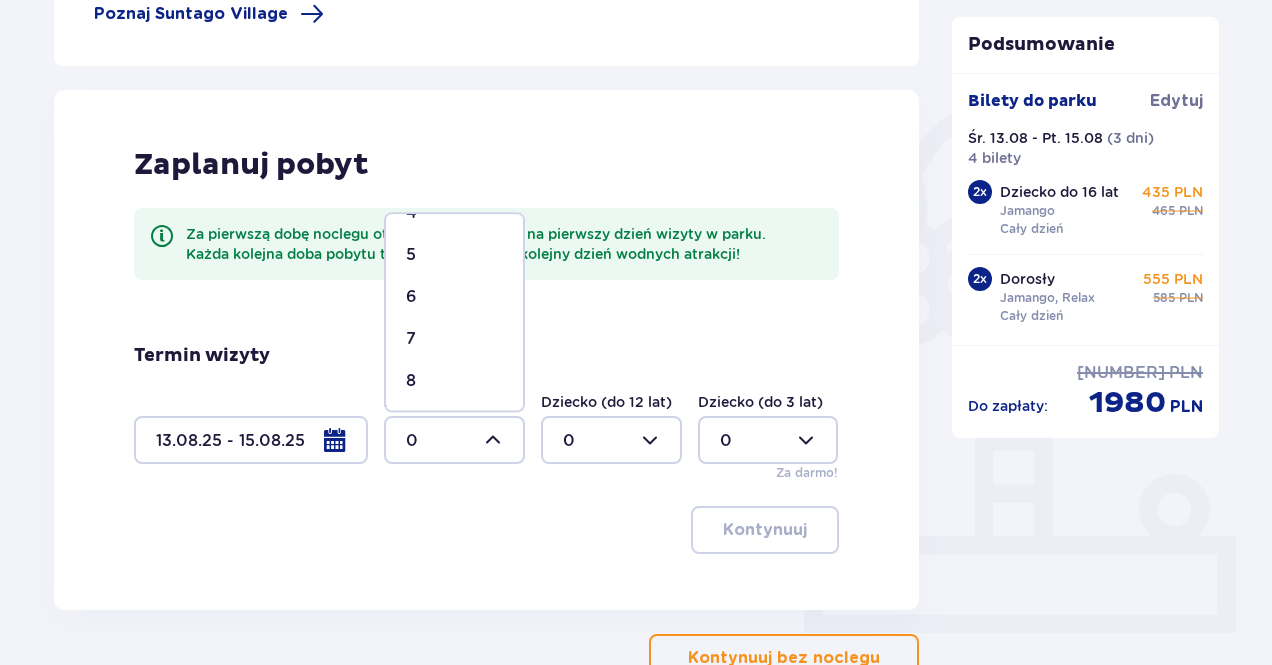 scroll, scrollTop: 0, scrollLeft: 0, axis: both 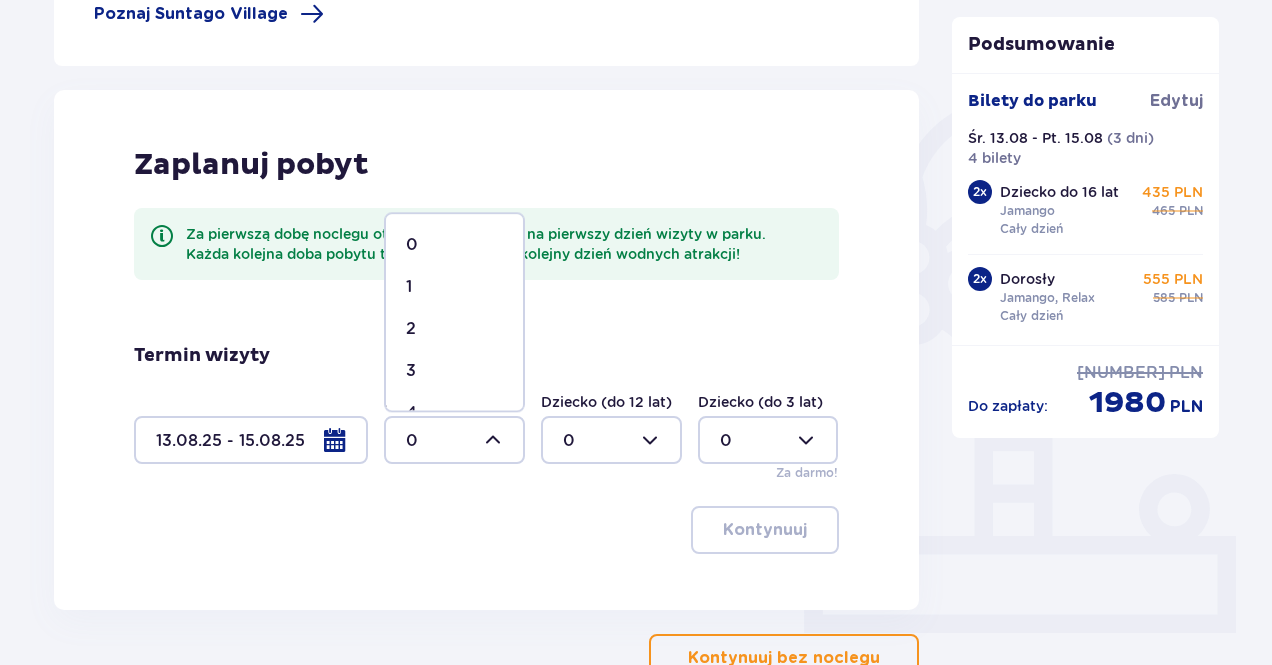 click on "4" at bounding box center (454, 413) 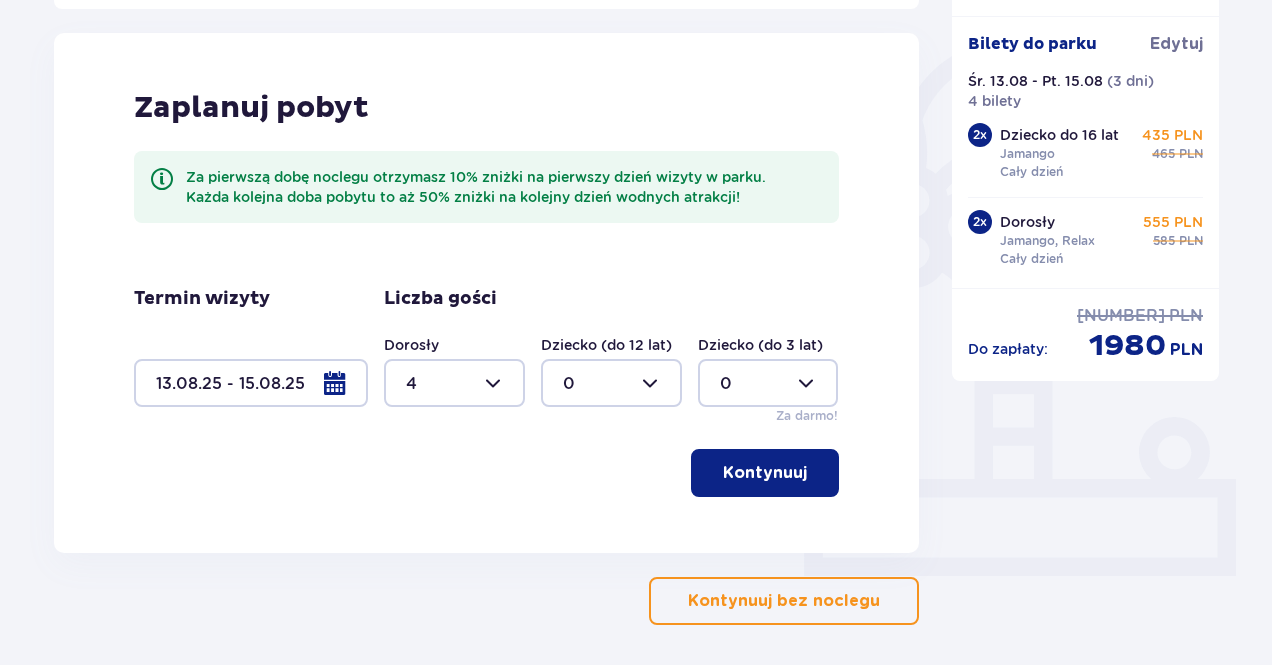scroll, scrollTop: 536, scrollLeft: 0, axis: vertical 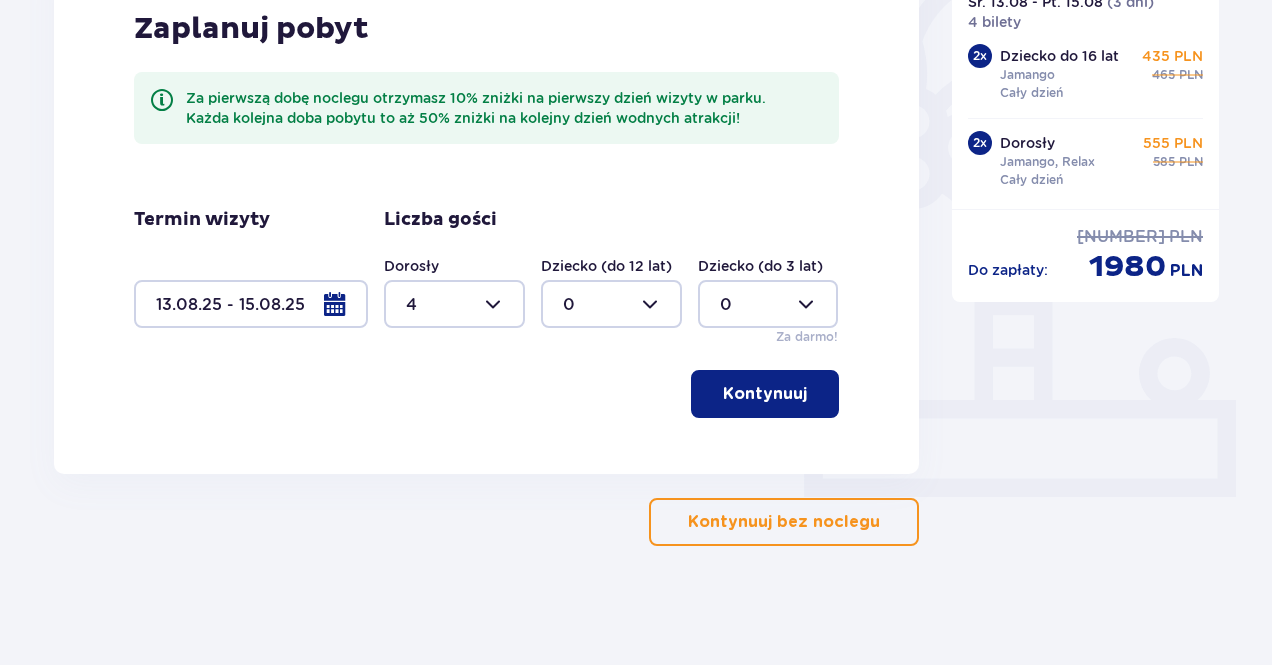 click on "Kontynuuj" at bounding box center (765, 394) 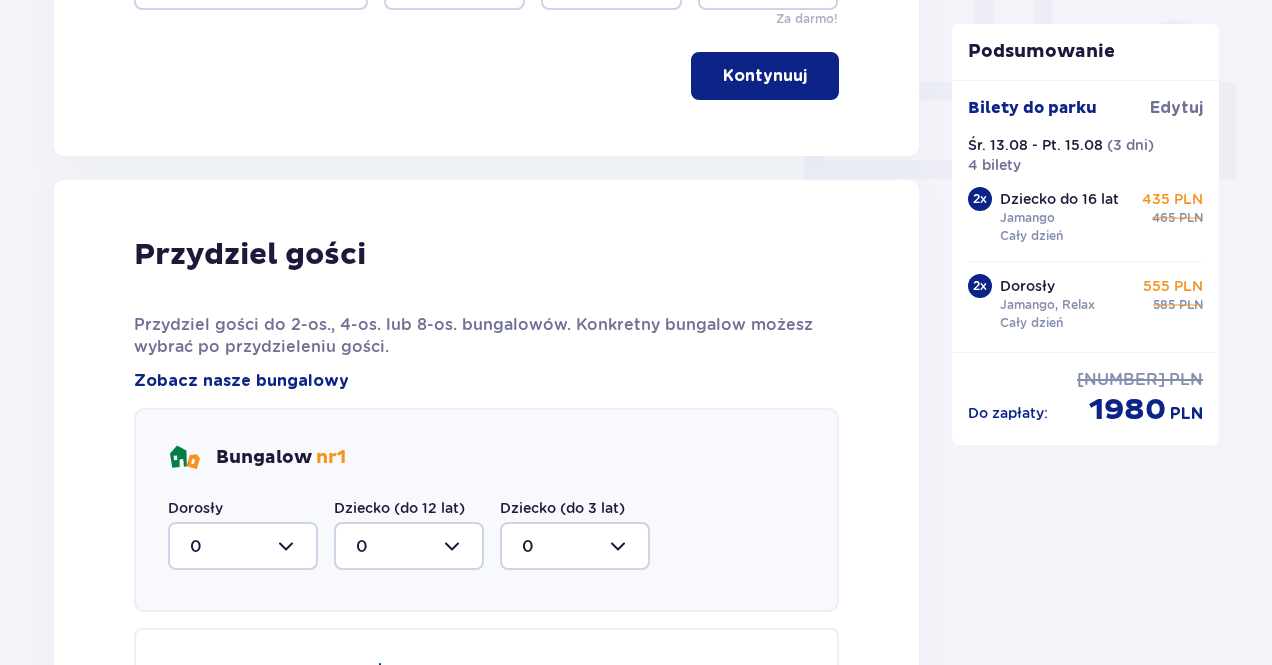 scroll, scrollTop: 810, scrollLeft: 0, axis: vertical 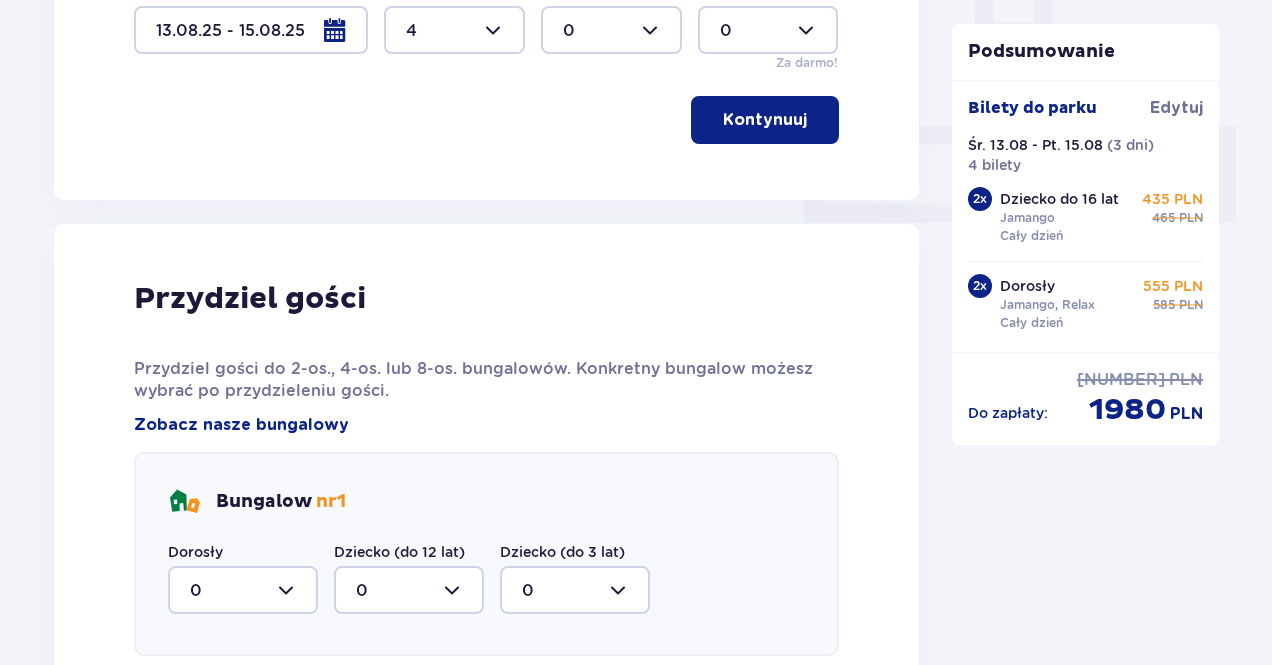 click at bounding box center (243, 590) 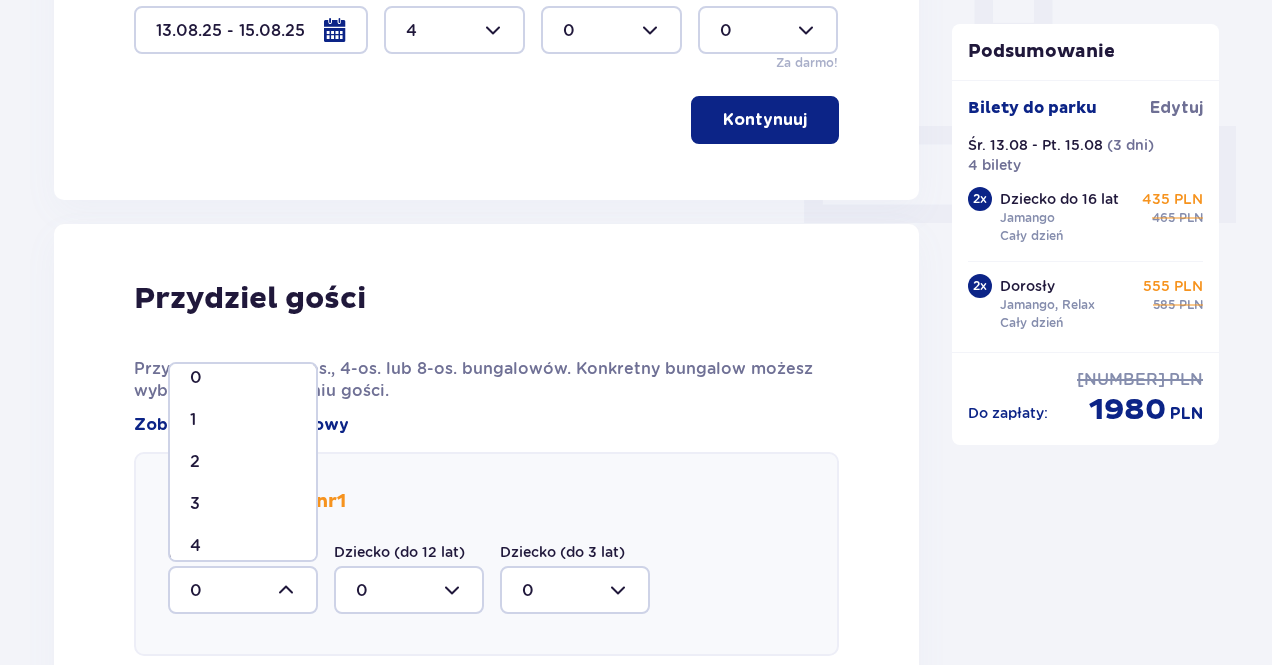 scroll, scrollTop: 34, scrollLeft: 0, axis: vertical 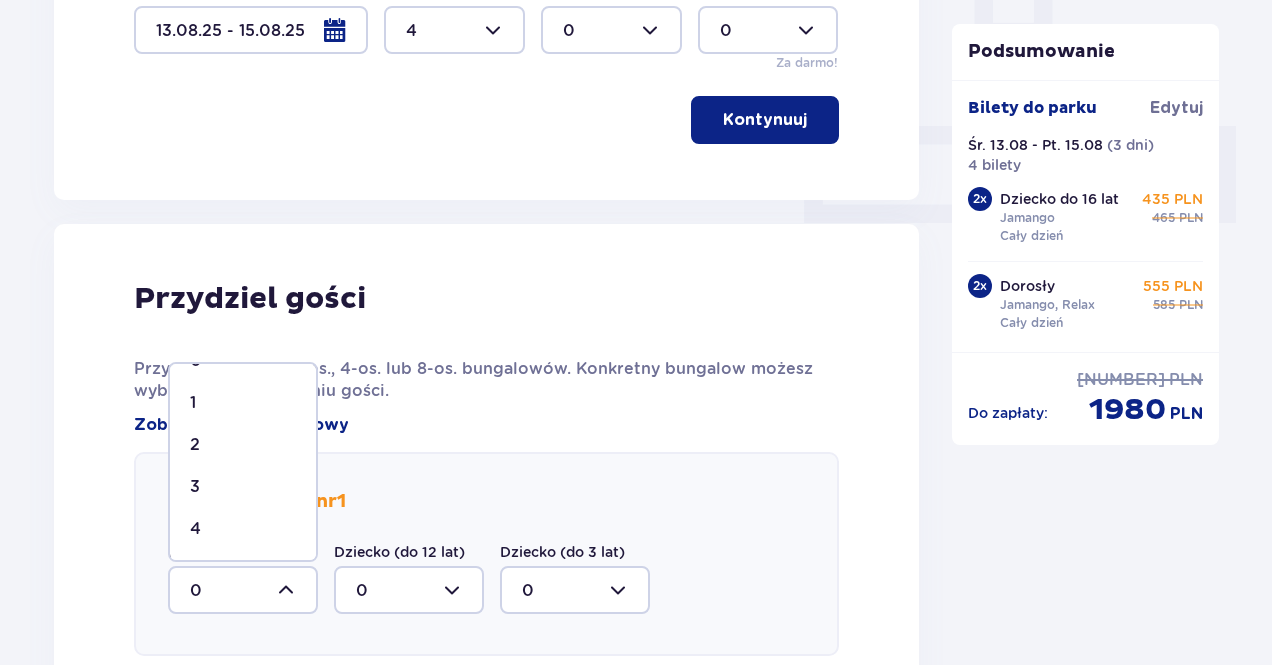 click on "4" at bounding box center (243, 529) 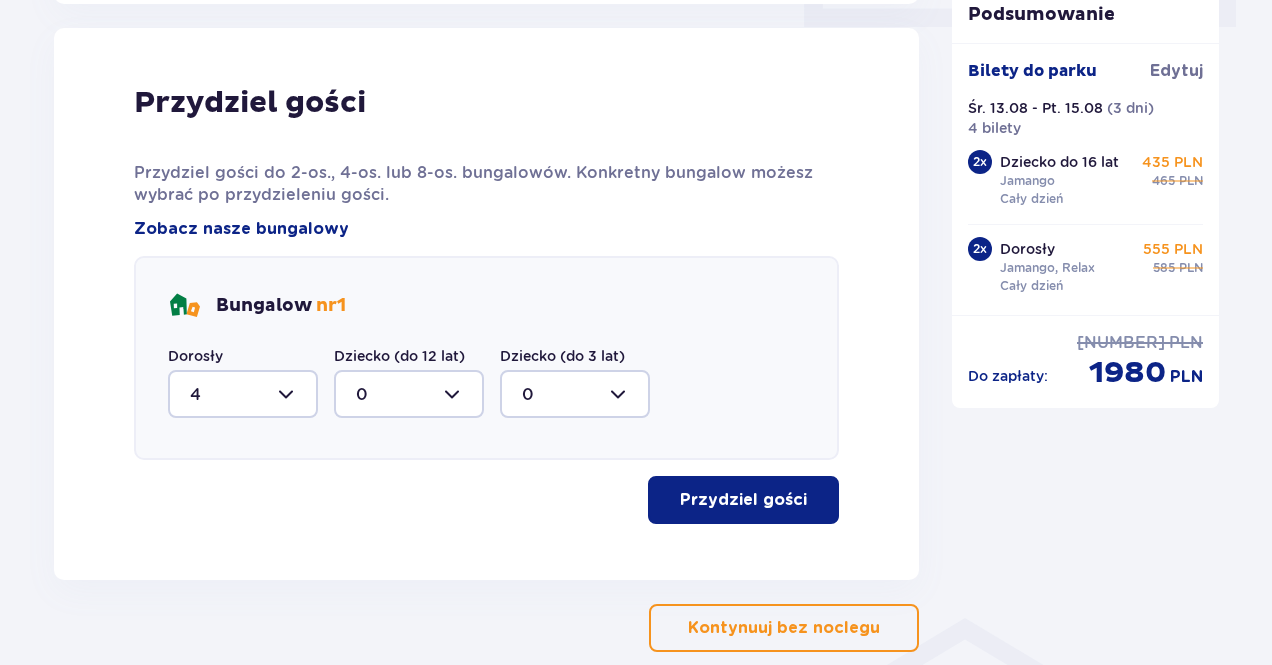 scroll, scrollTop: 1010, scrollLeft: 0, axis: vertical 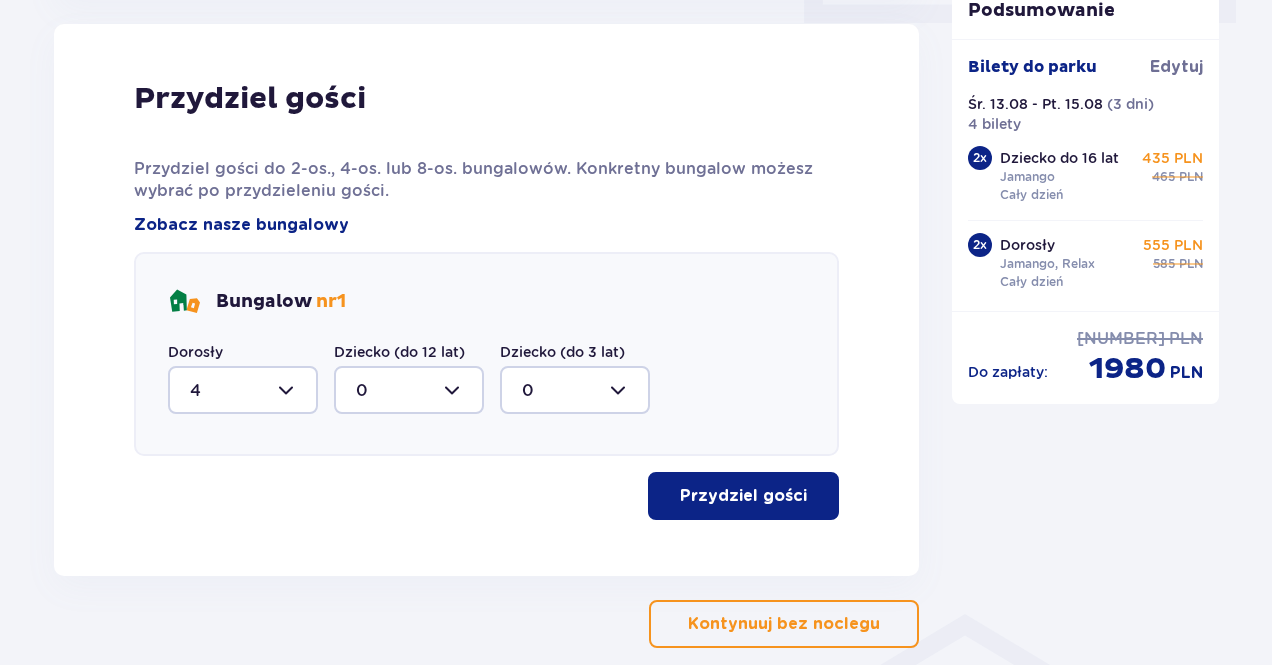 click at bounding box center [243, 390] 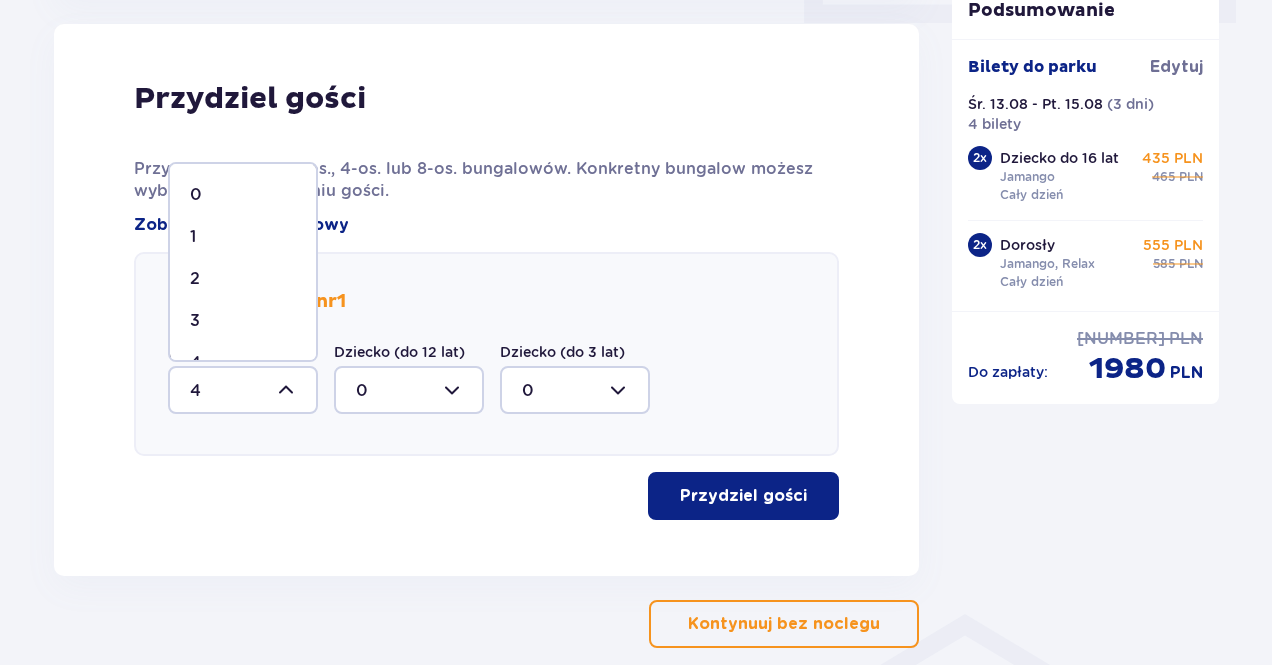 click on "2" at bounding box center (243, 279) 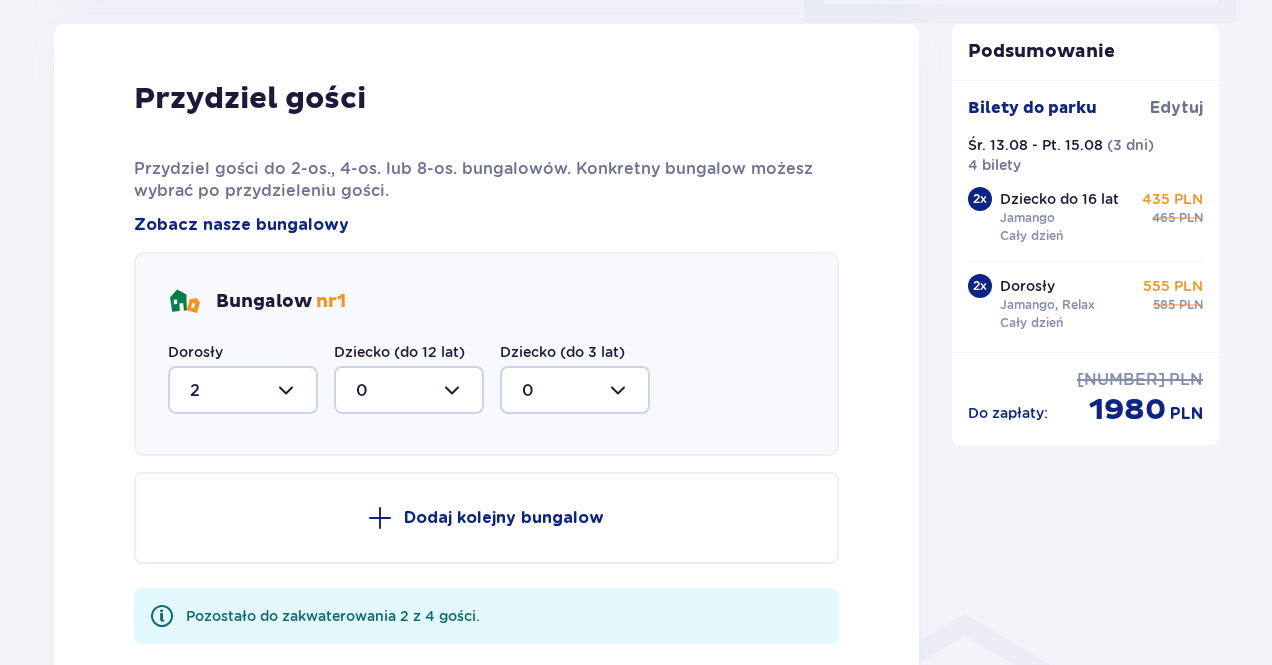 click on "Dodaj kolejny bungalow" at bounding box center (504, 518) 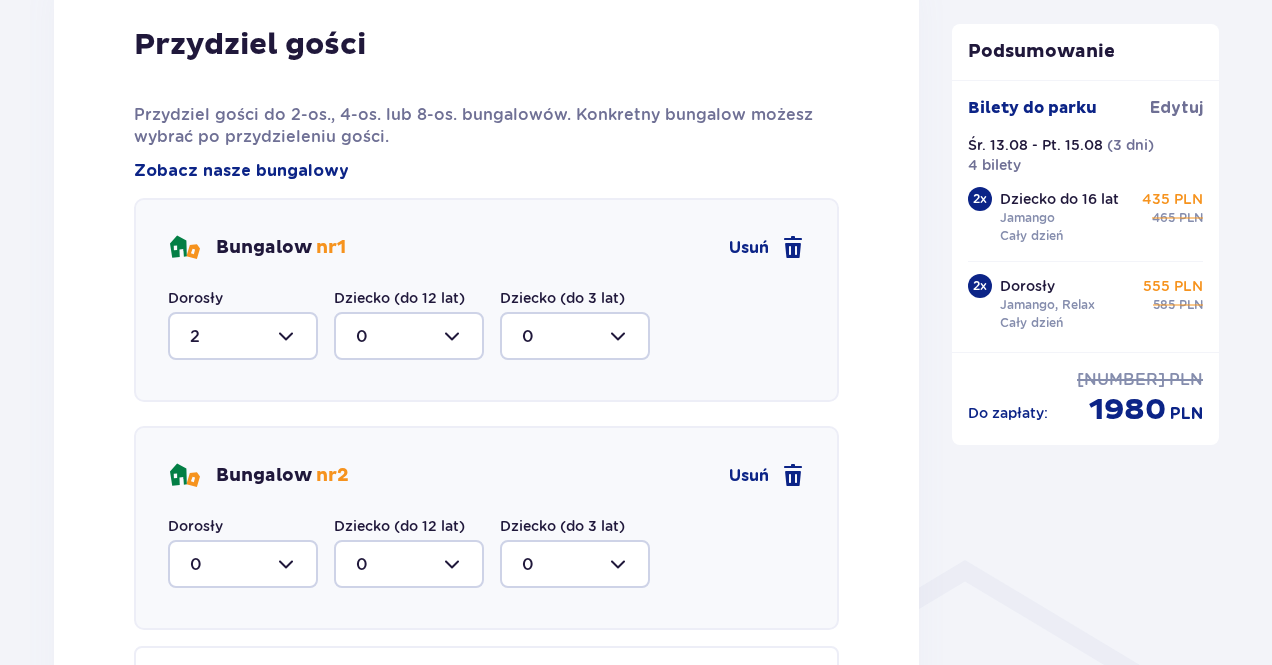 scroll, scrollTop: 1210, scrollLeft: 0, axis: vertical 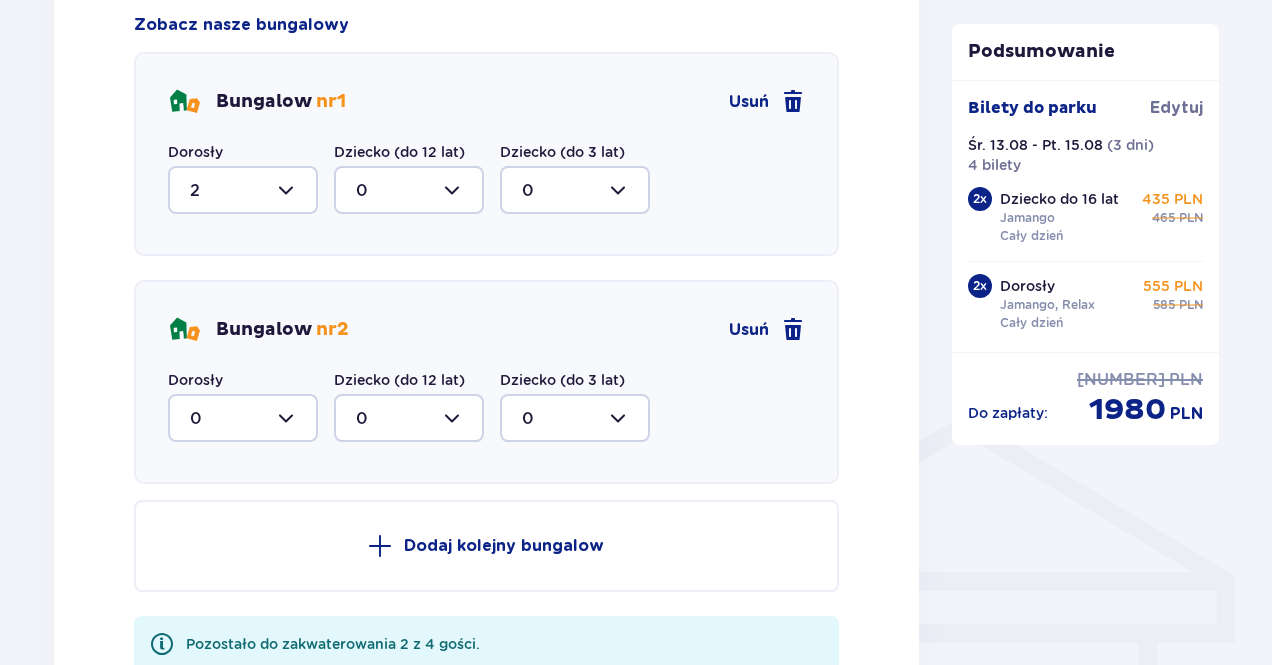 click at bounding box center [243, 418] 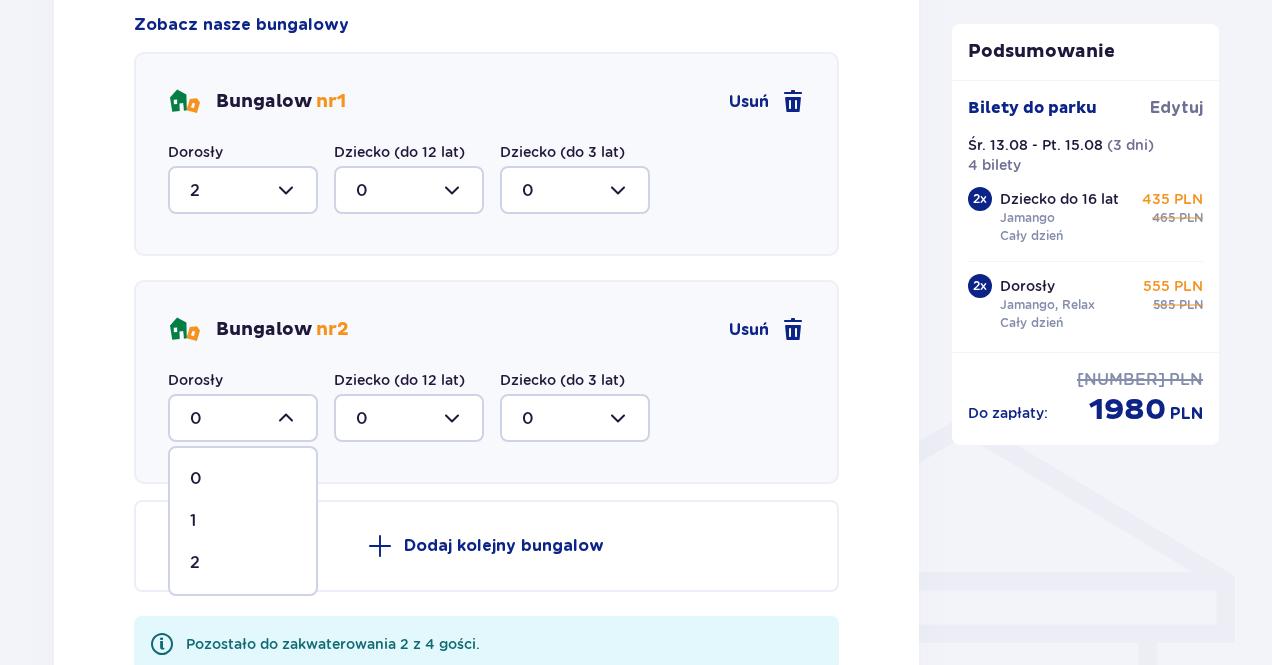 click on "2" at bounding box center (243, 563) 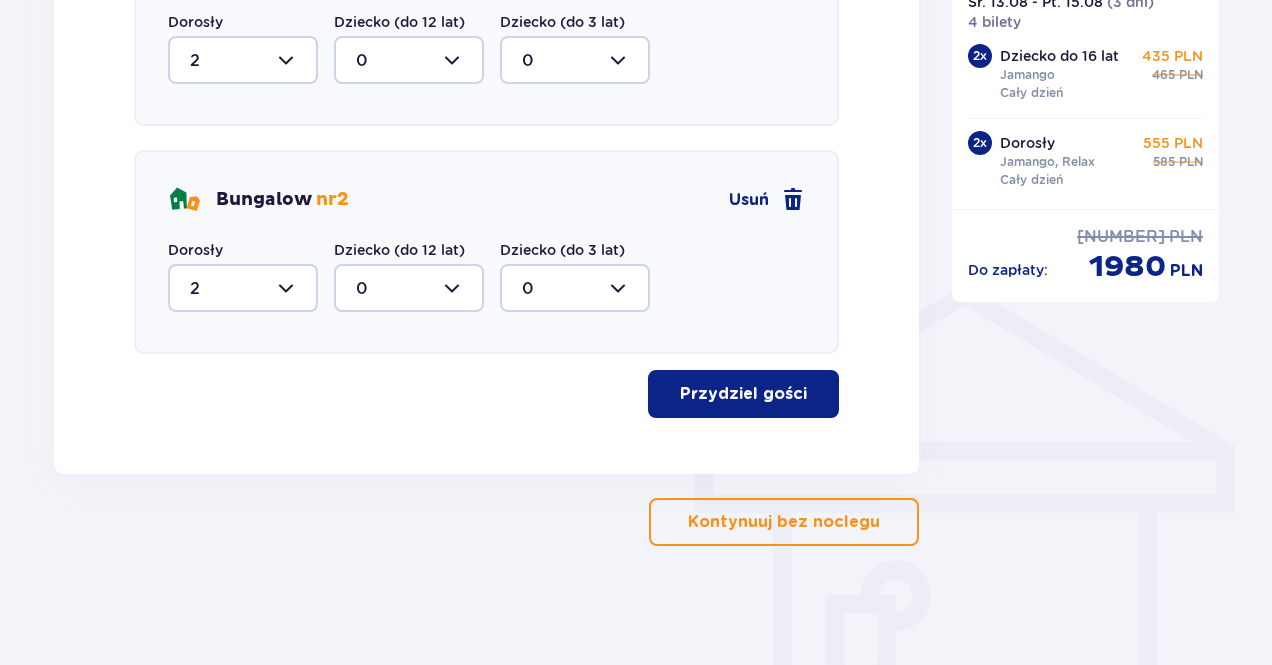scroll, scrollTop: 1340, scrollLeft: 0, axis: vertical 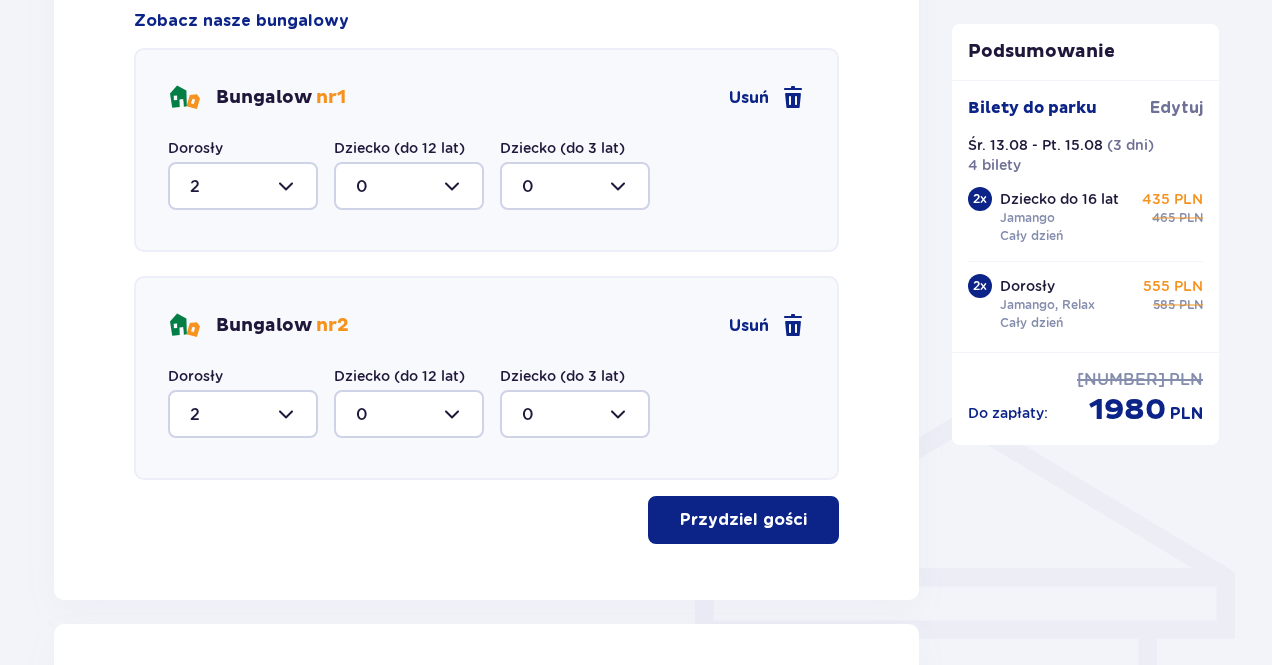click at bounding box center (243, 186) 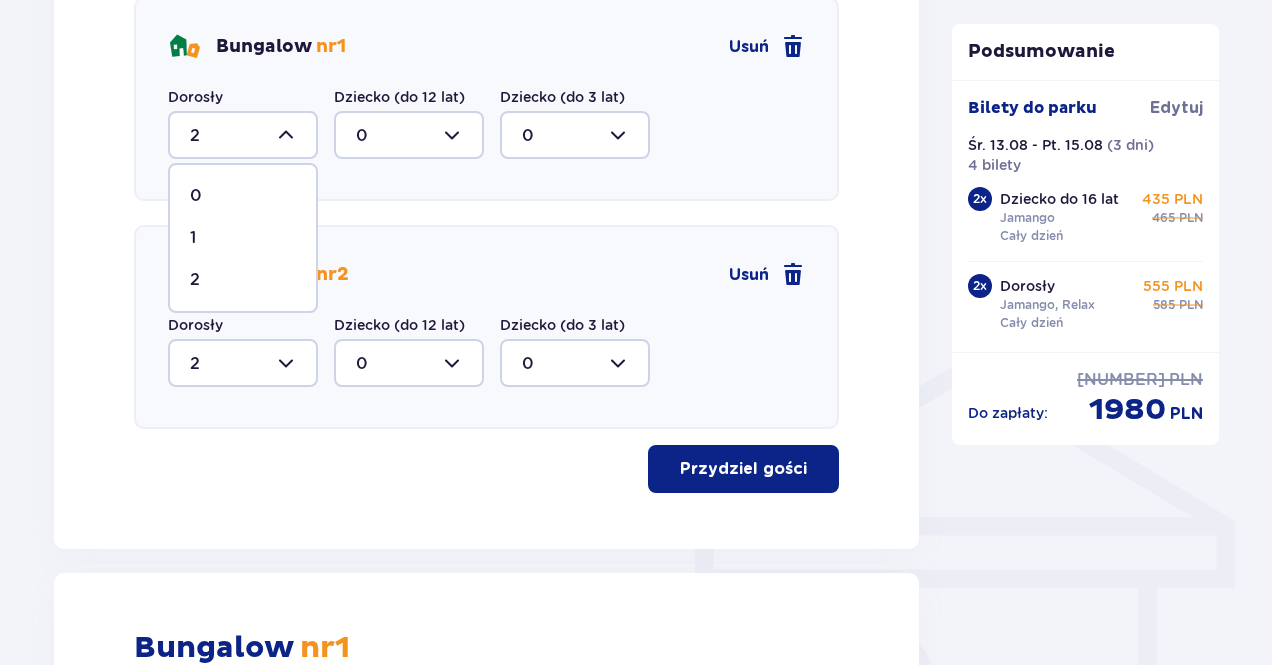 scroll, scrollTop: 1214, scrollLeft: 0, axis: vertical 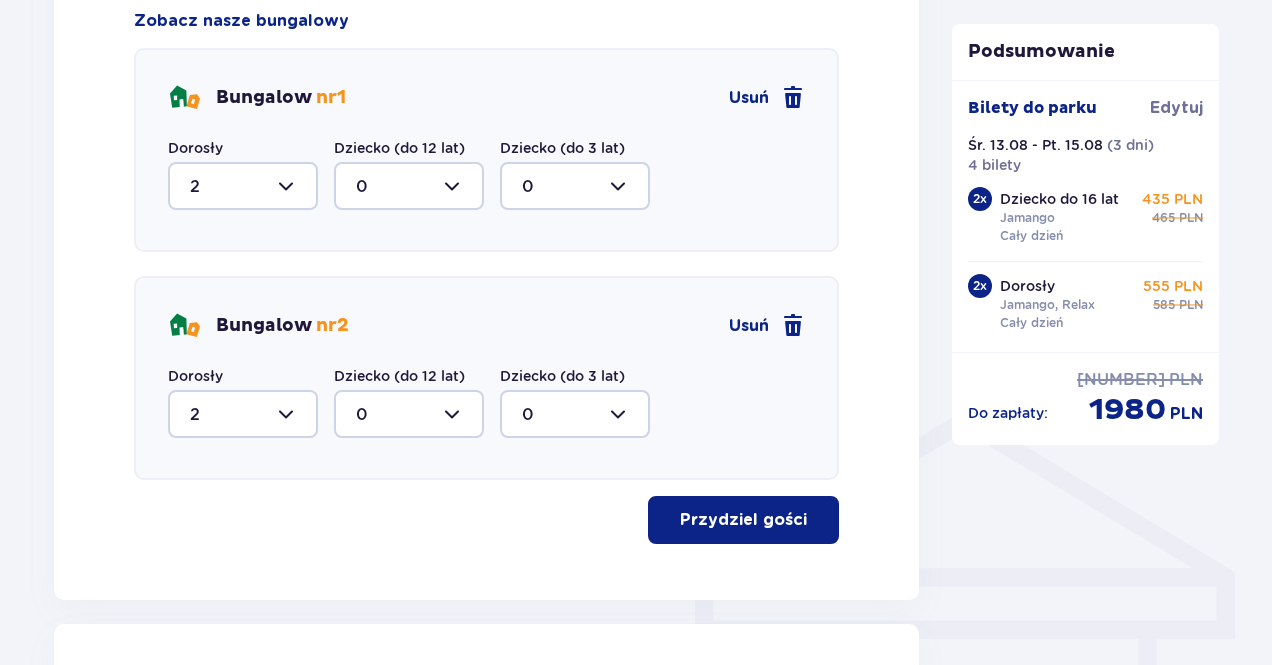 click at bounding box center (243, 414) 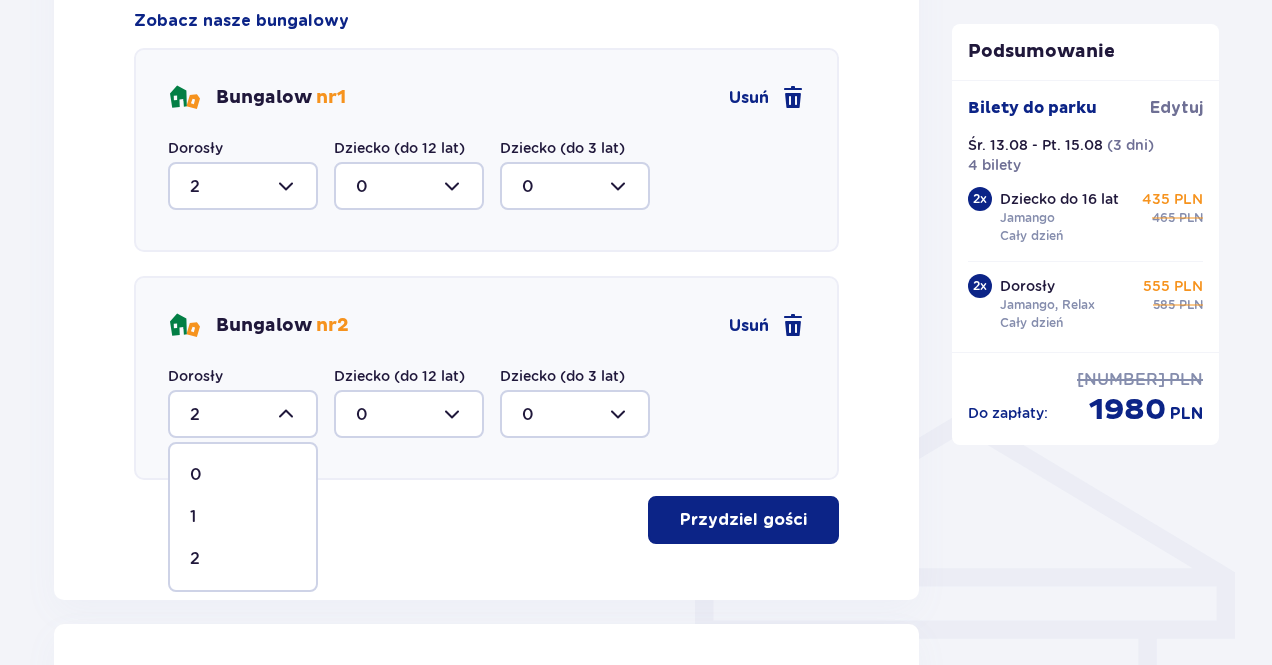 click on "0" at bounding box center (243, 475) 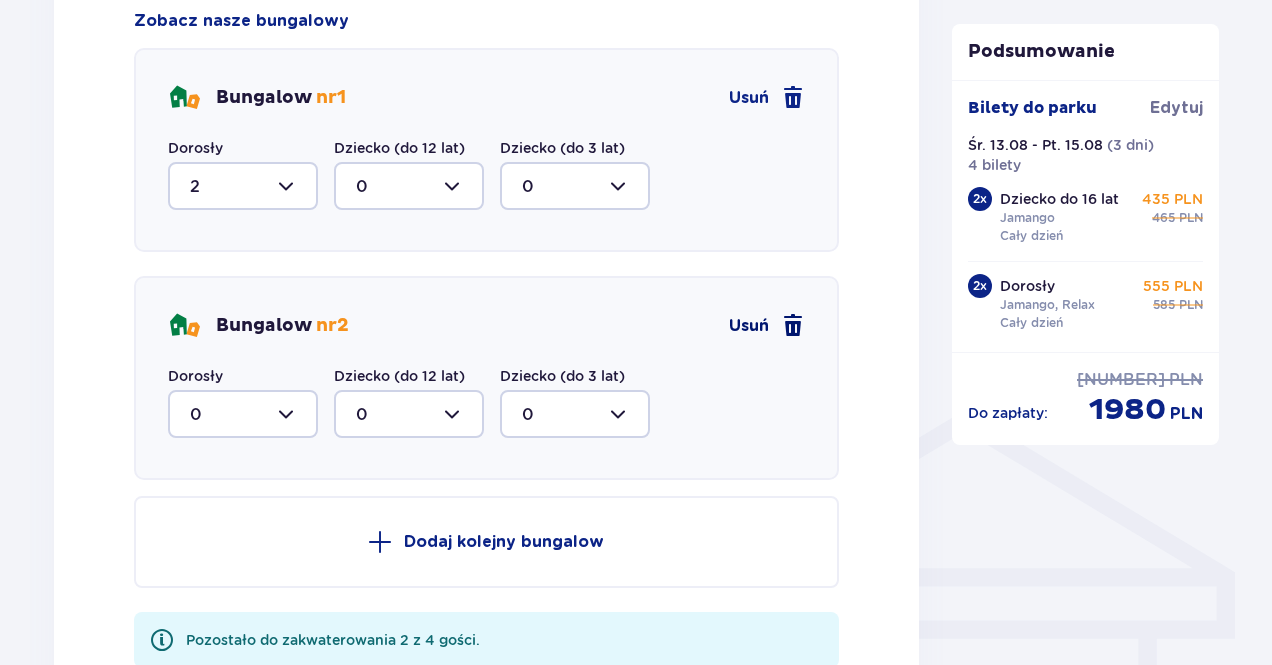 click at bounding box center [793, 326] 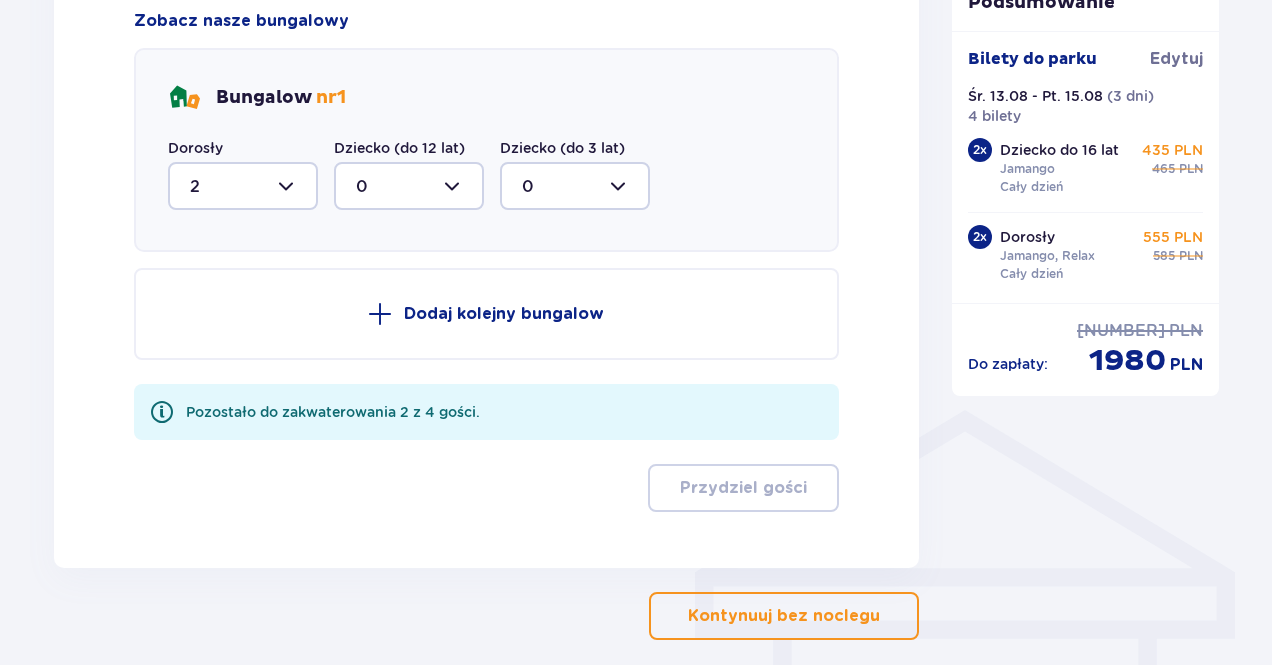 click at bounding box center (243, 186) 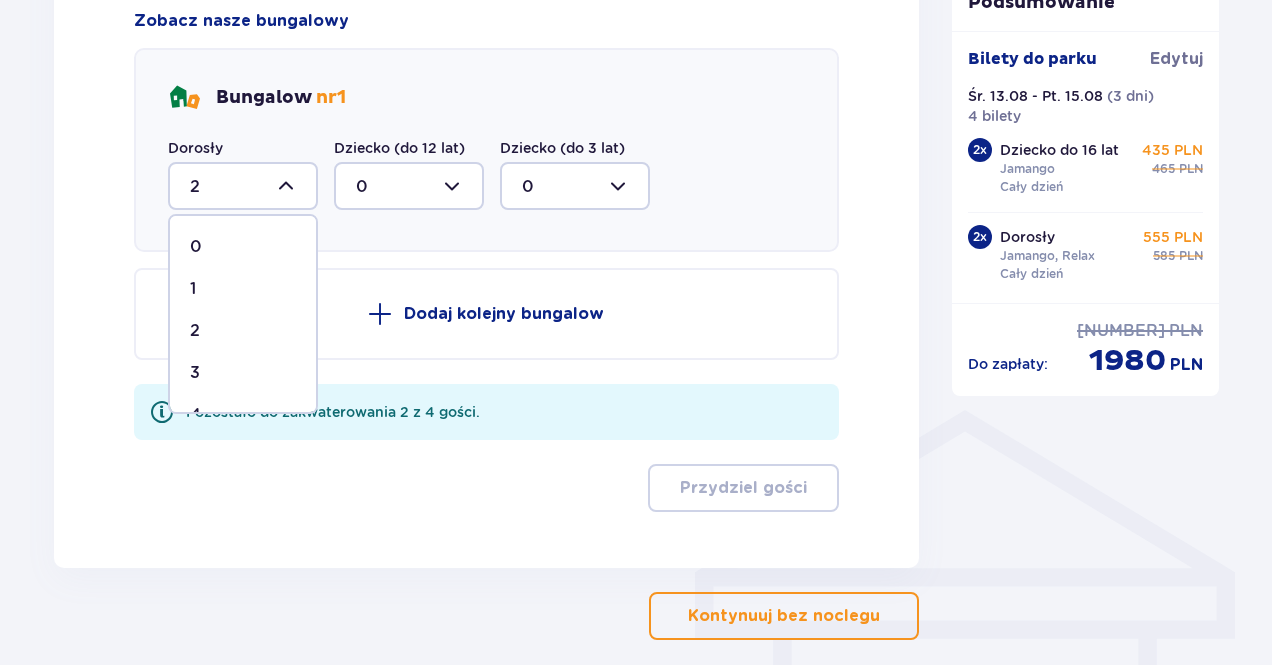 scroll, scrollTop: 34, scrollLeft: 0, axis: vertical 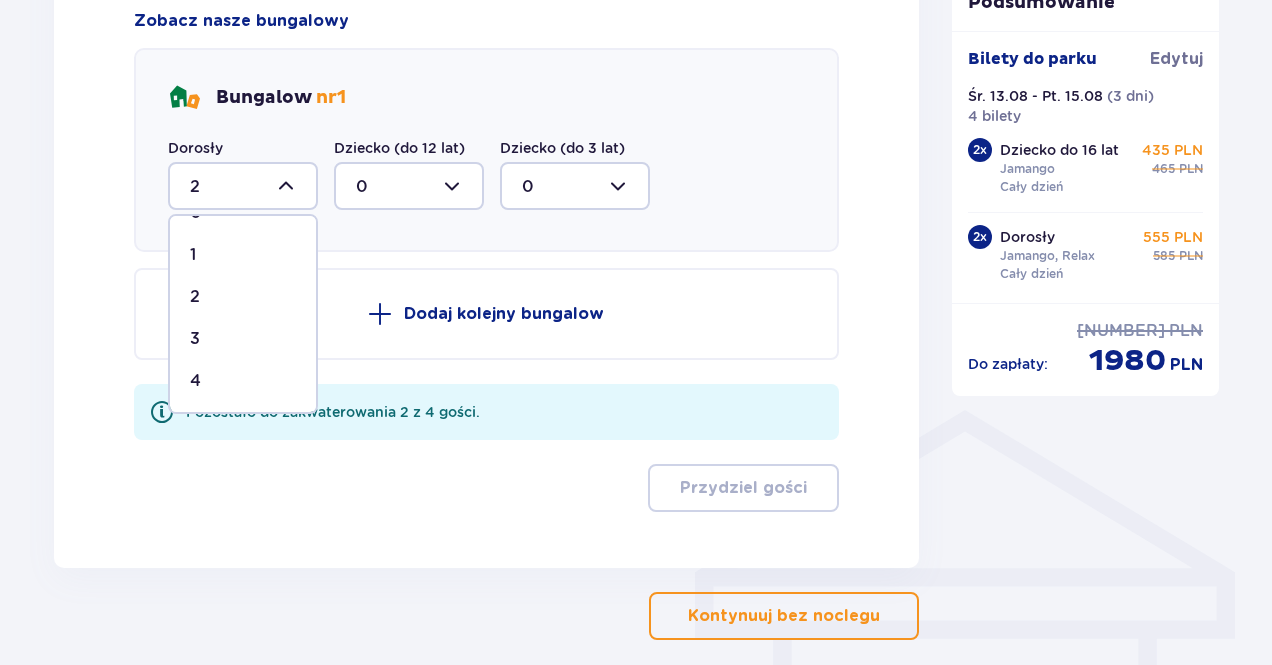 click on "4" at bounding box center (243, 381) 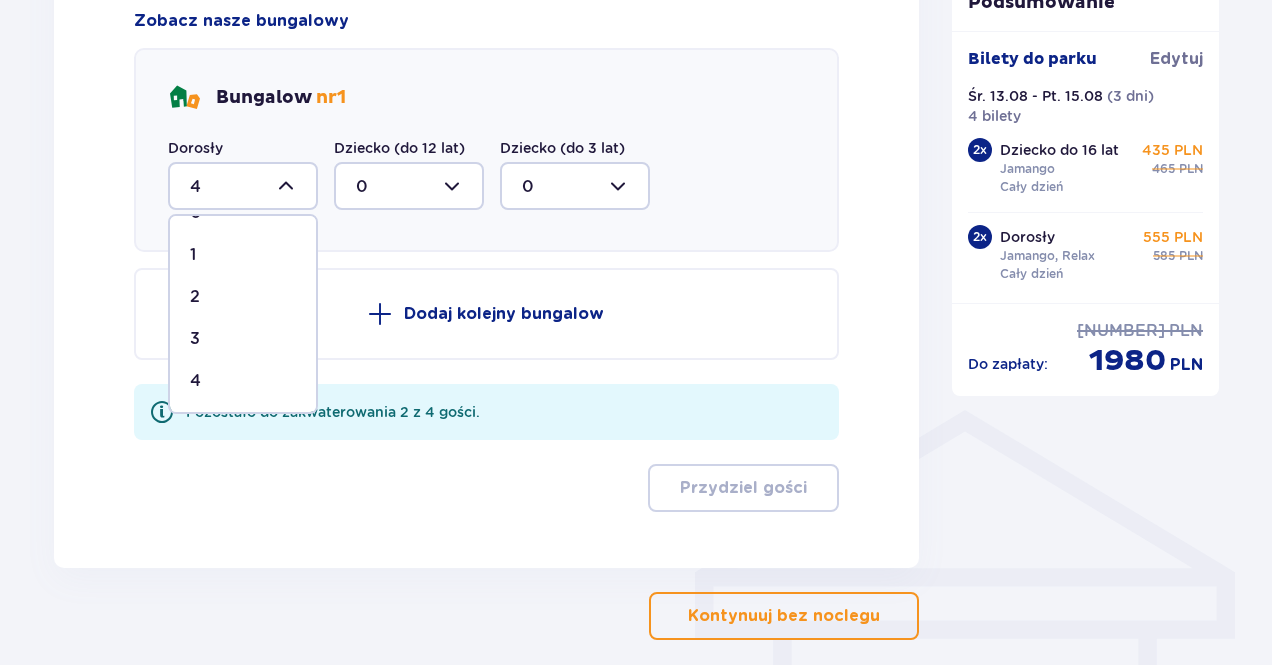 scroll, scrollTop: 1112, scrollLeft: 0, axis: vertical 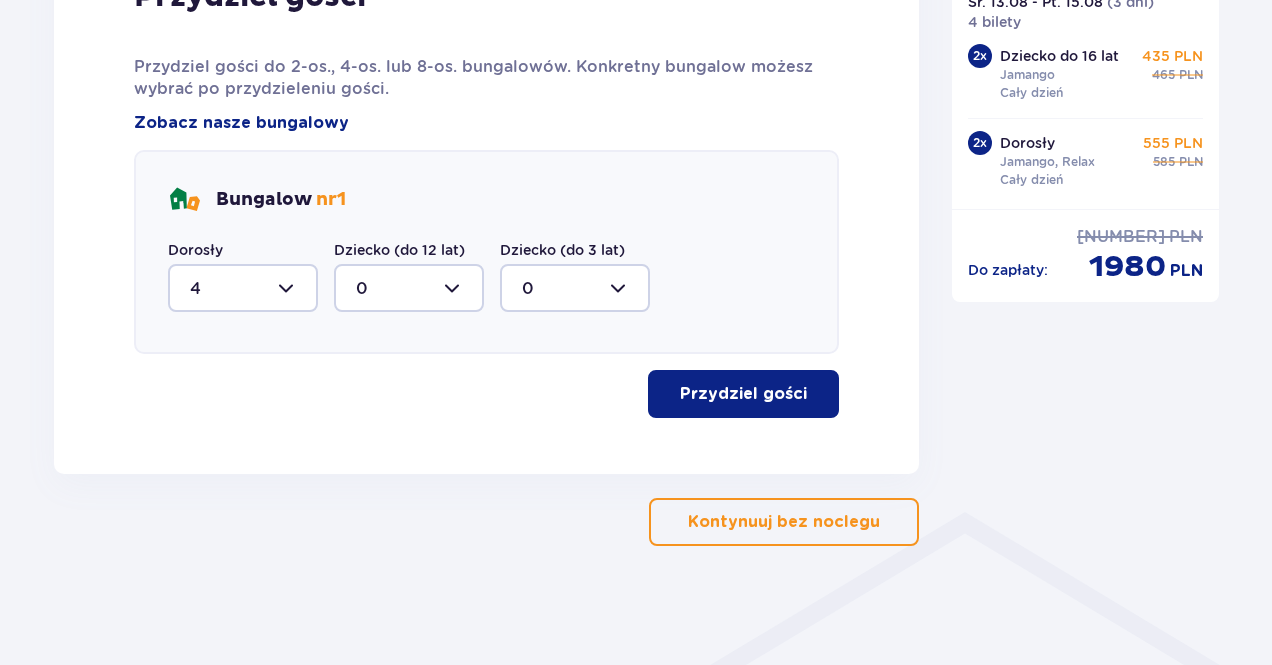 click on "Przydziel gości" at bounding box center (743, 394) 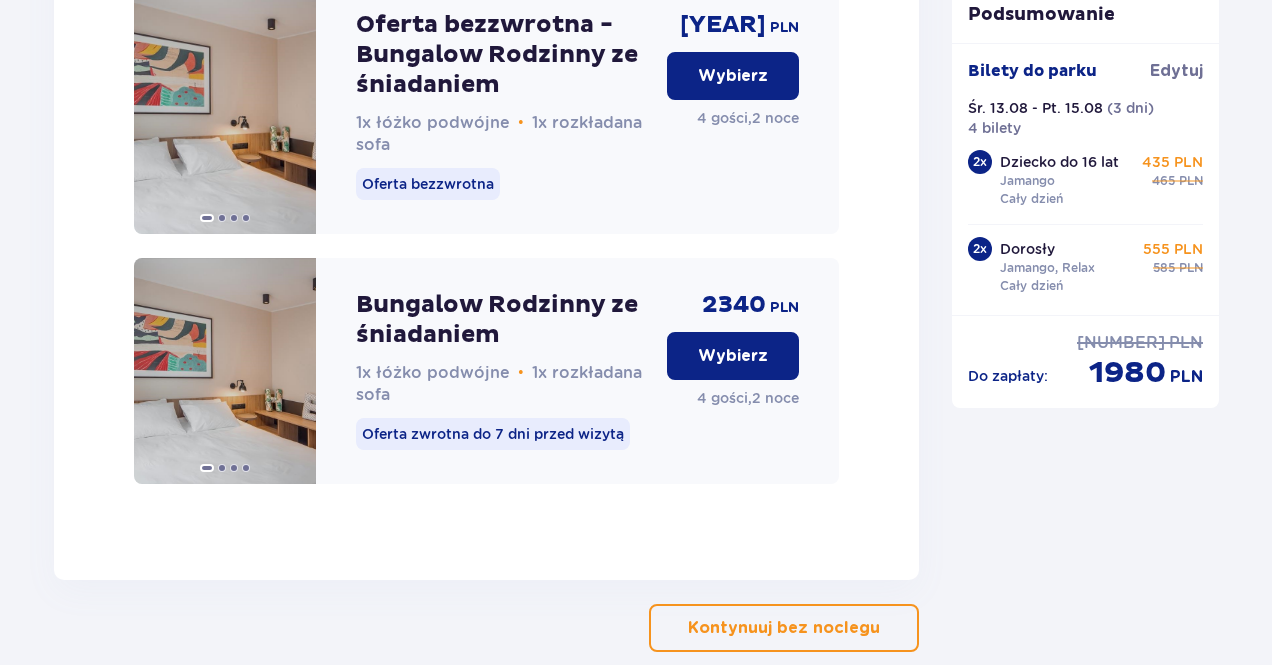 scroll, scrollTop: 2386, scrollLeft: 0, axis: vertical 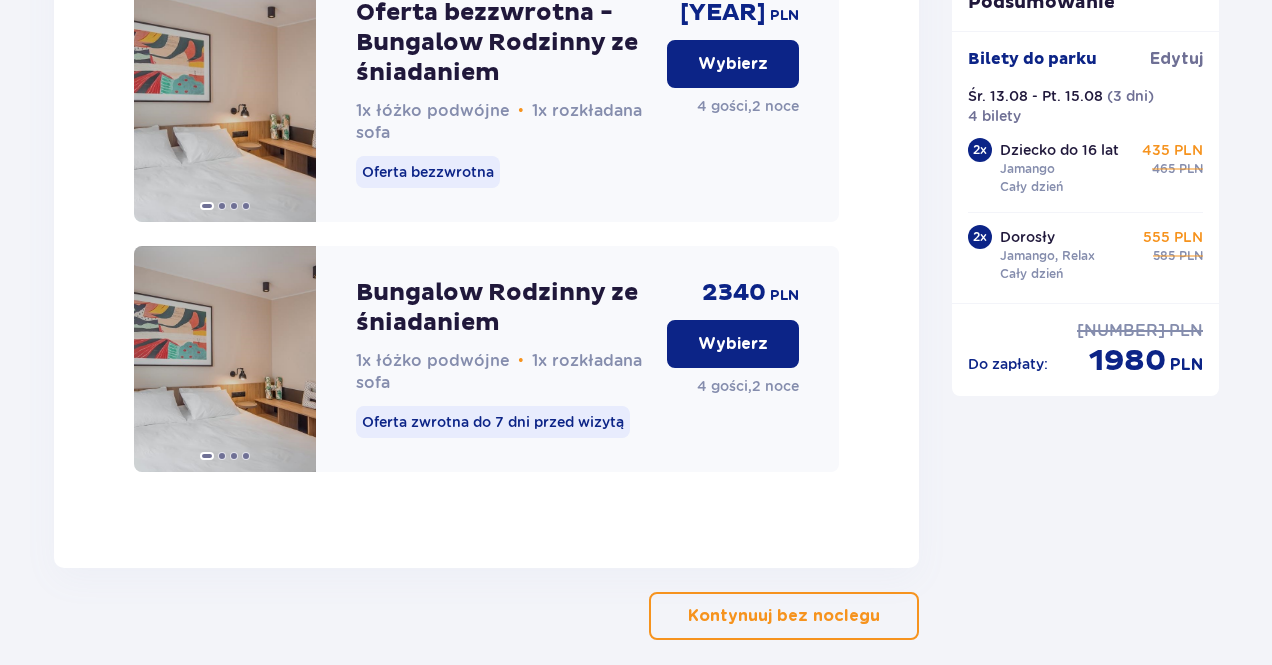 click on "Wybierz" at bounding box center [733, 344] 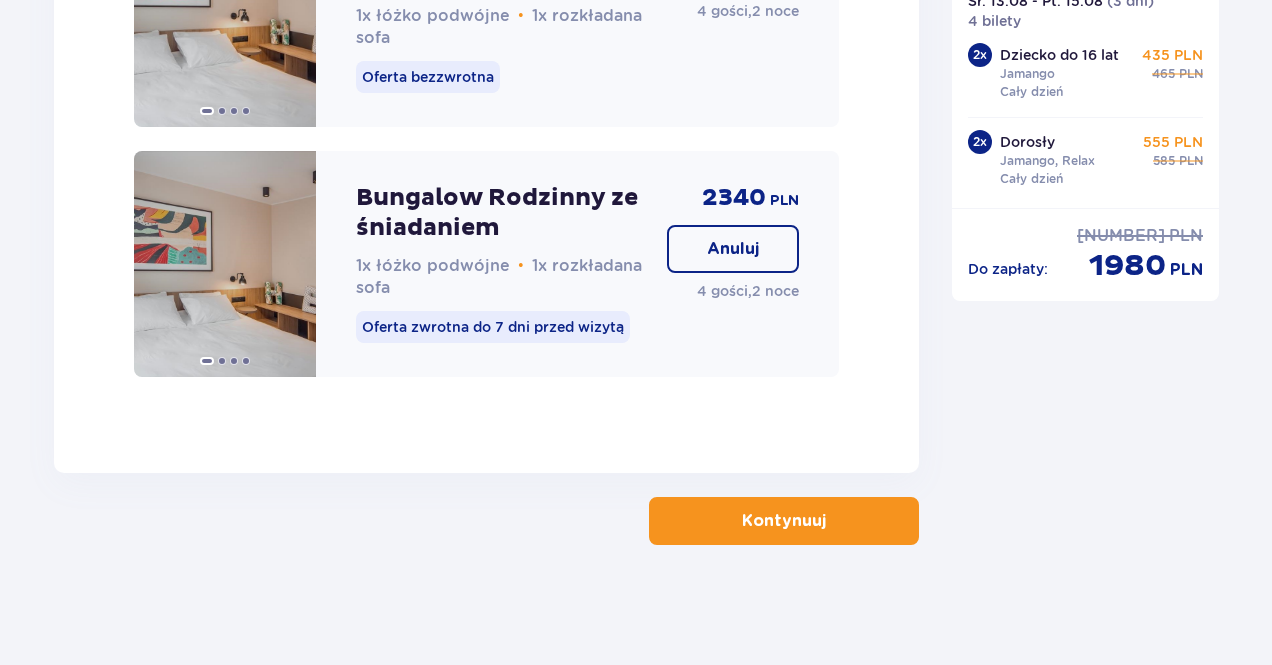 scroll, scrollTop: 2506, scrollLeft: 0, axis: vertical 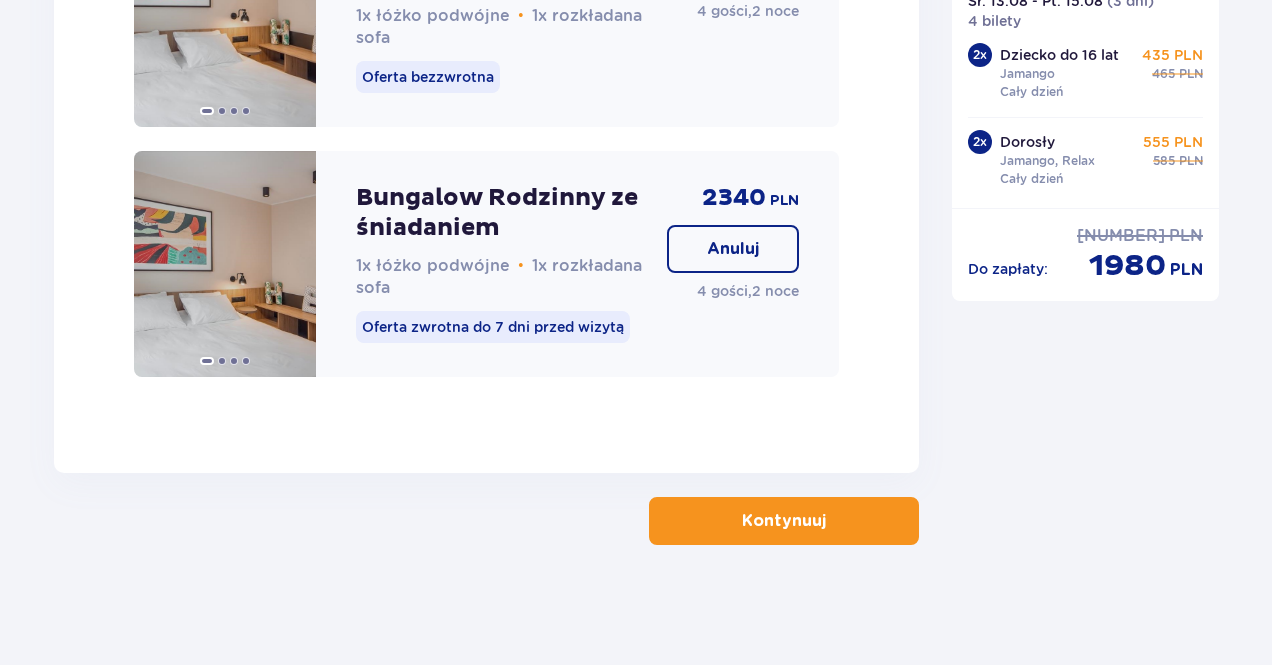 click on "Kontynuuj" at bounding box center (784, 521) 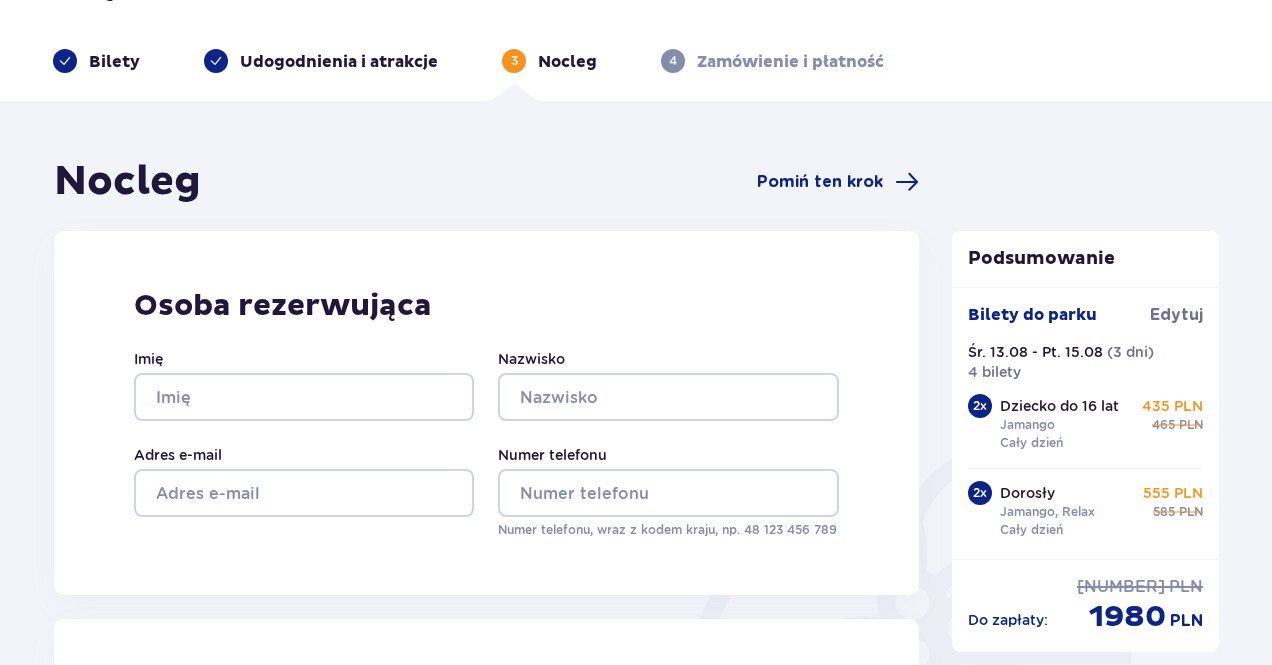 scroll, scrollTop: 0, scrollLeft: 0, axis: both 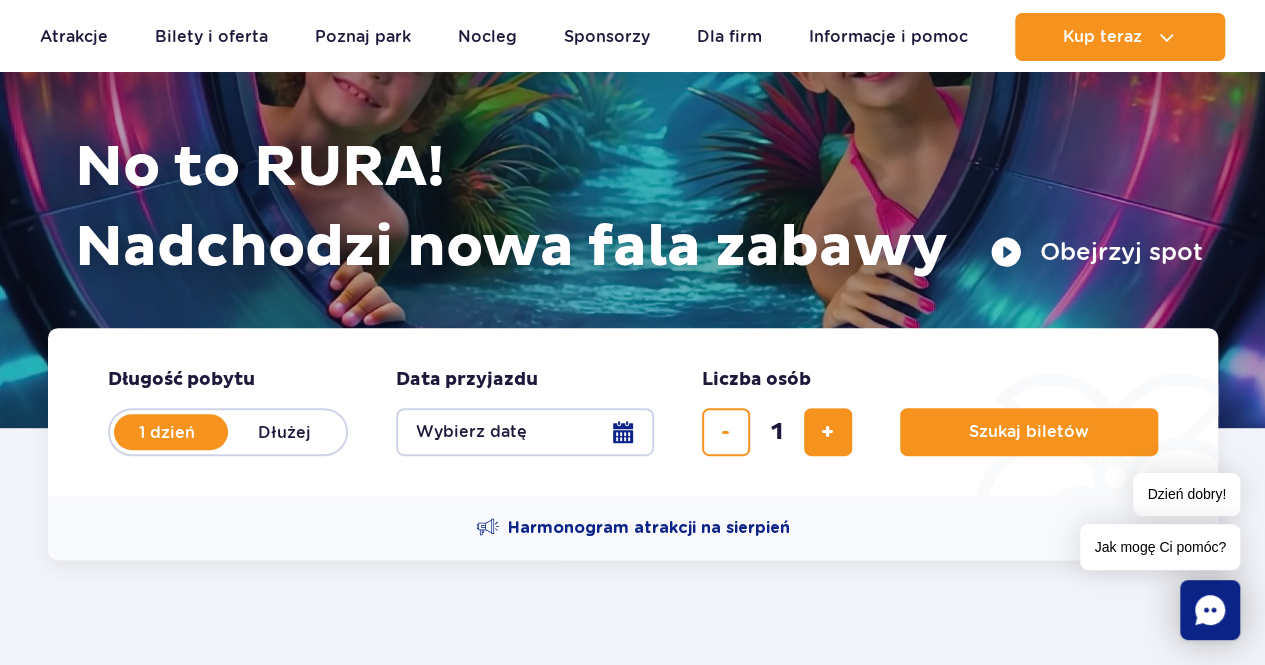 click on "Dłużej" at bounding box center [285, 432] 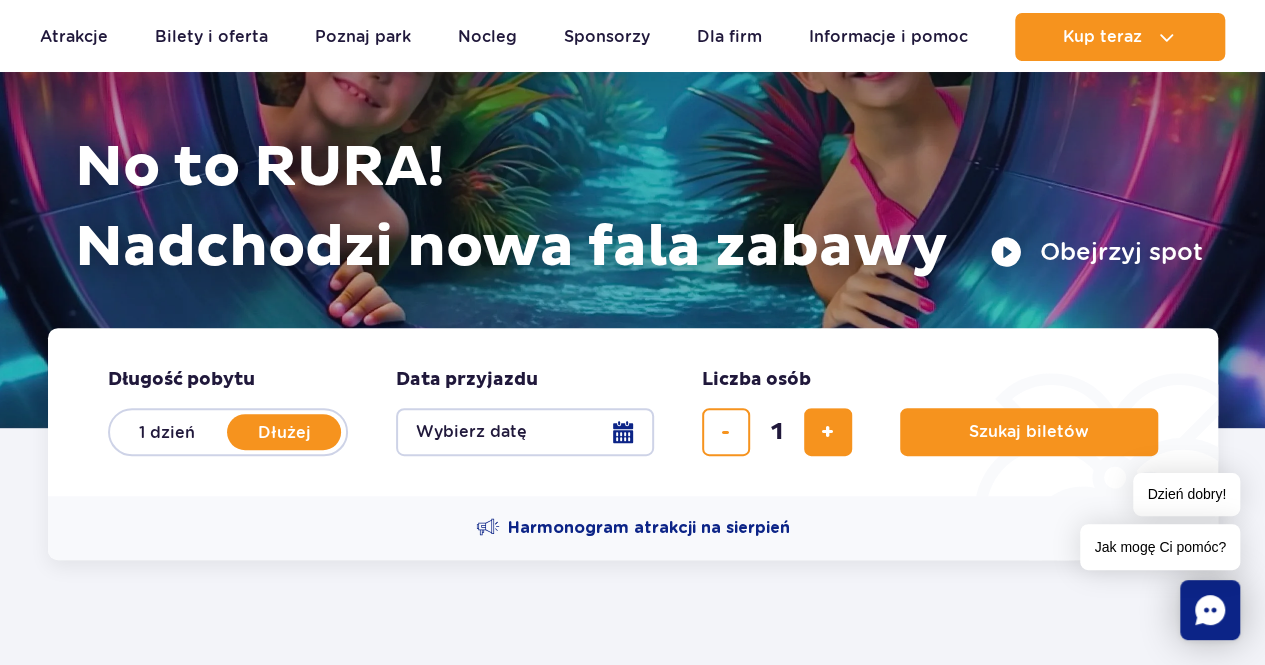 click on "Wybierz datę" at bounding box center [525, 432] 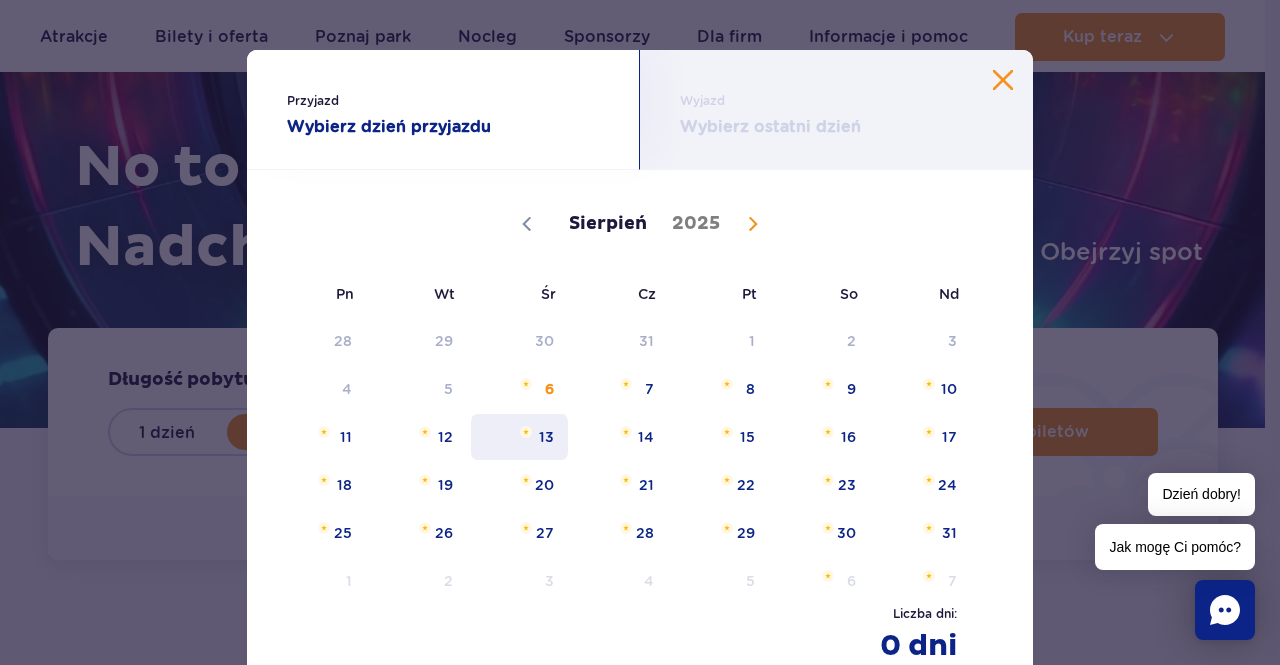 click on "13" at bounding box center [519, 437] 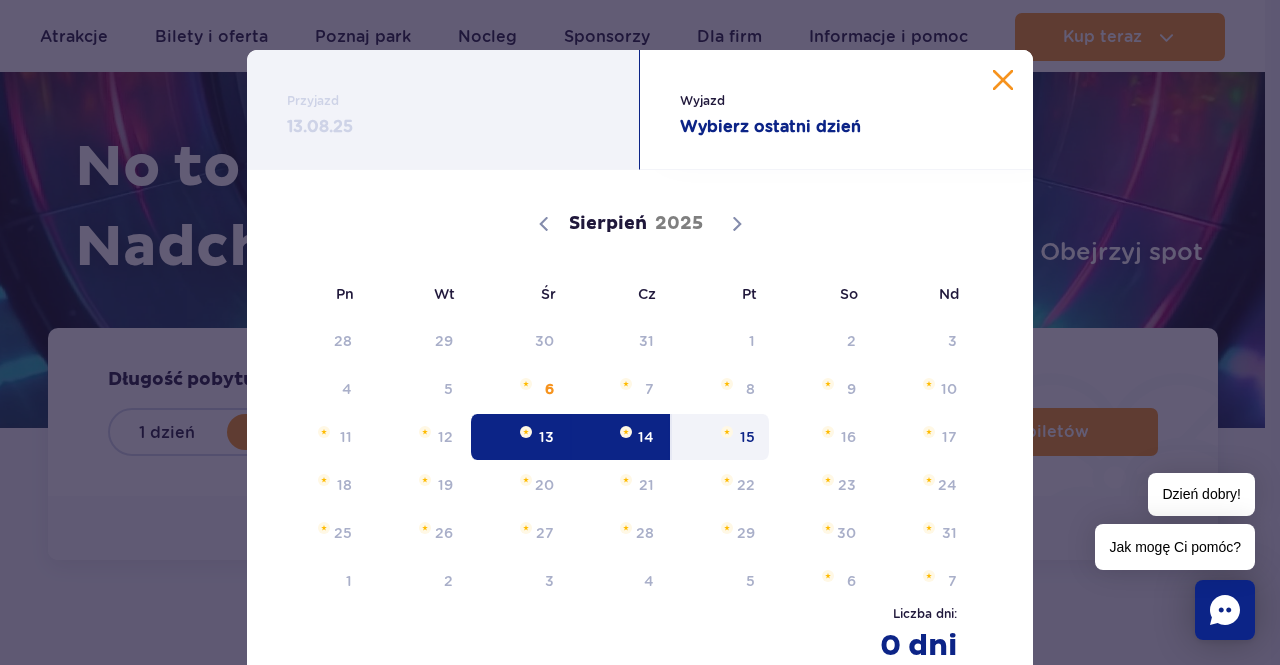 click on "15" at bounding box center (720, 437) 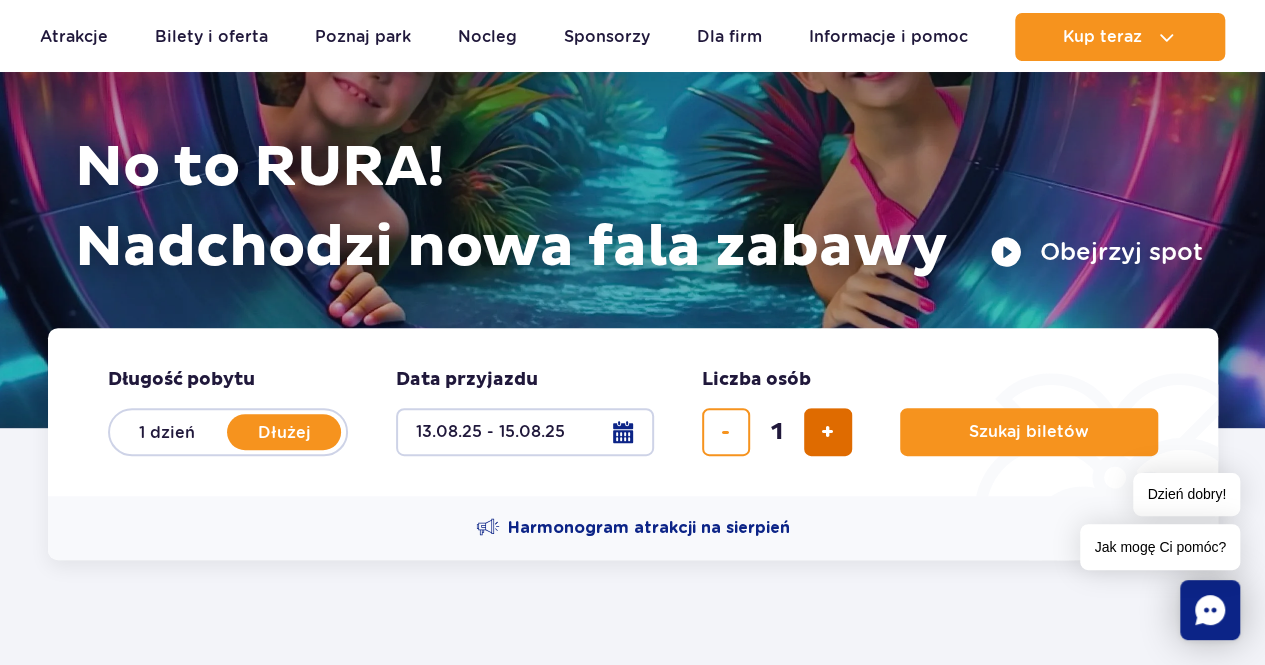 click at bounding box center (827, 432) 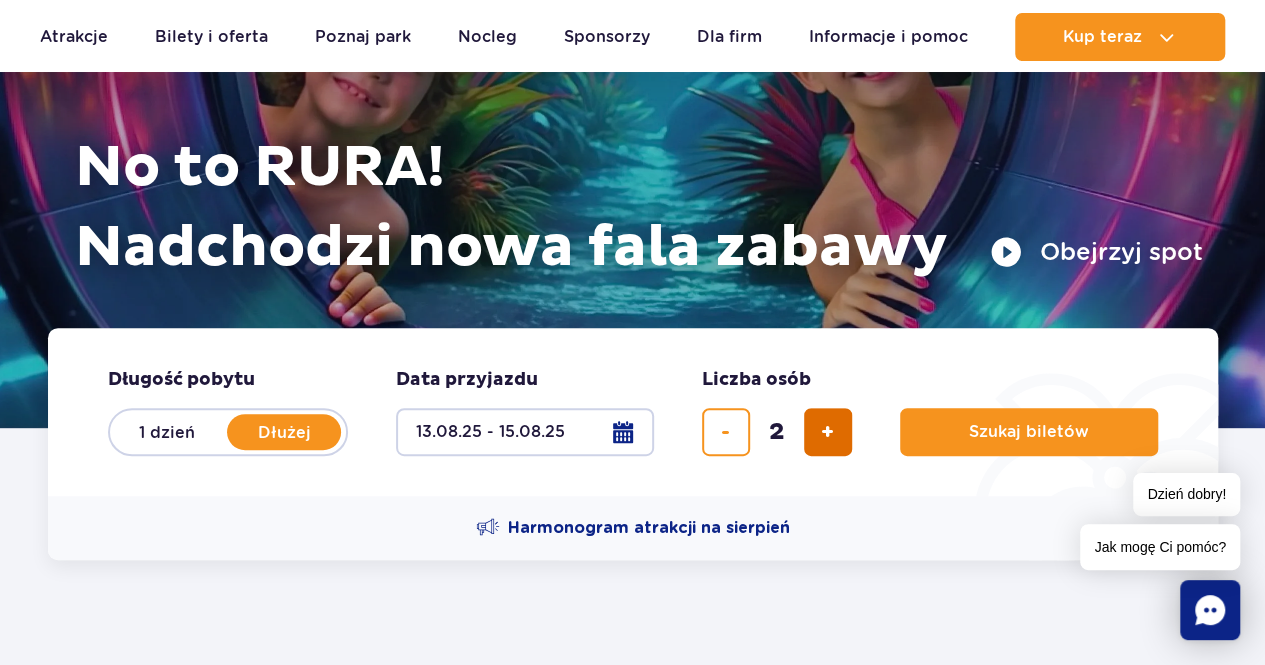 click at bounding box center (827, 432) 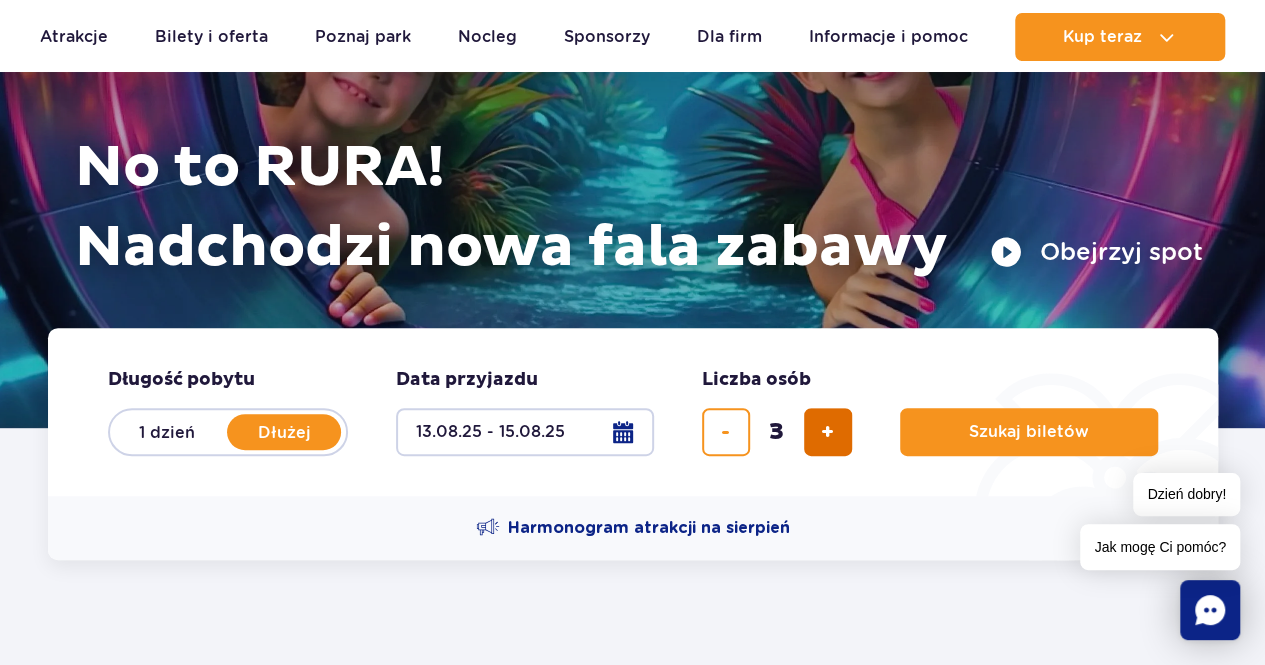 click at bounding box center [827, 432] 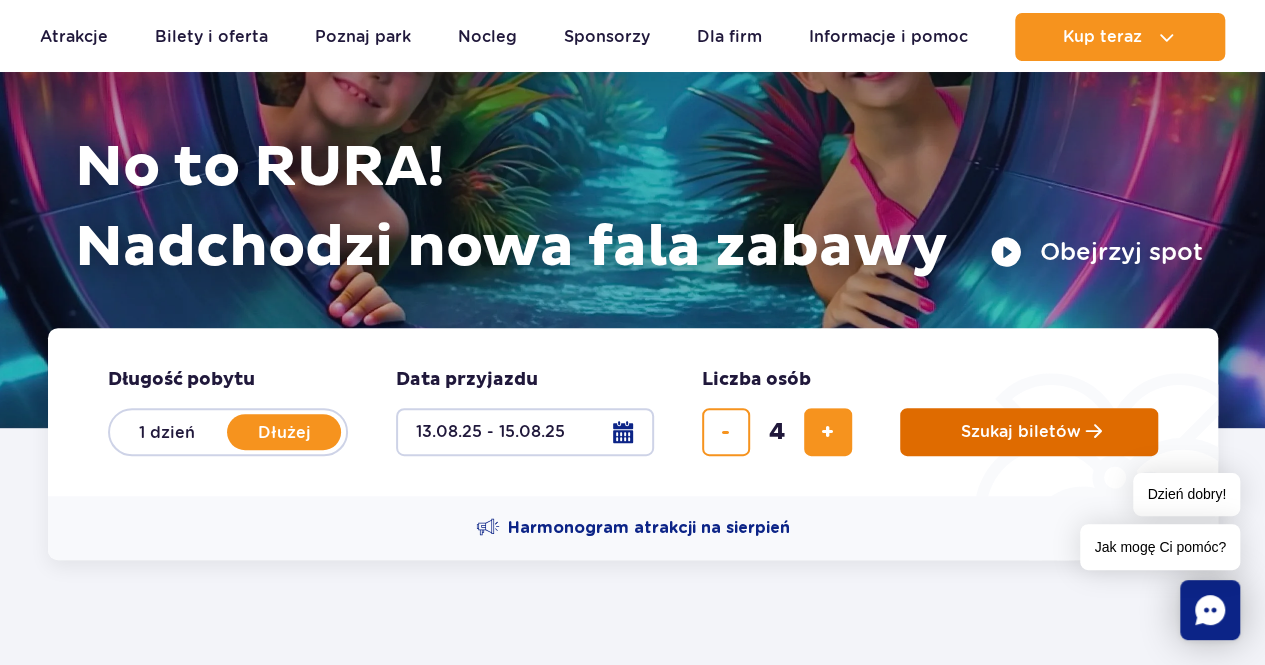 click on "Szukaj biletów" at bounding box center (1021, 432) 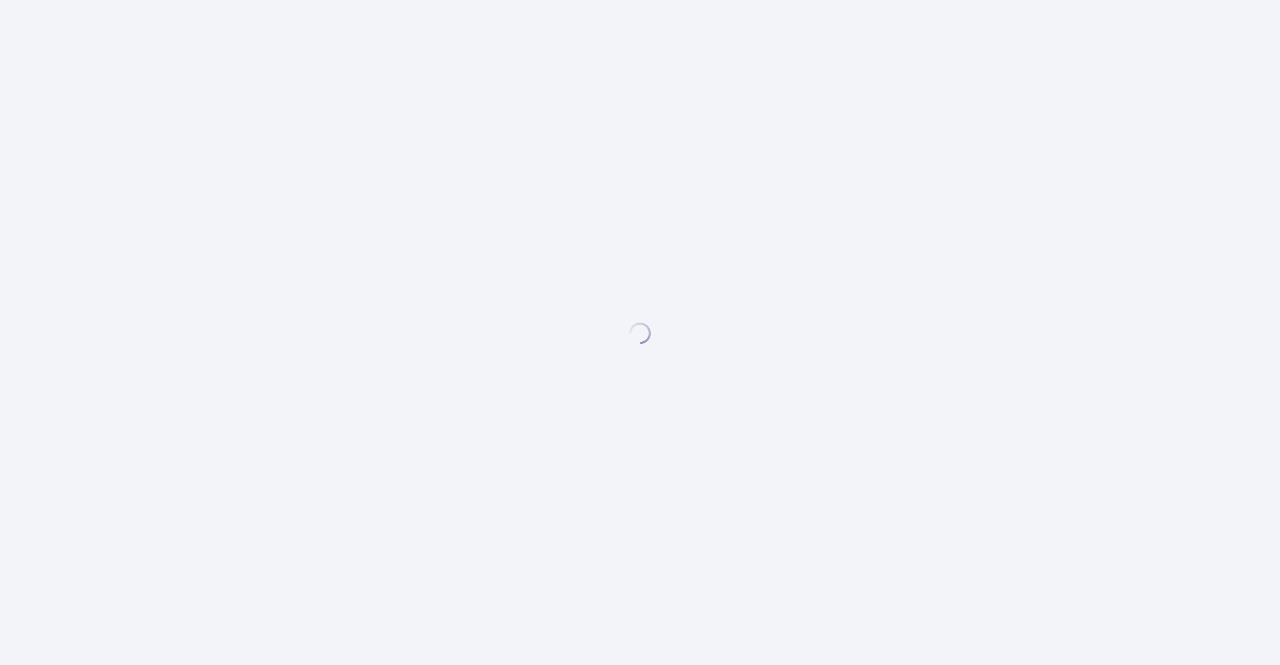 scroll, scrollTop: 0, scrollLeft: 0, axis: both 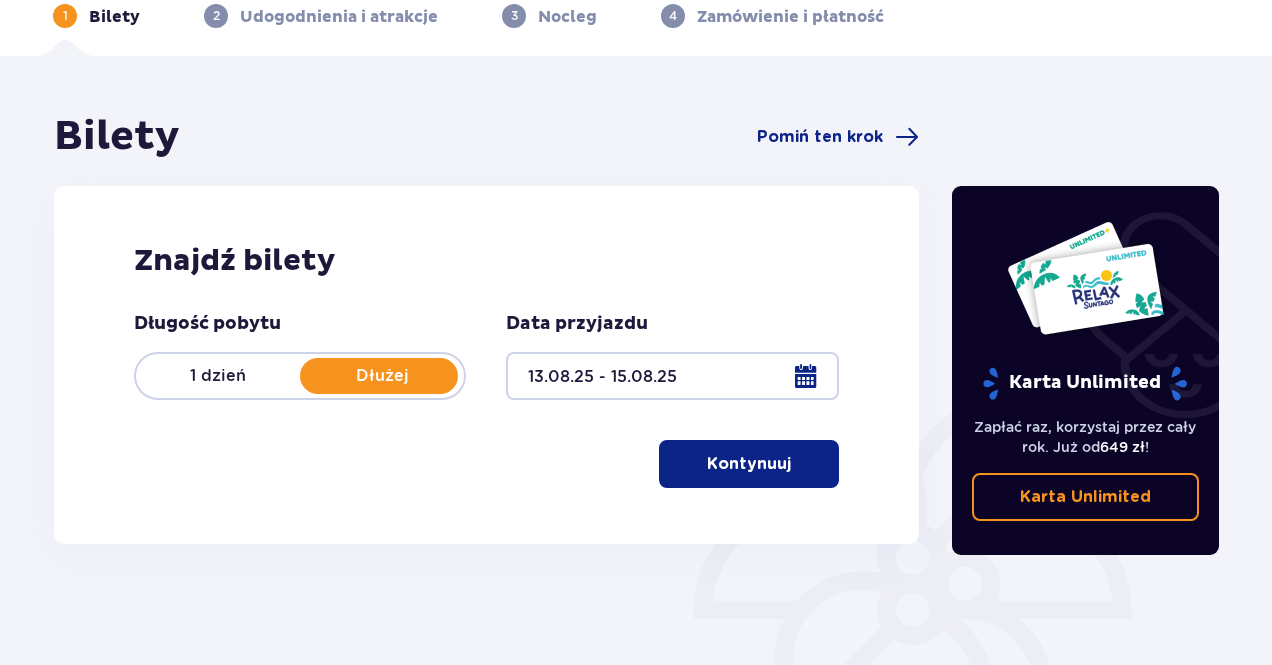 click on "Kontynuuj" at bounding box center (749, 464) 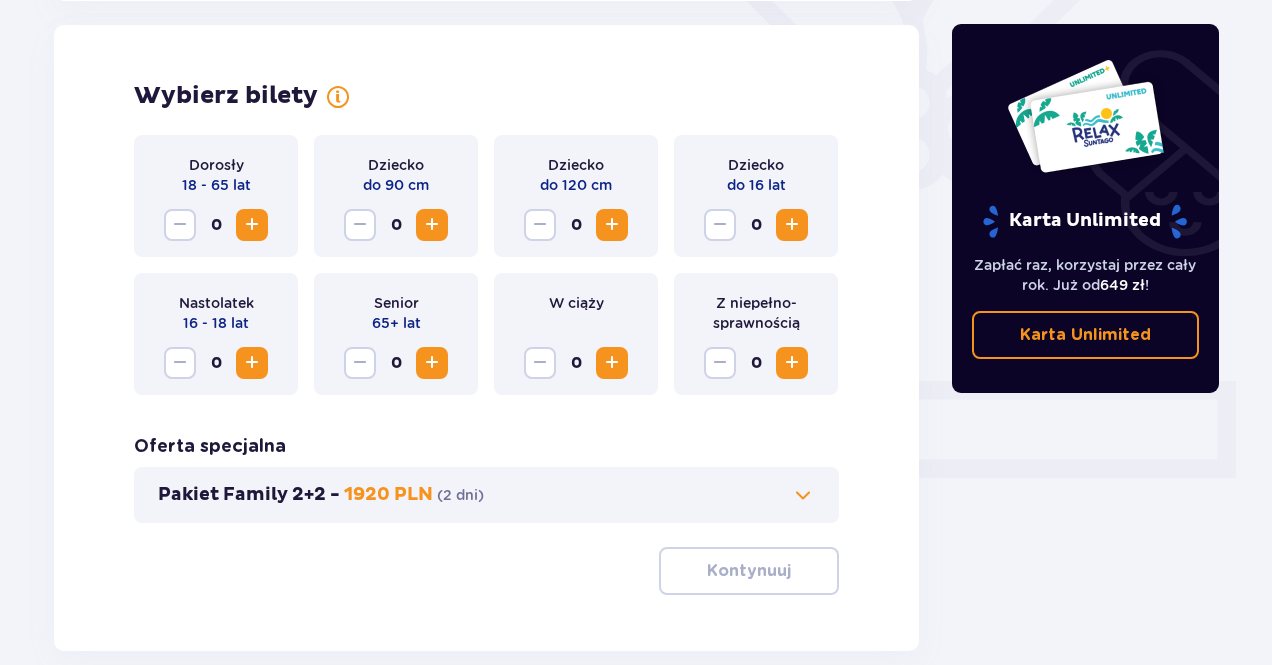 scroll, scrollTop: 556, scrollLeft: 0, axis: vertical 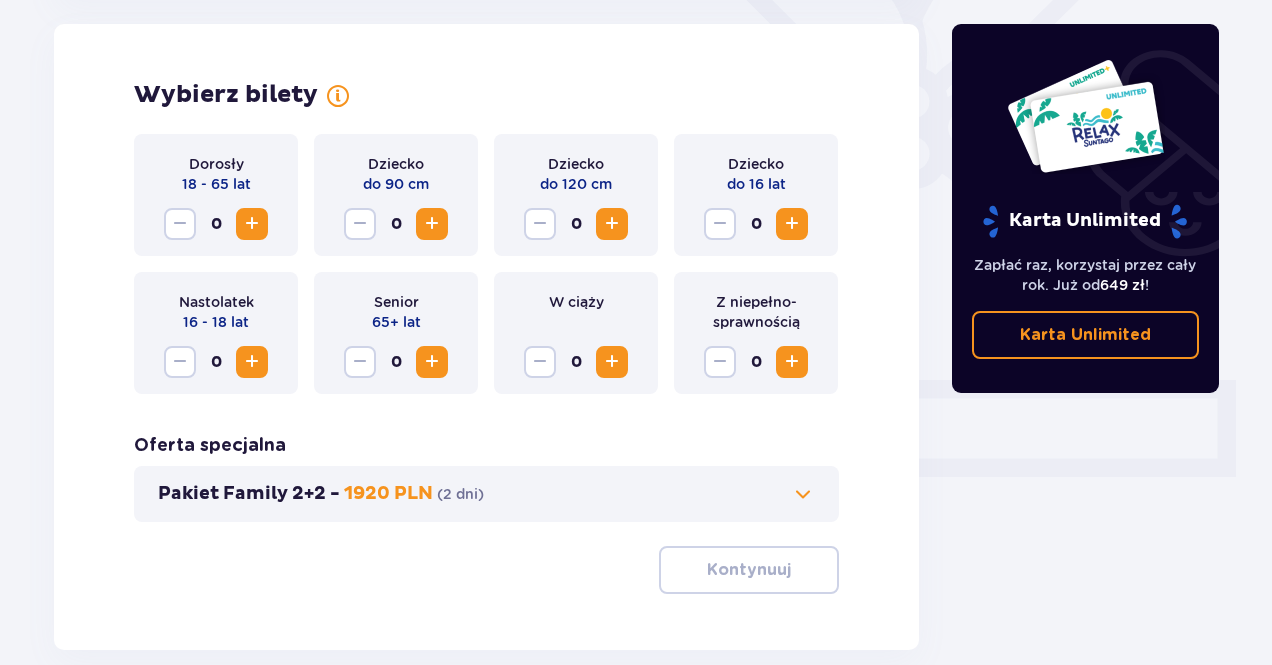 click at bounding box center [792, 224] 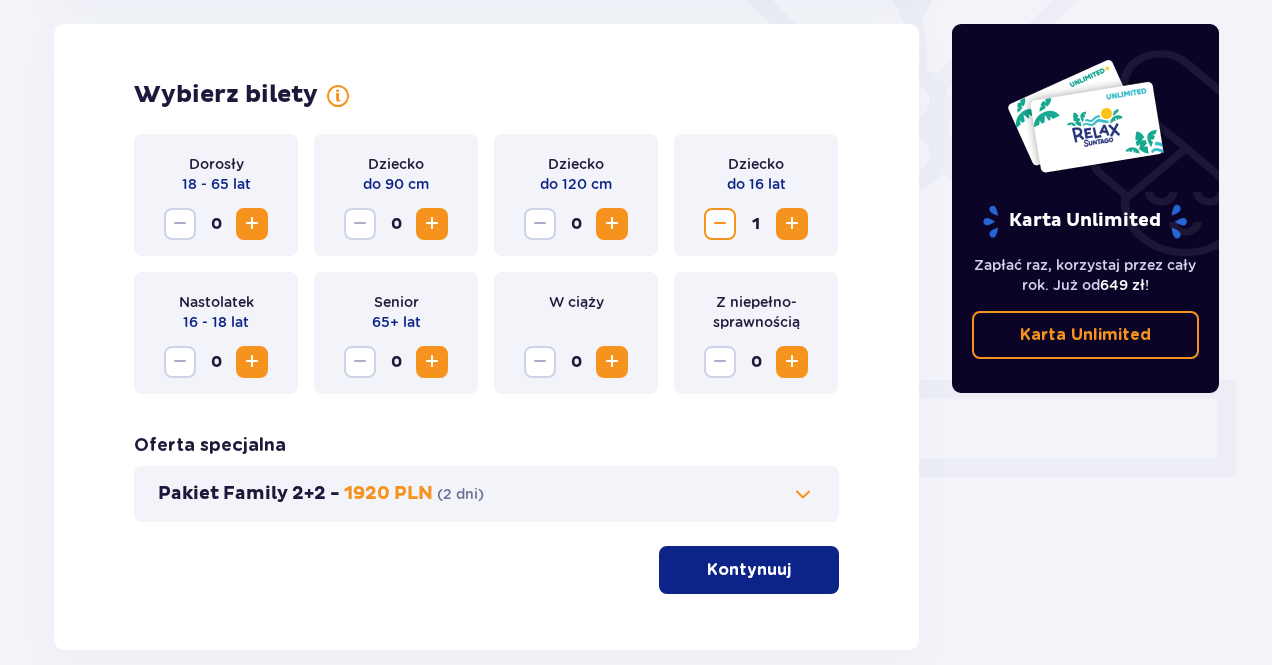 click at bounding box center [792, 224] 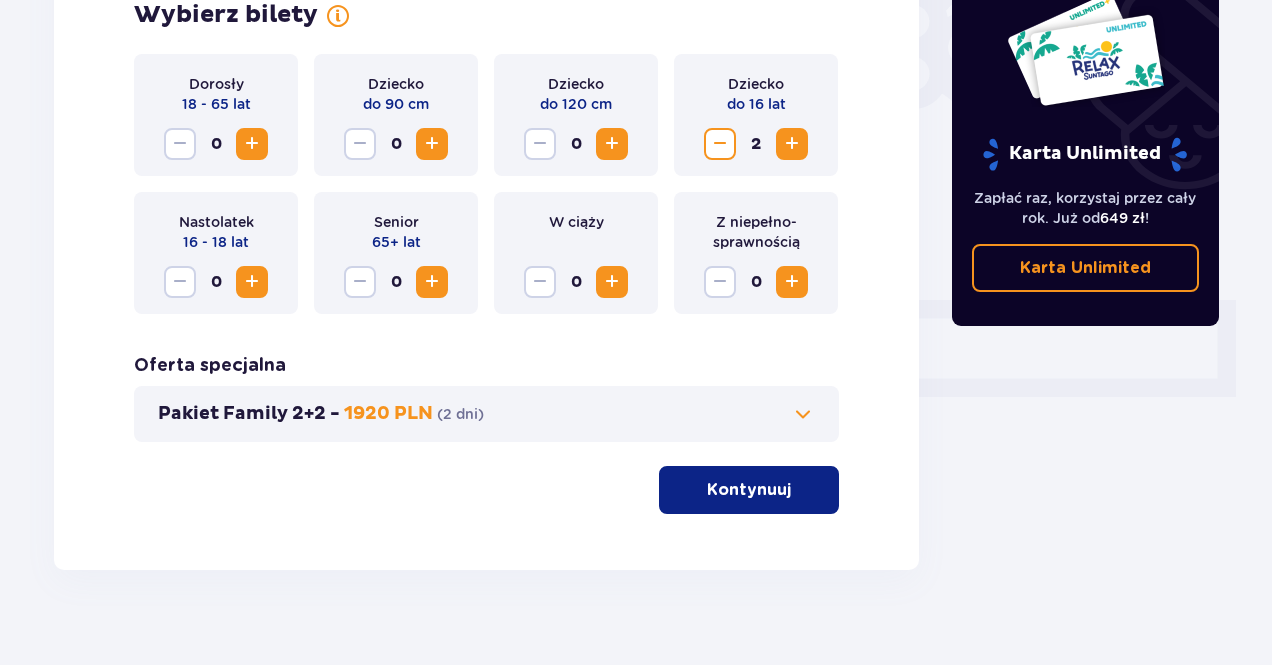 scroll, scrollTop: 660, scrollLeft: 0, axis: vertical 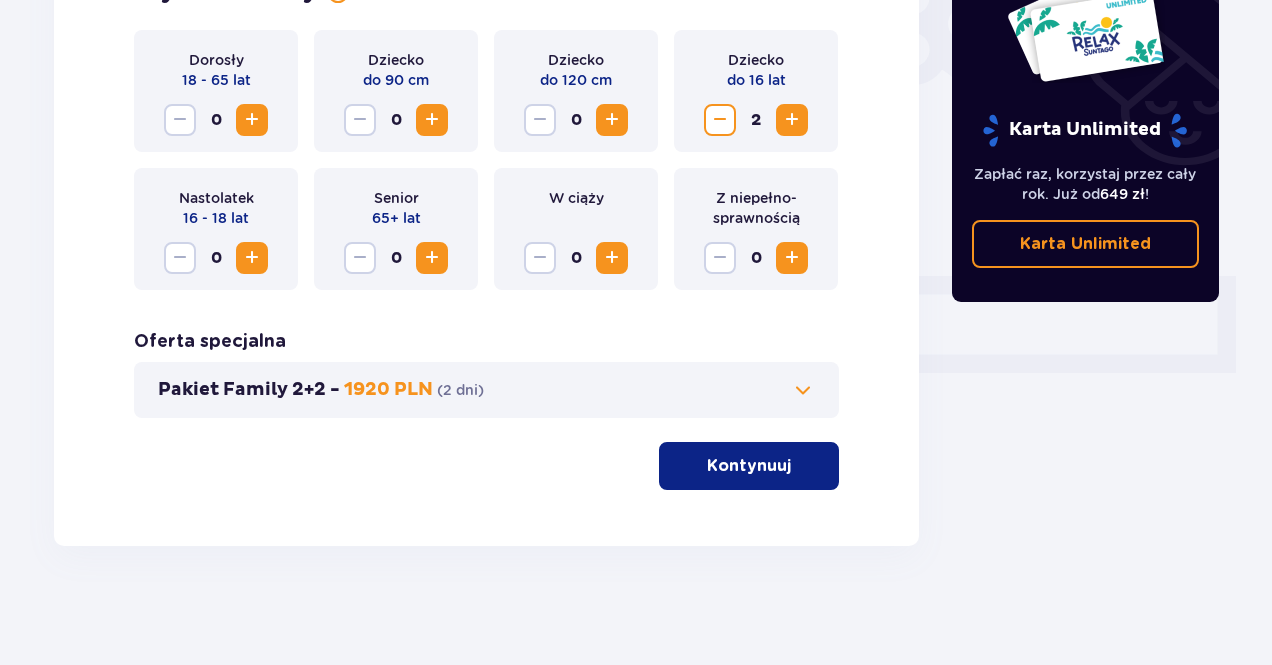 click on "Kontynuuj" at bounding box center (749, 466) 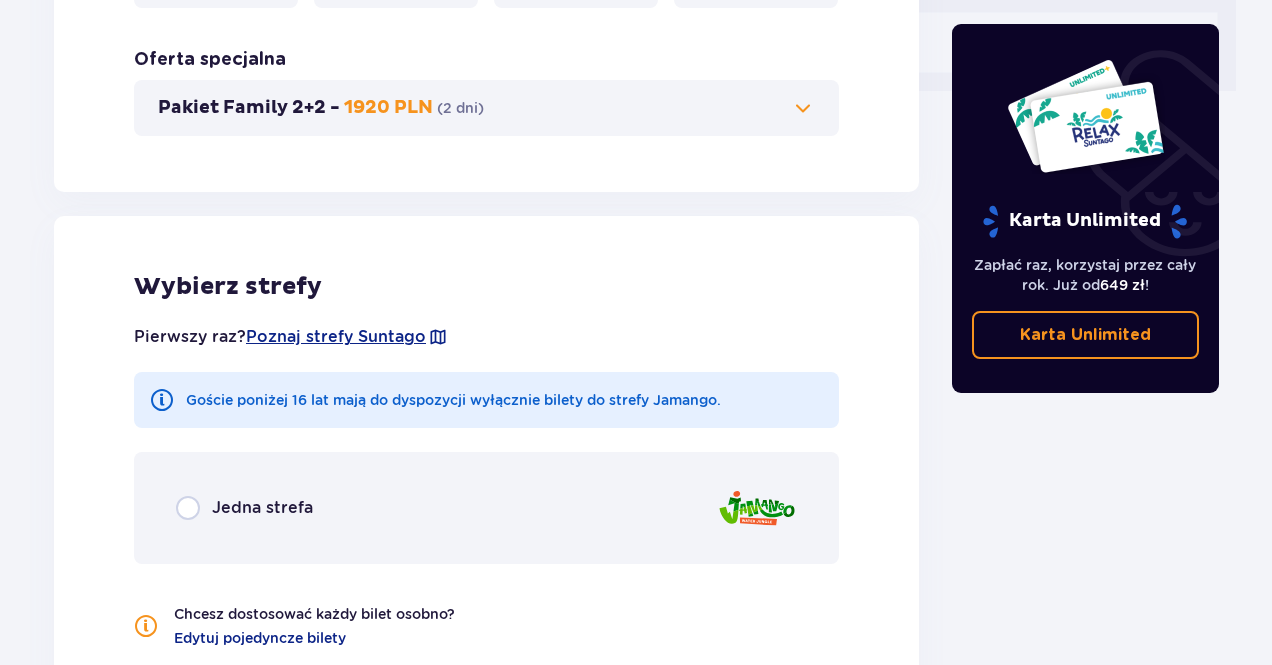 scroll, scrollTop: 1110, scrollLeft: 0, axis: vertical 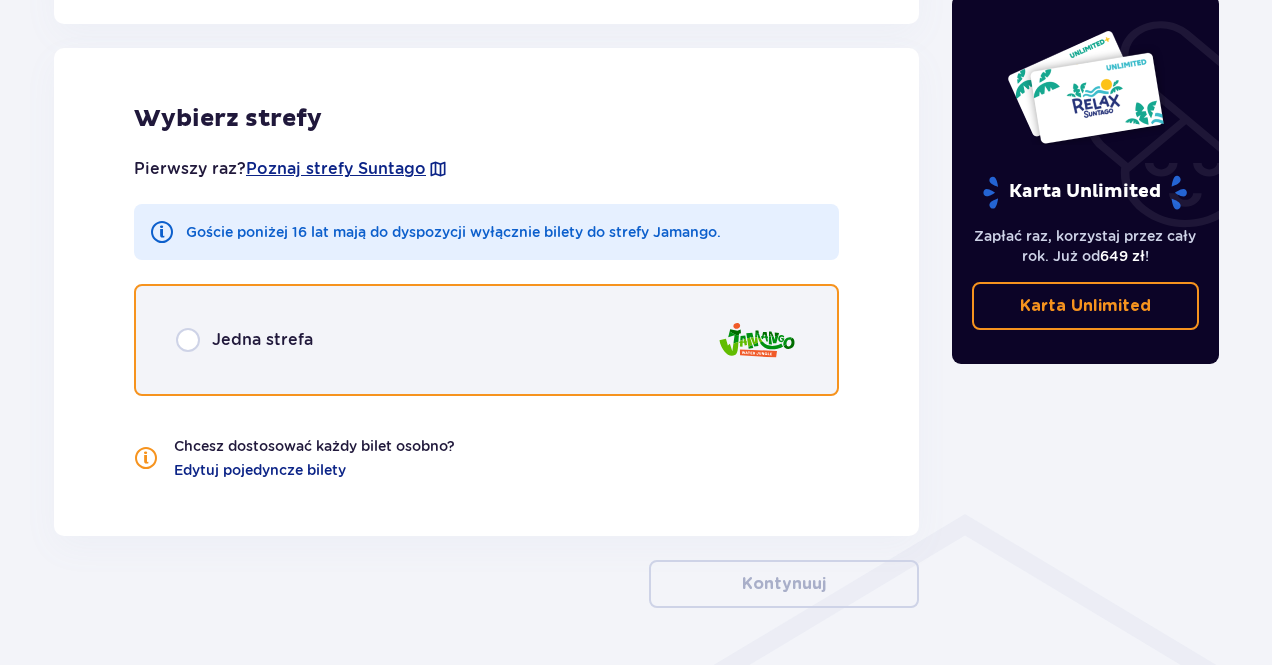 click at bounding box center [188, 340] 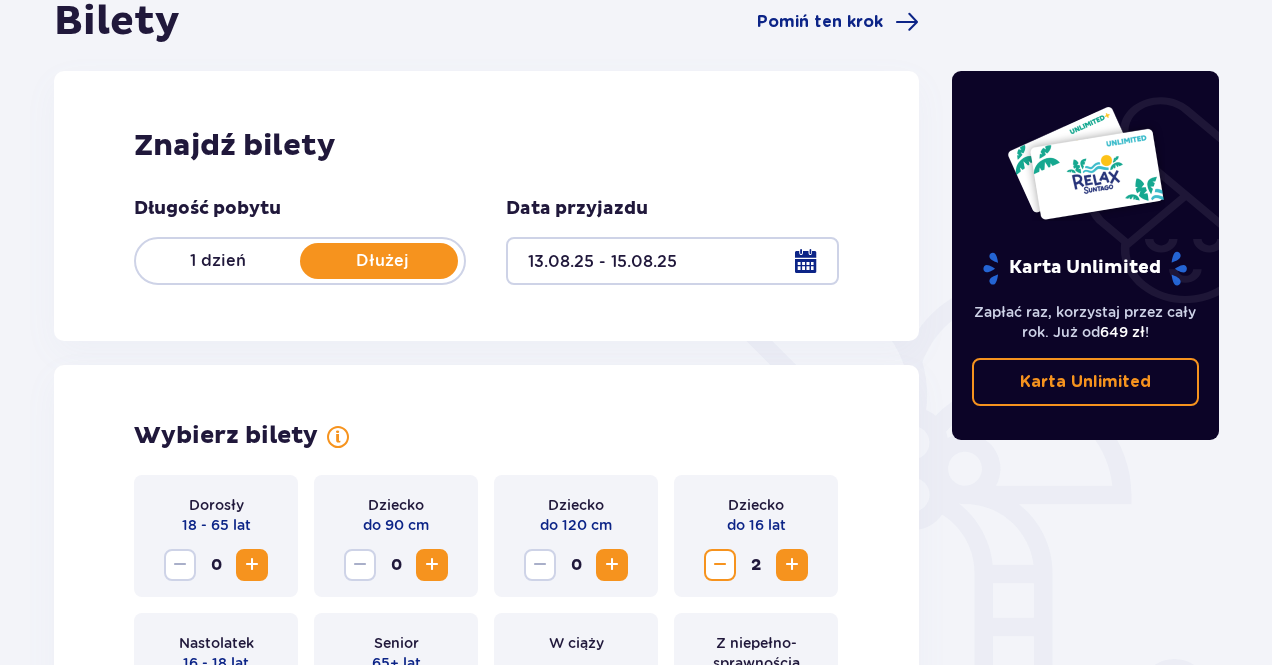 scroll, scrollTop: 246, scrollLeft: 0, axis: vertical 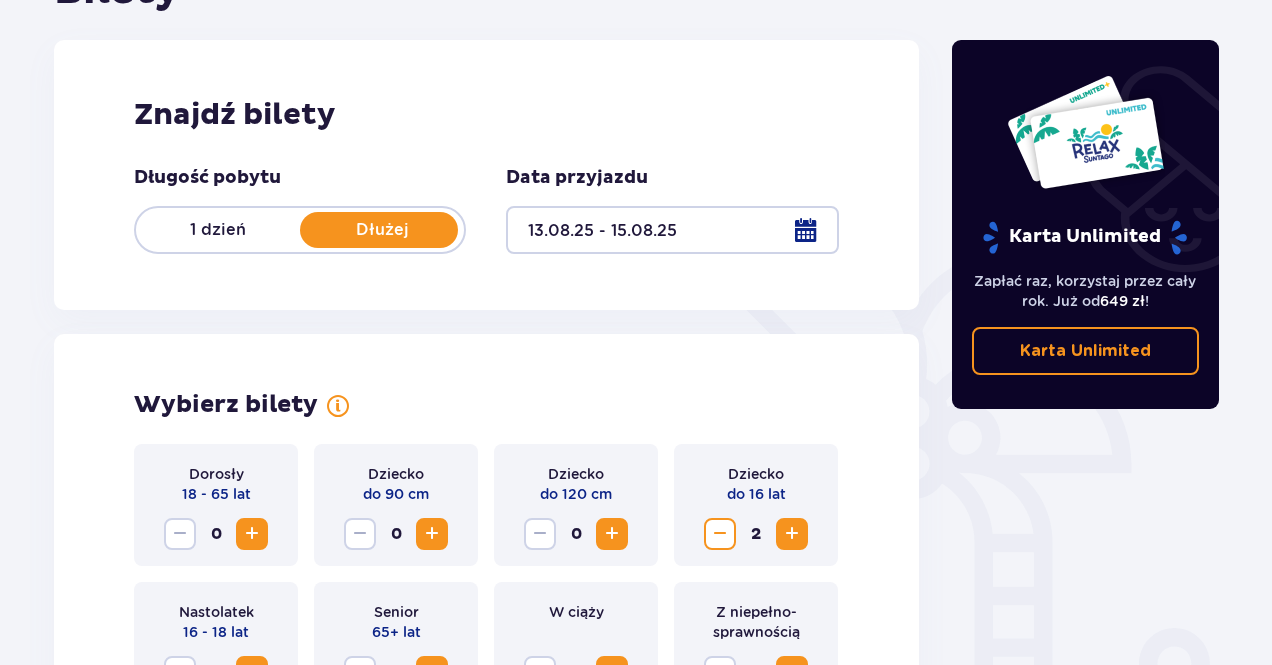 click at bounding box center [252, 534] 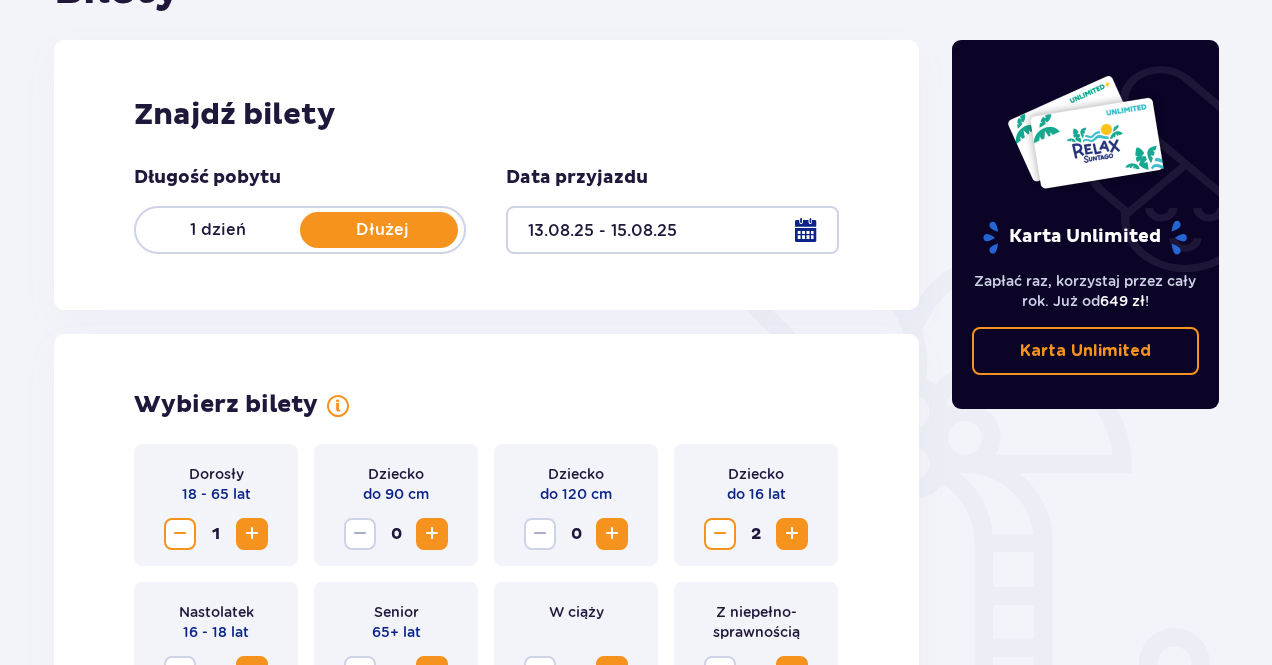 click at bounding box center [252, 534] 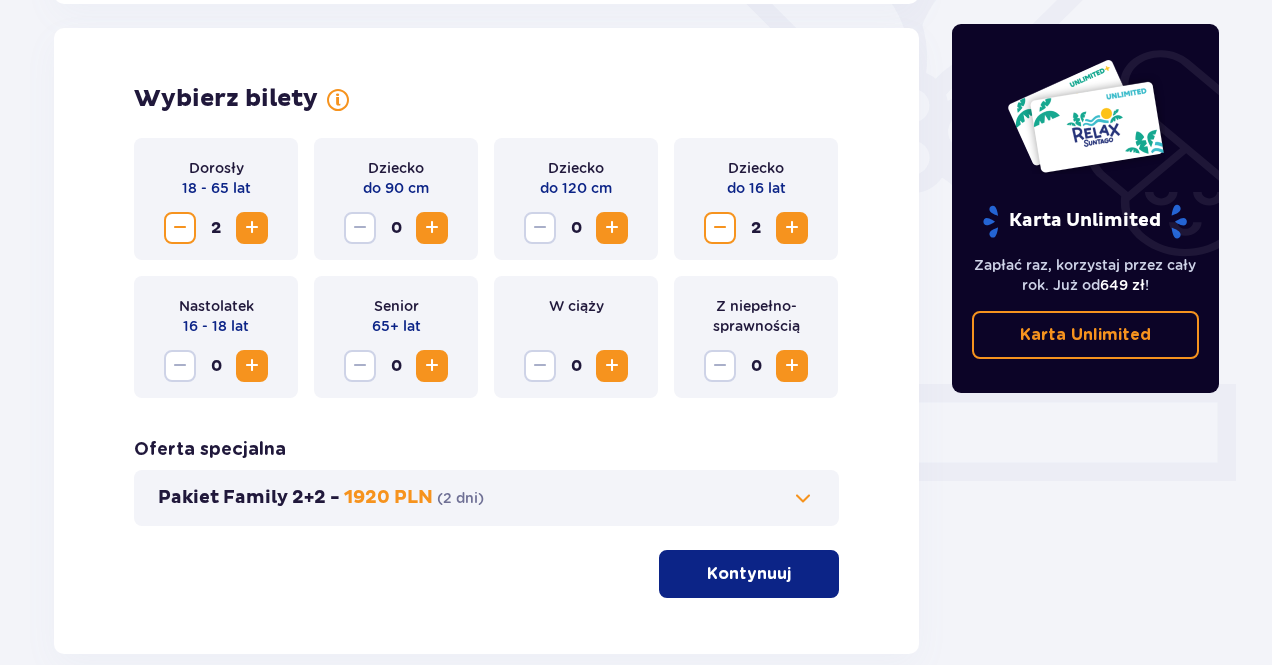 scroll, scrollTop: 660, scrollLeft: 0, axis: vertical 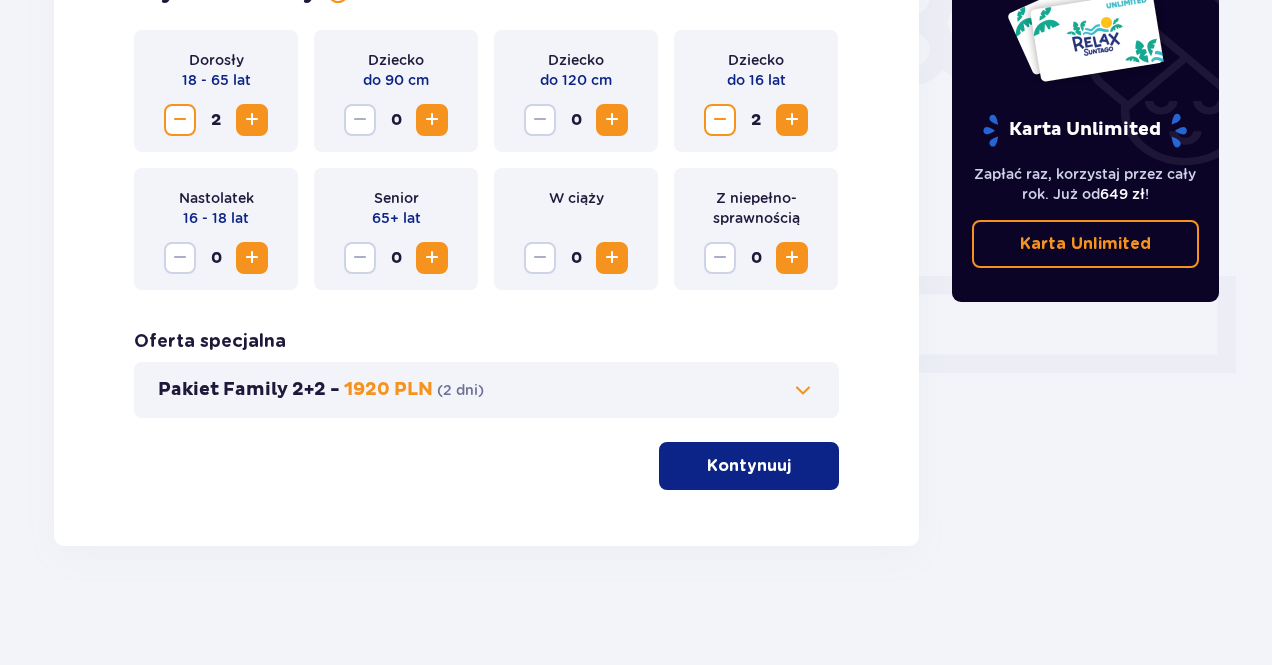 click on "Kontynuuj" at bounding box center (749, 466) 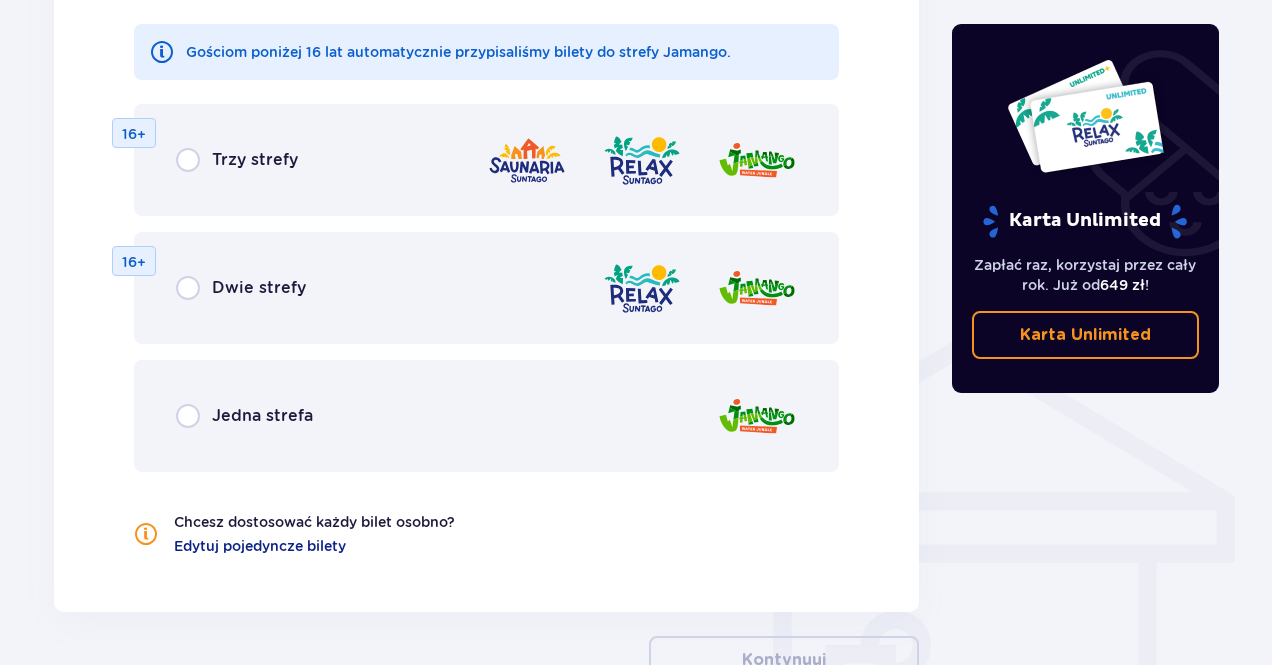 scroll, scrollTop: 1310, scrollLeft: 0, axis: vertical 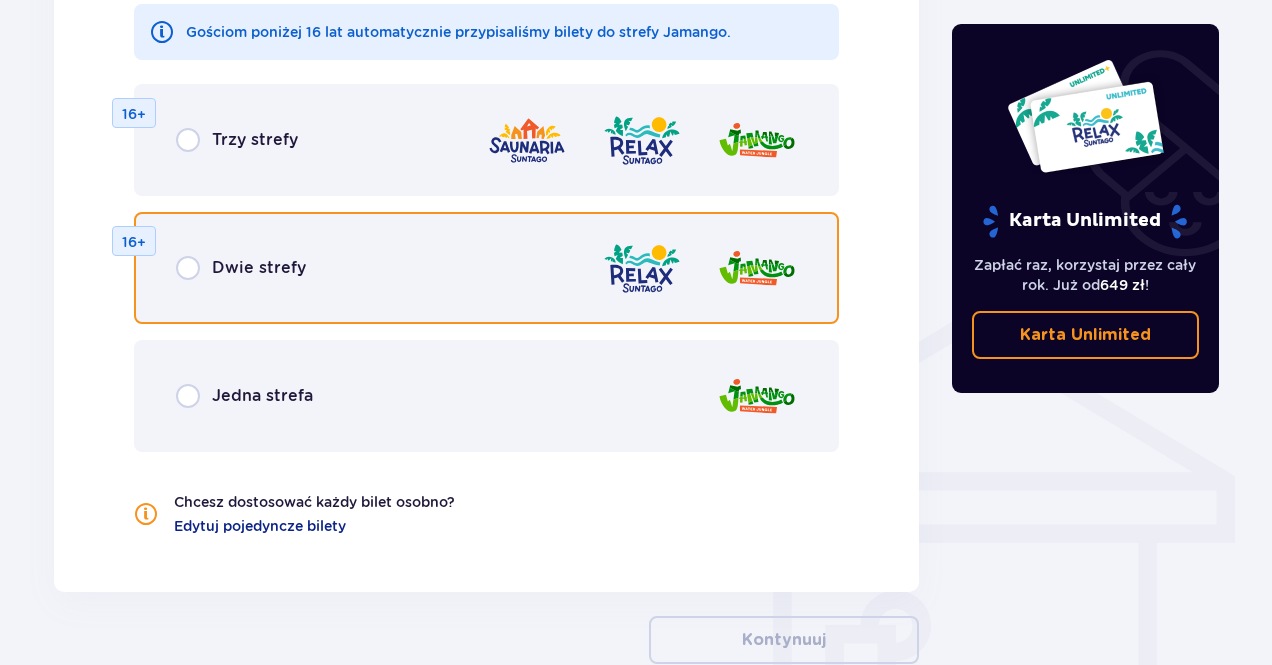click at bounding box center (188, 268) 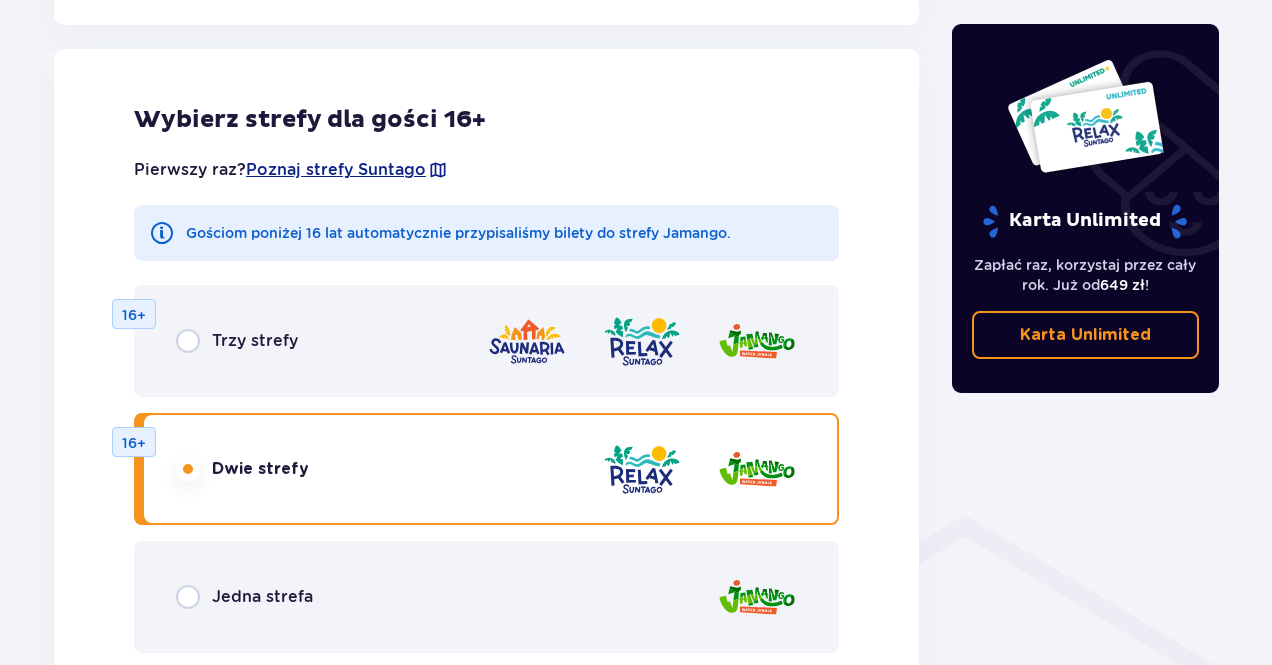 scroll, scrollTop: 1202, scrollLeft: 0, axis: vertical 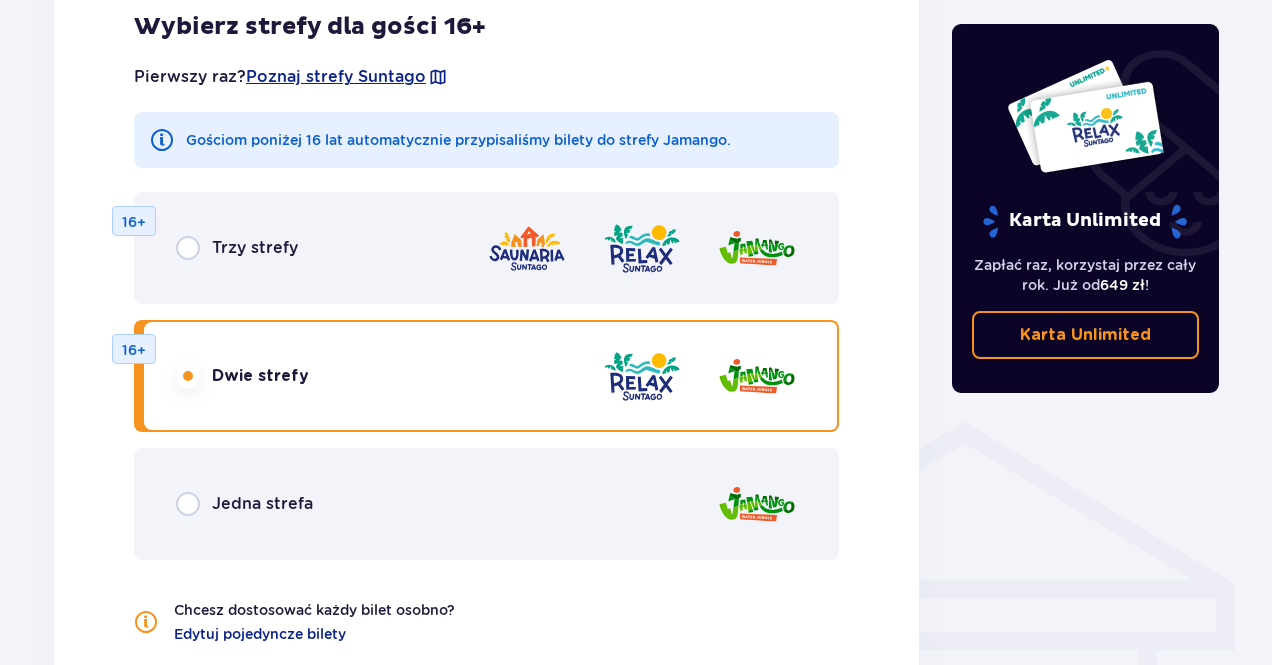 click at bounding box center [188, 376] 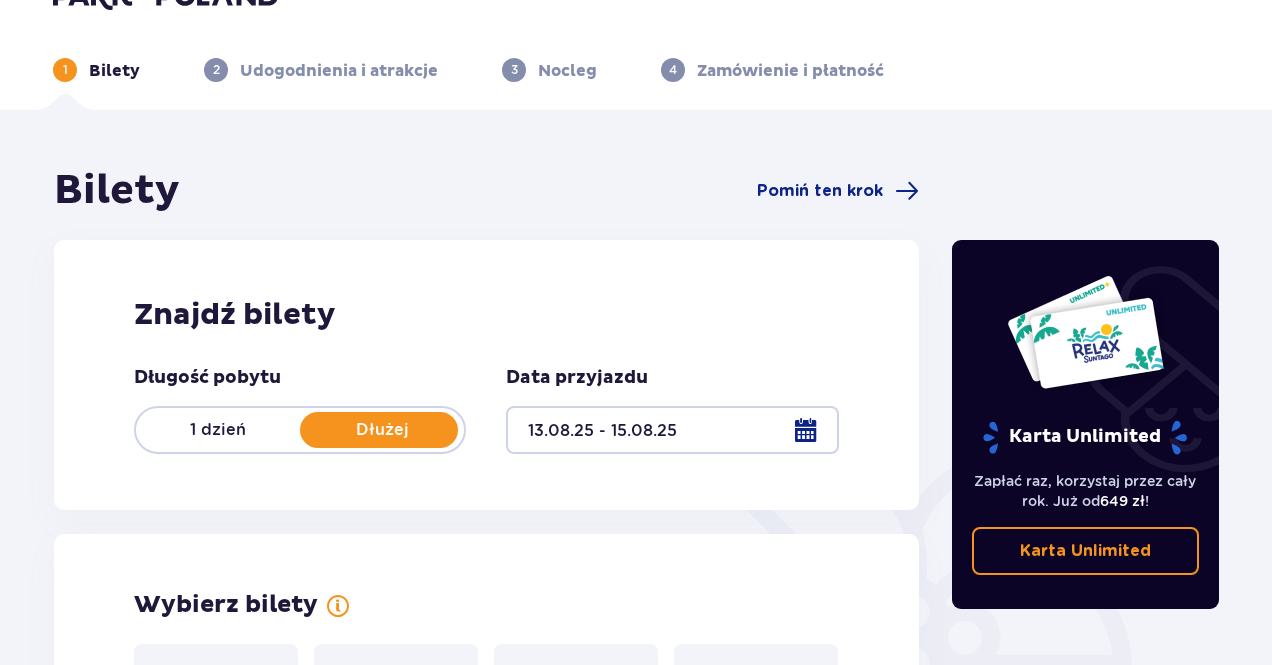 scroll, scrollTop: 0, scrollLeft: 0, axis: both 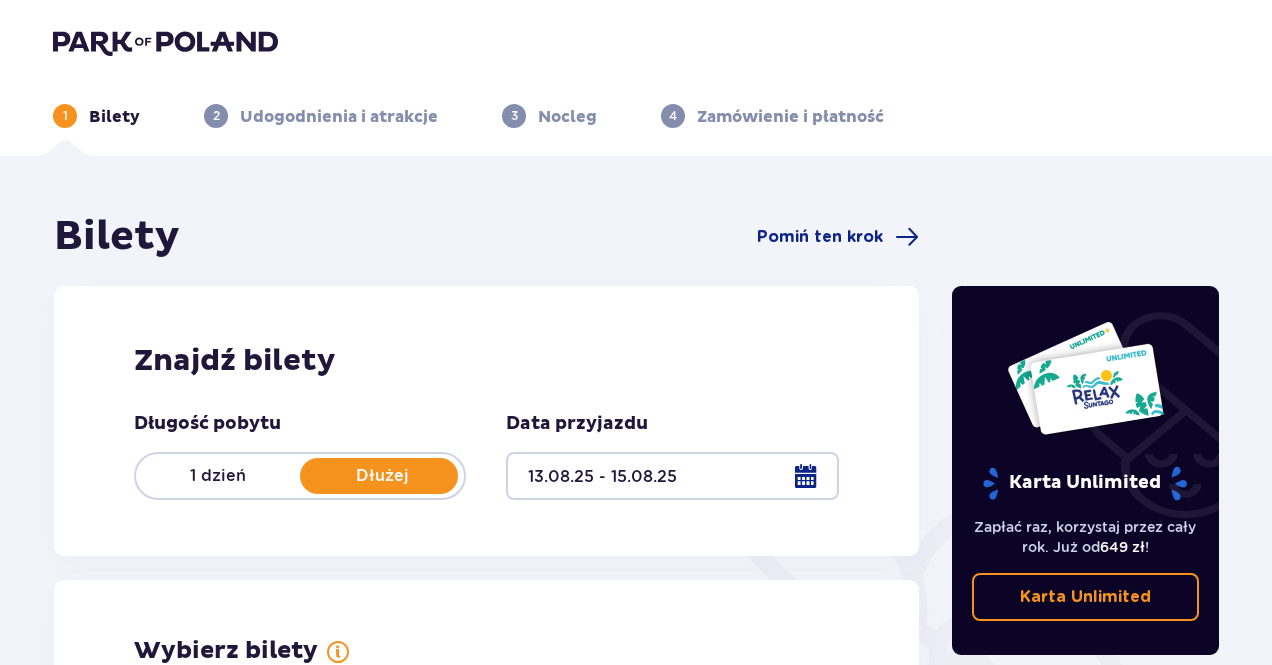 click at bounding box center [672, 476] 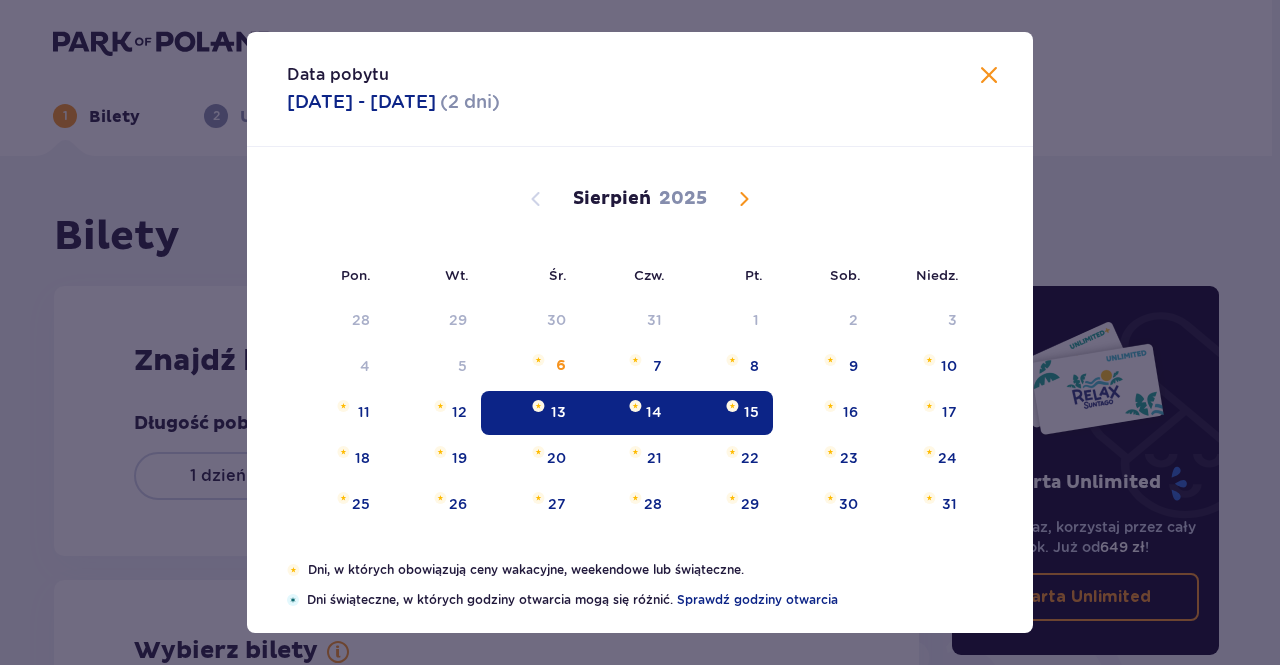 click on "14" at bounding box center [628, 413] 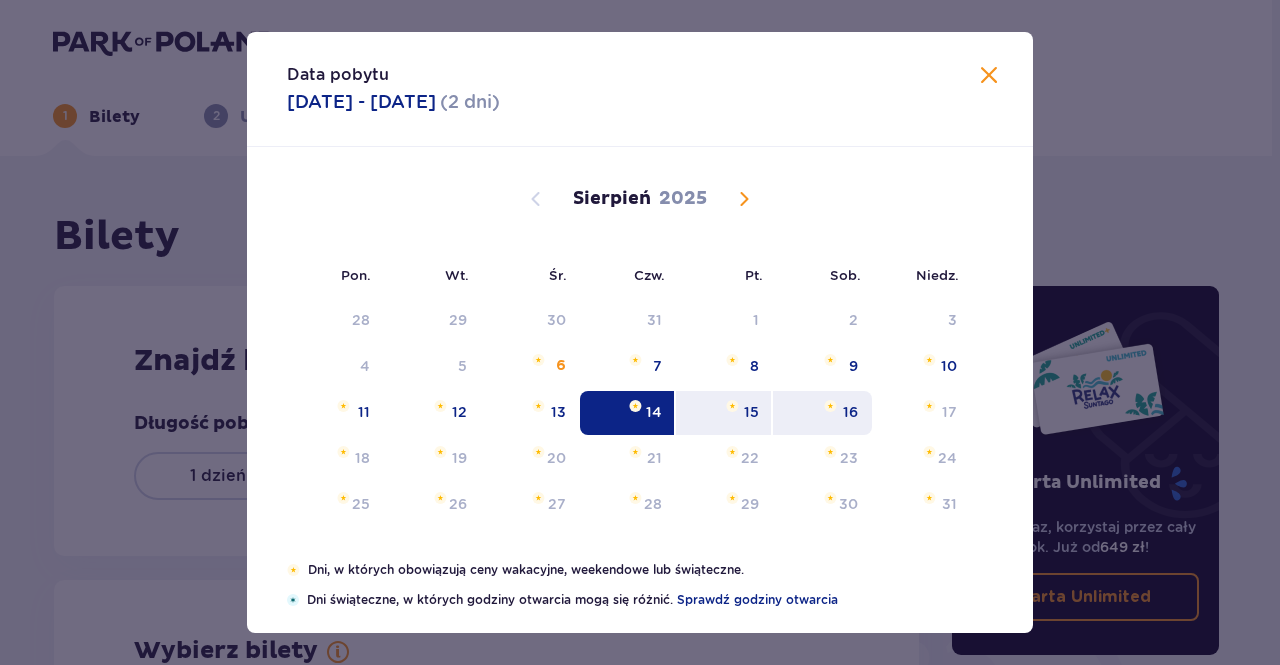 click on "16" at bounding box center (822, 413) 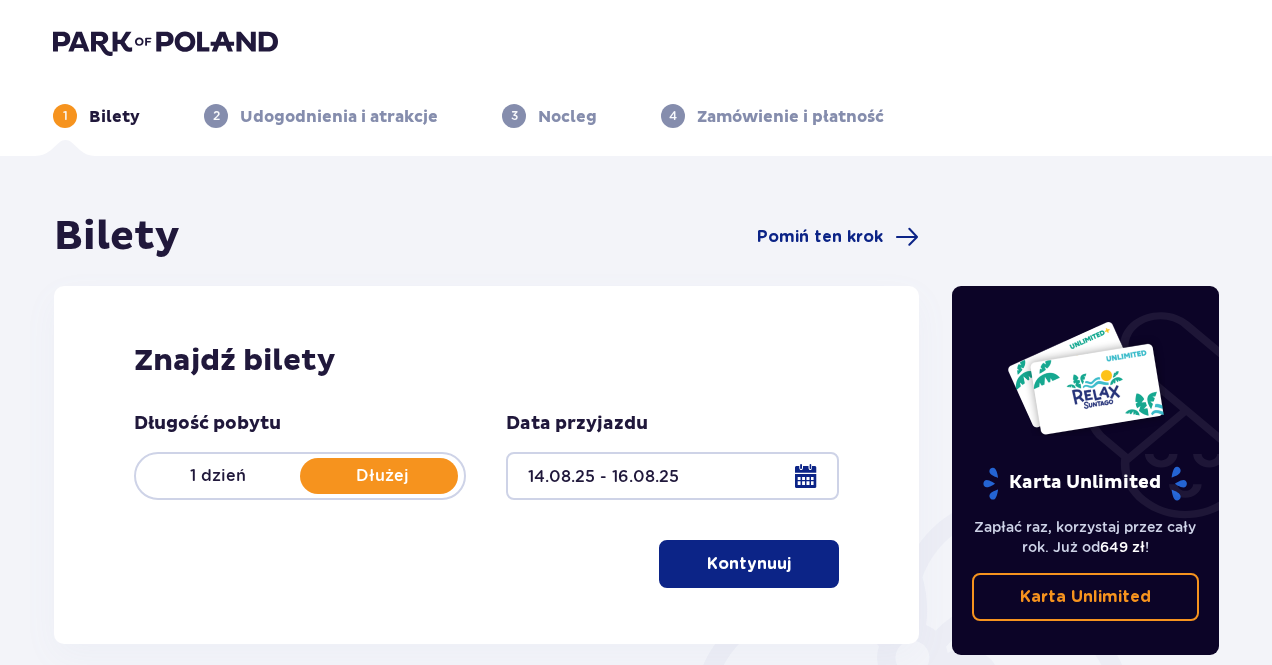 click on "Kontynuuj" at bounding box center [749, 564] 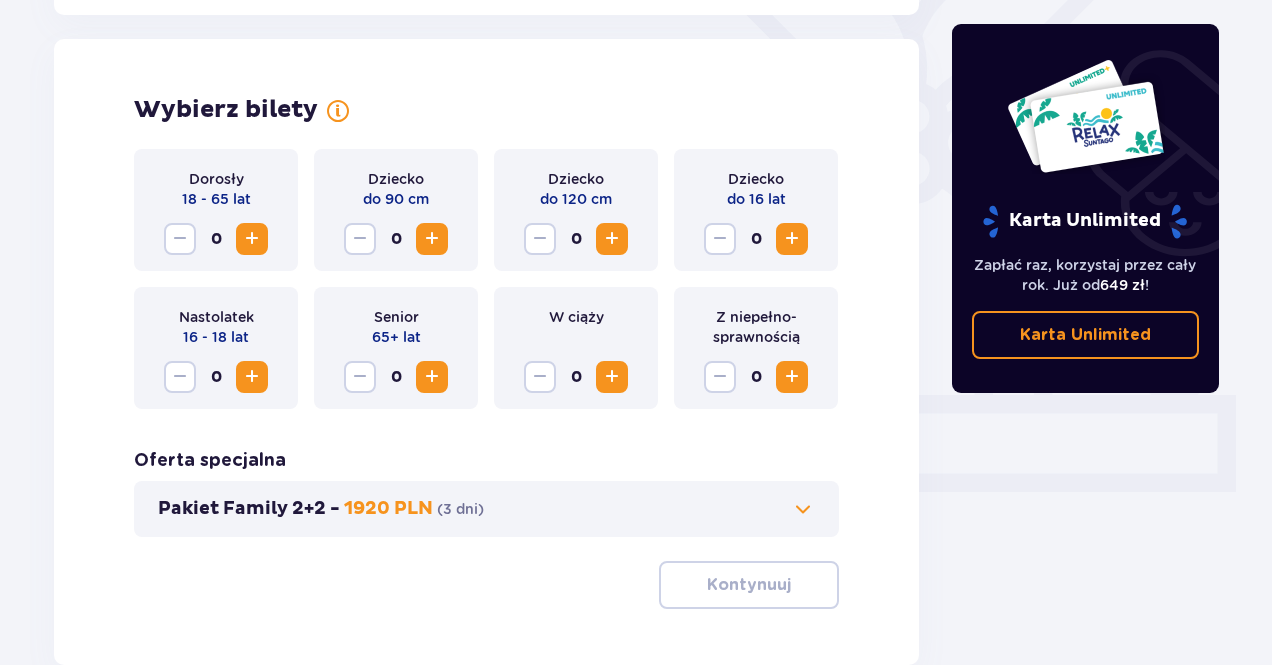 scroll, scrollTop: 556, scrollLeft: 0, axis: vertical 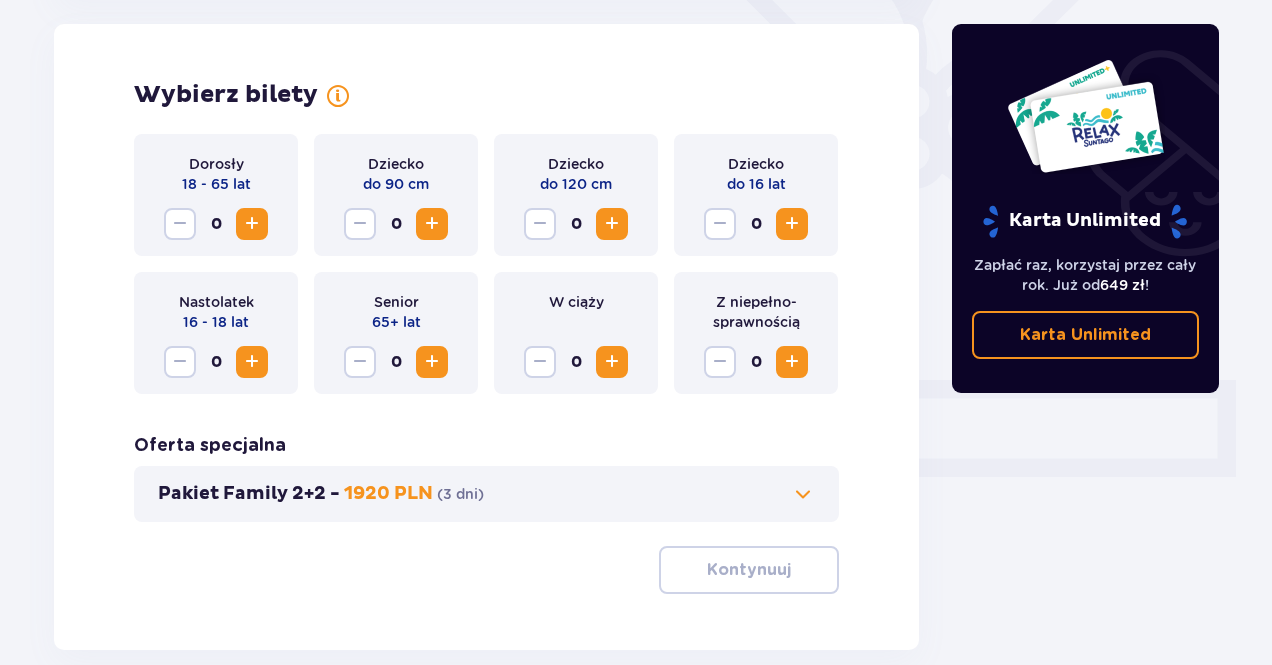 click at bounding box center [252, 224] 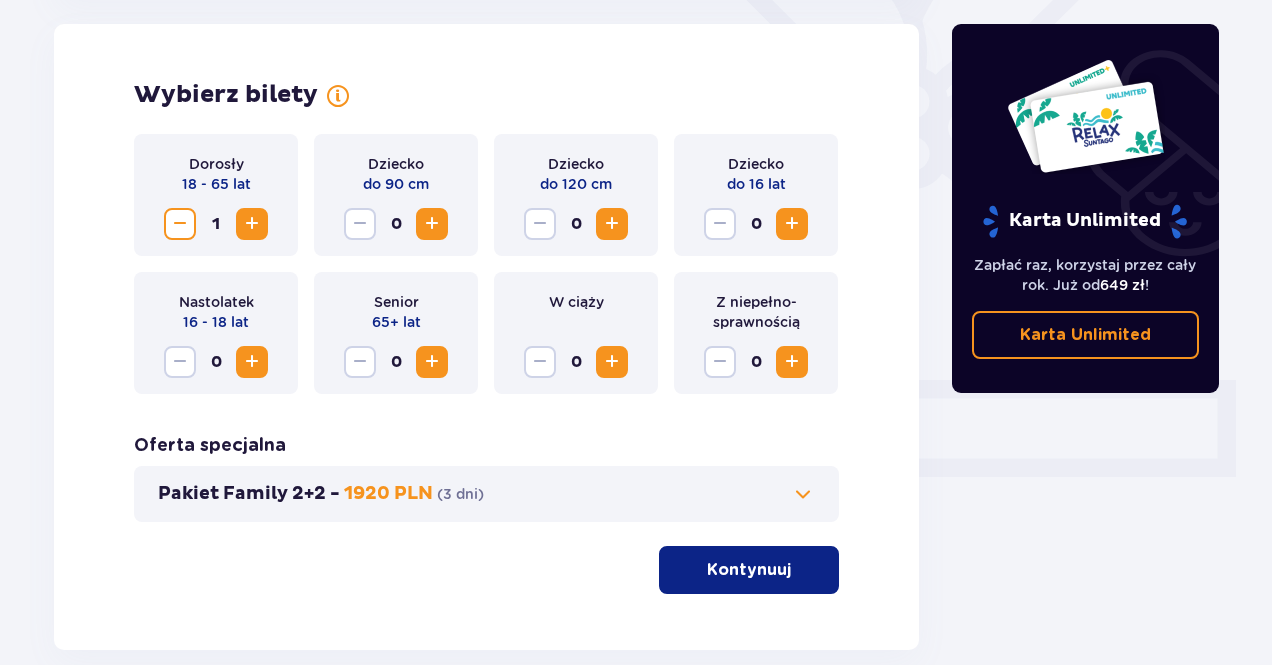 click at bounding box center [252, 224] 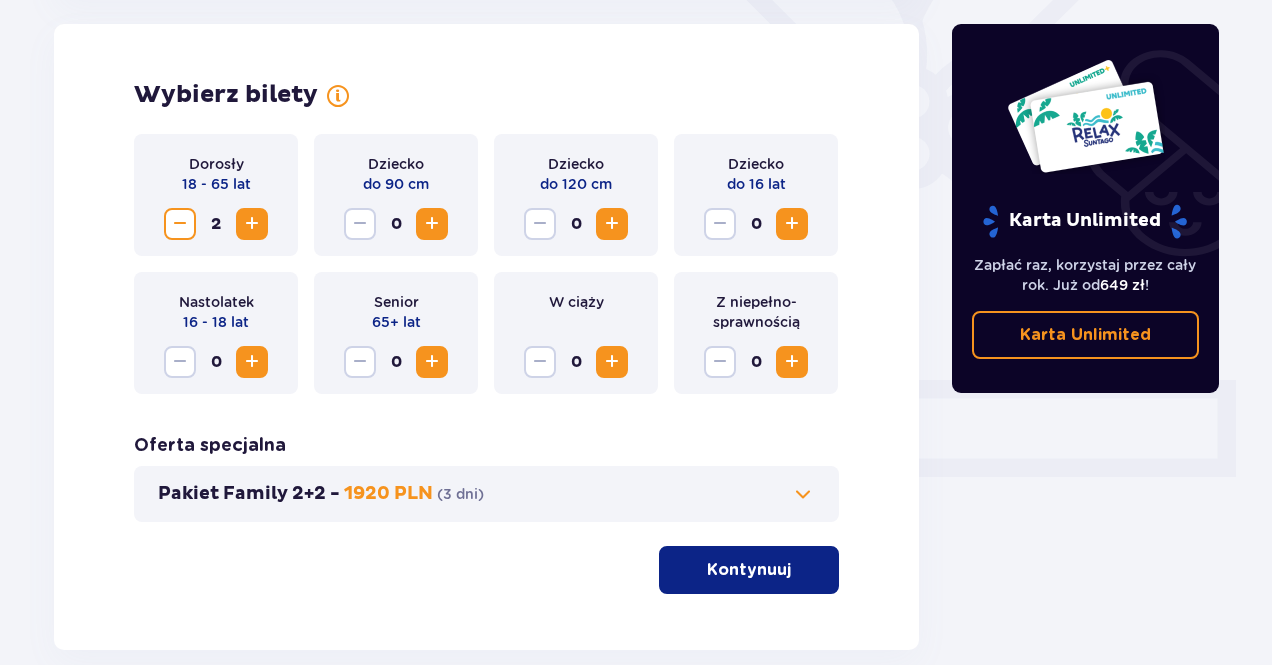 click at bounding box center (792, 224) 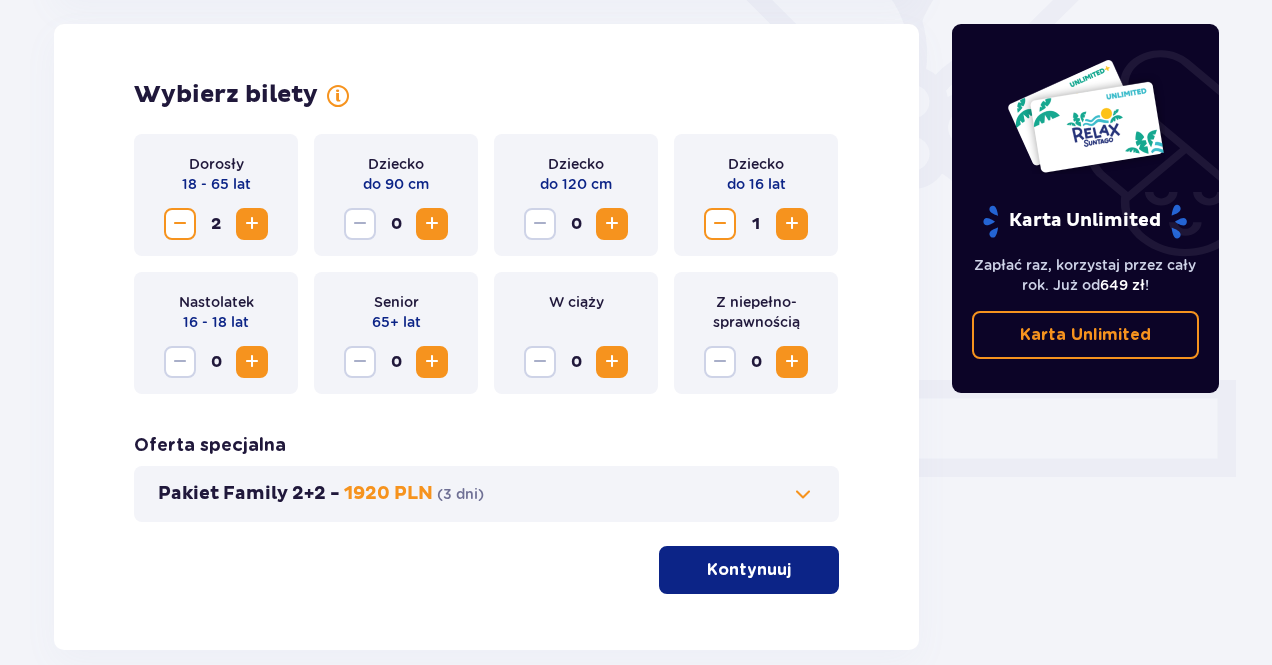click at bounding box center (792, 224) 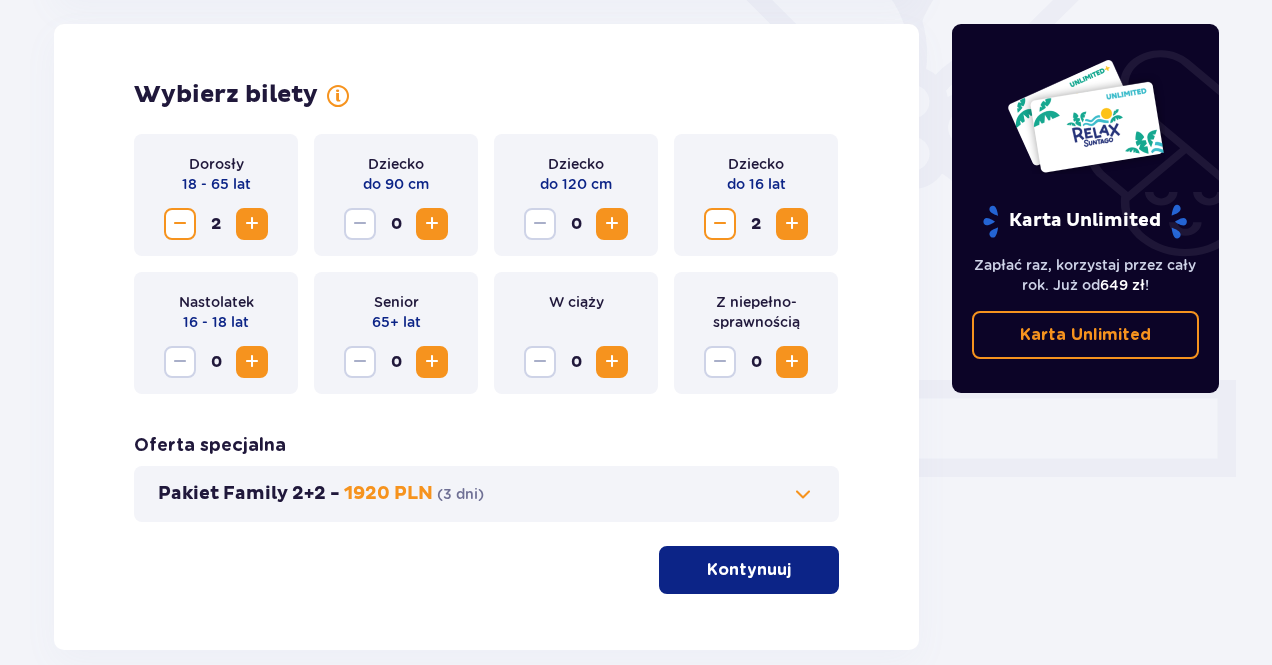 click on "Kontynuuj" at bounding box center [749, 570] 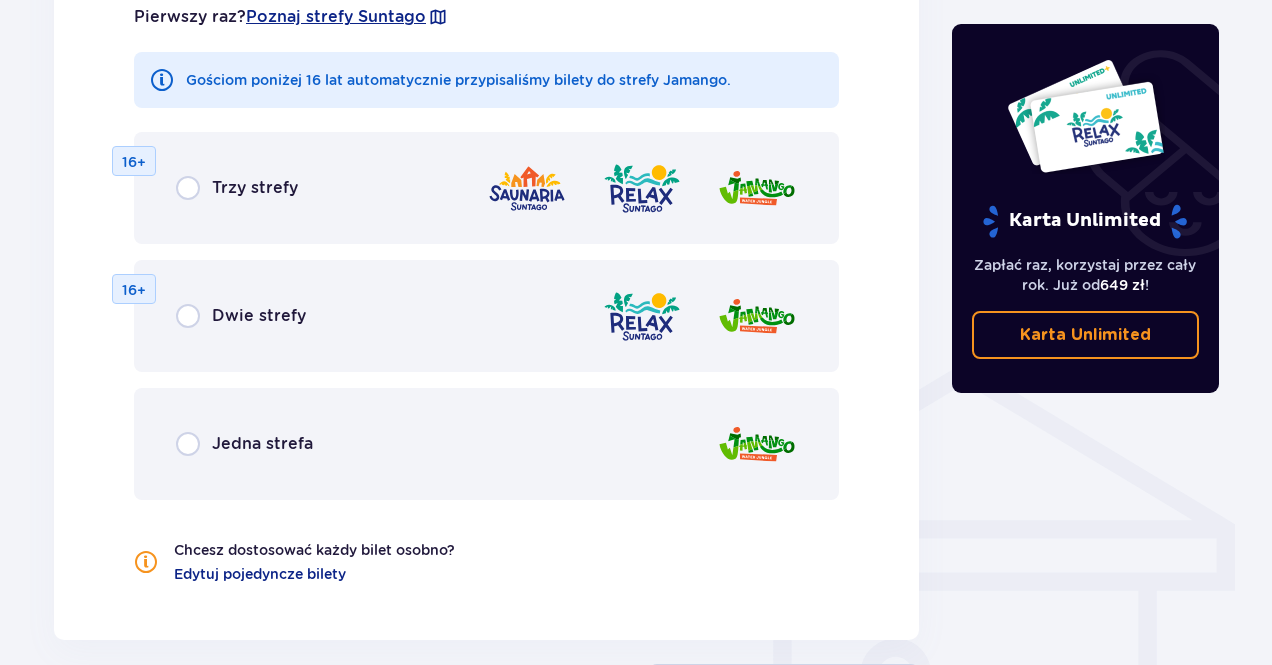scroll, scrollTop: 1310, scrollLeft: 0, axis: vertical 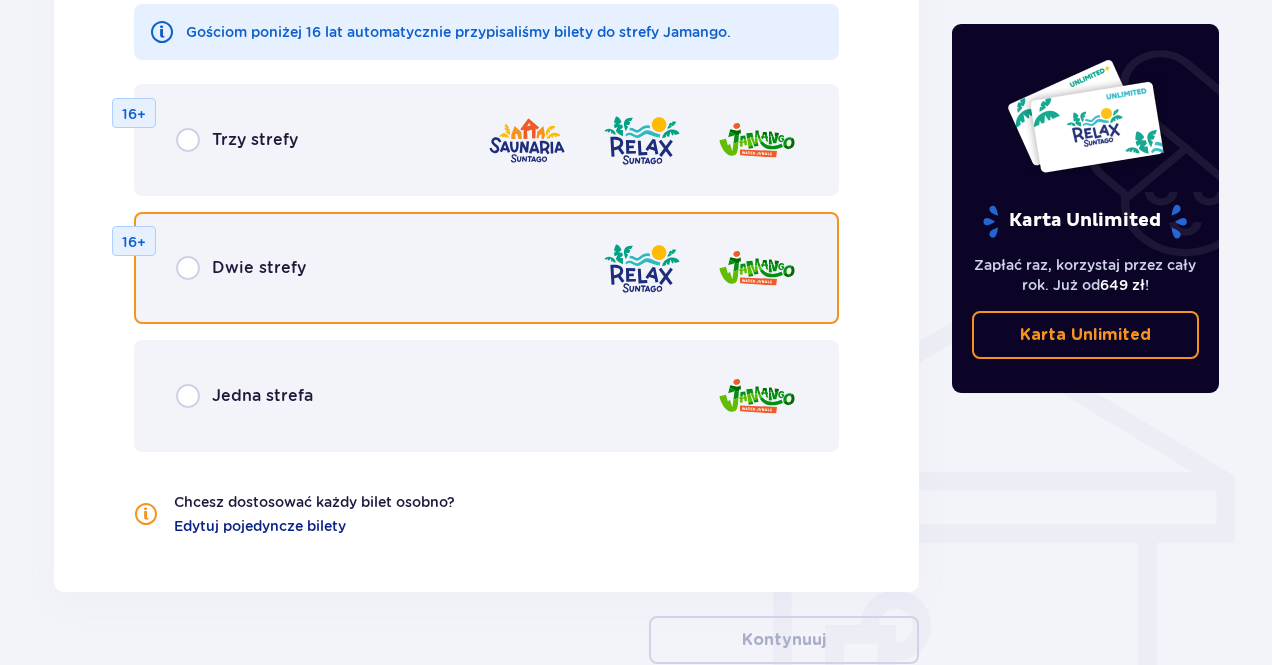 click at bounding box center (188, 268) 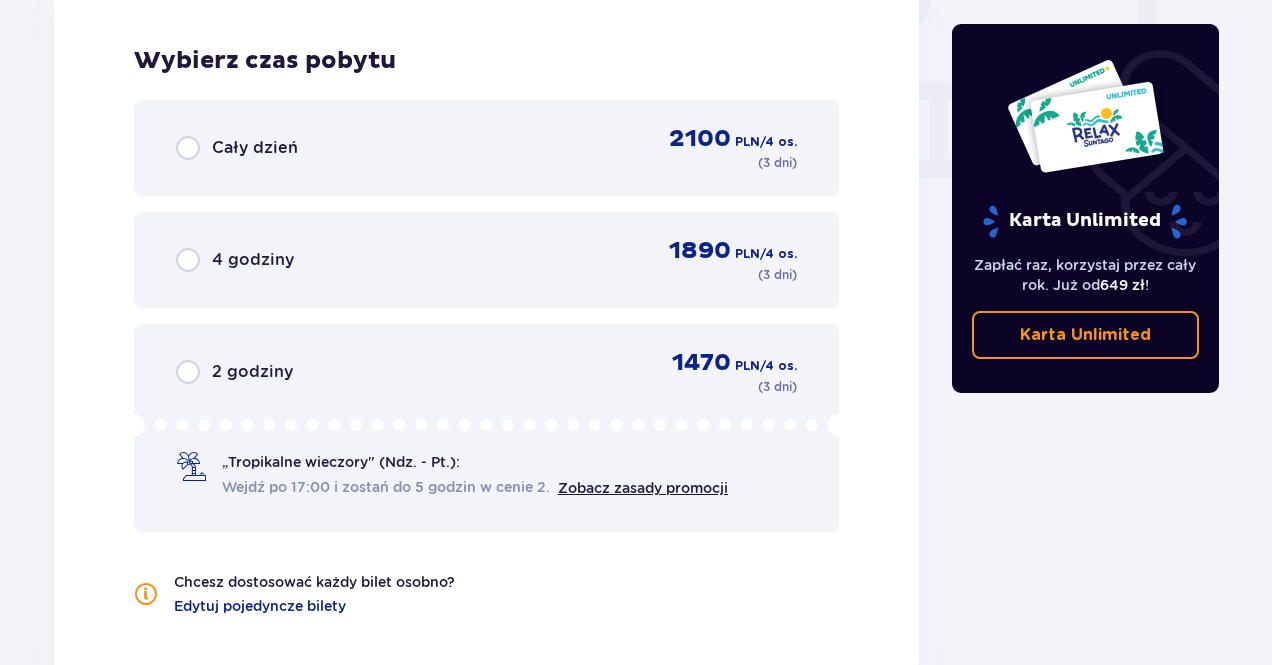 scroll, scrollTop: 1978, scrollLeft: 0, axis: vertical 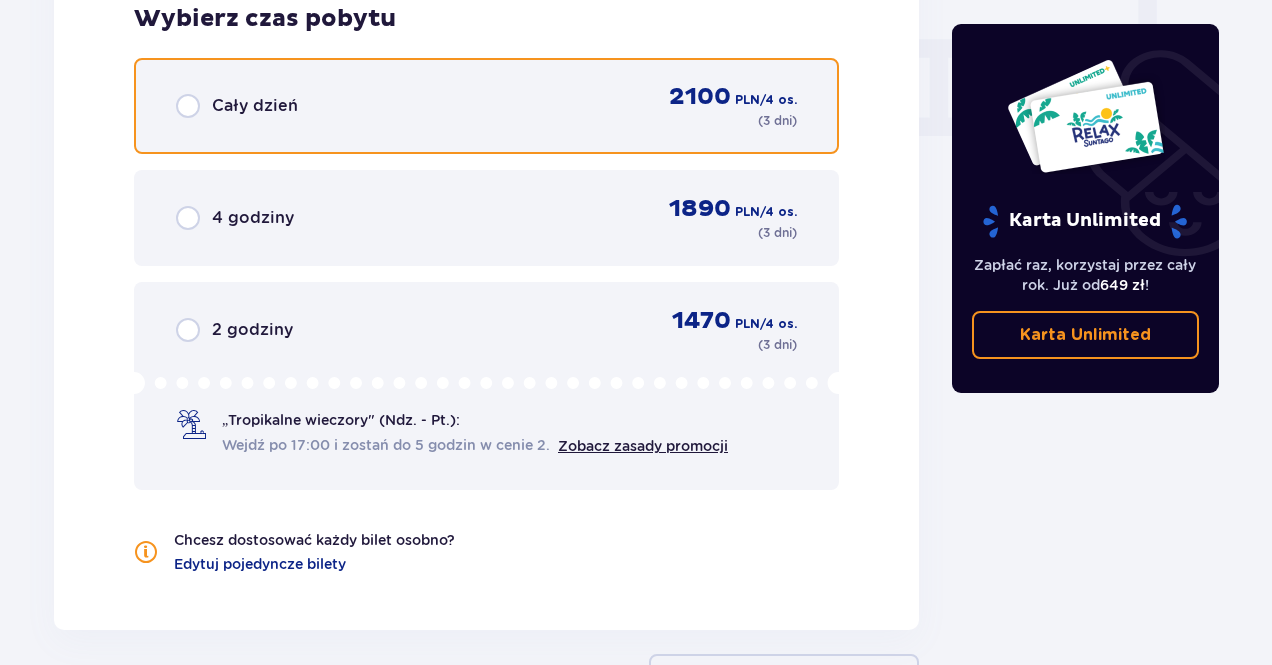 click at bounding box center [188, 106] 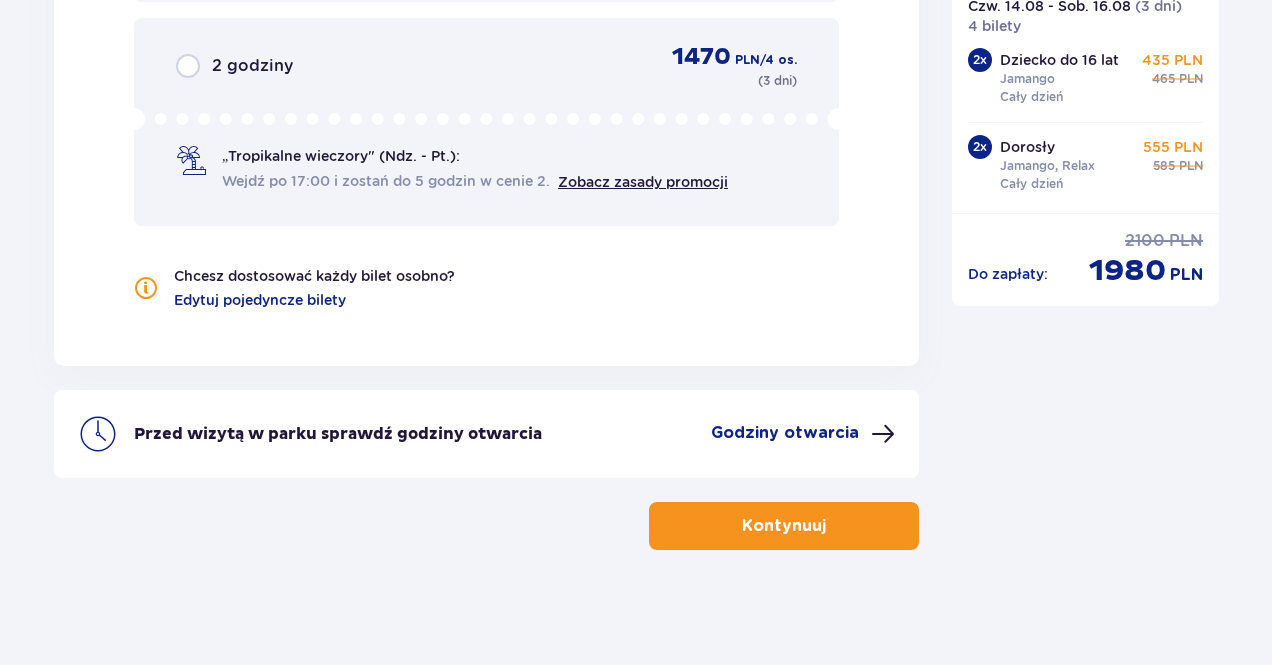 scroll, scrollTop: 2246, scrollLeft: 0, axis: vertical 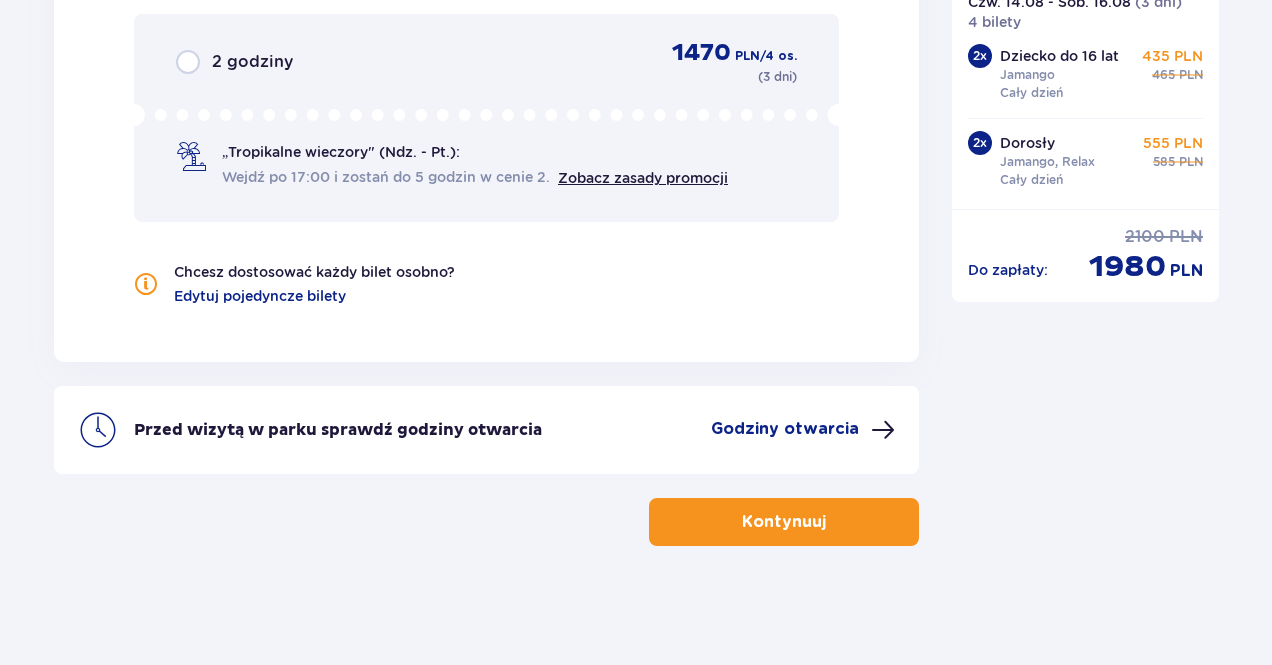 click on "Kontynuuj" at bounding box center [784, 522] 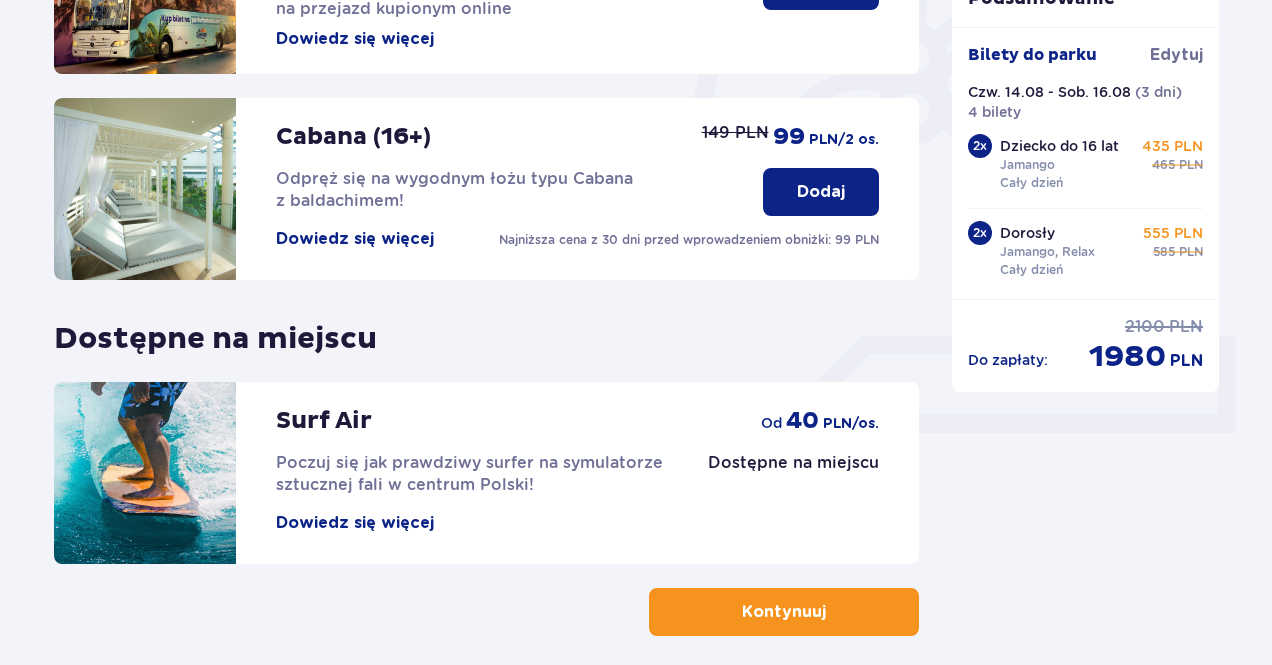 scroll, scrollTop: 690, scrollLeft: 0, axis: vertical 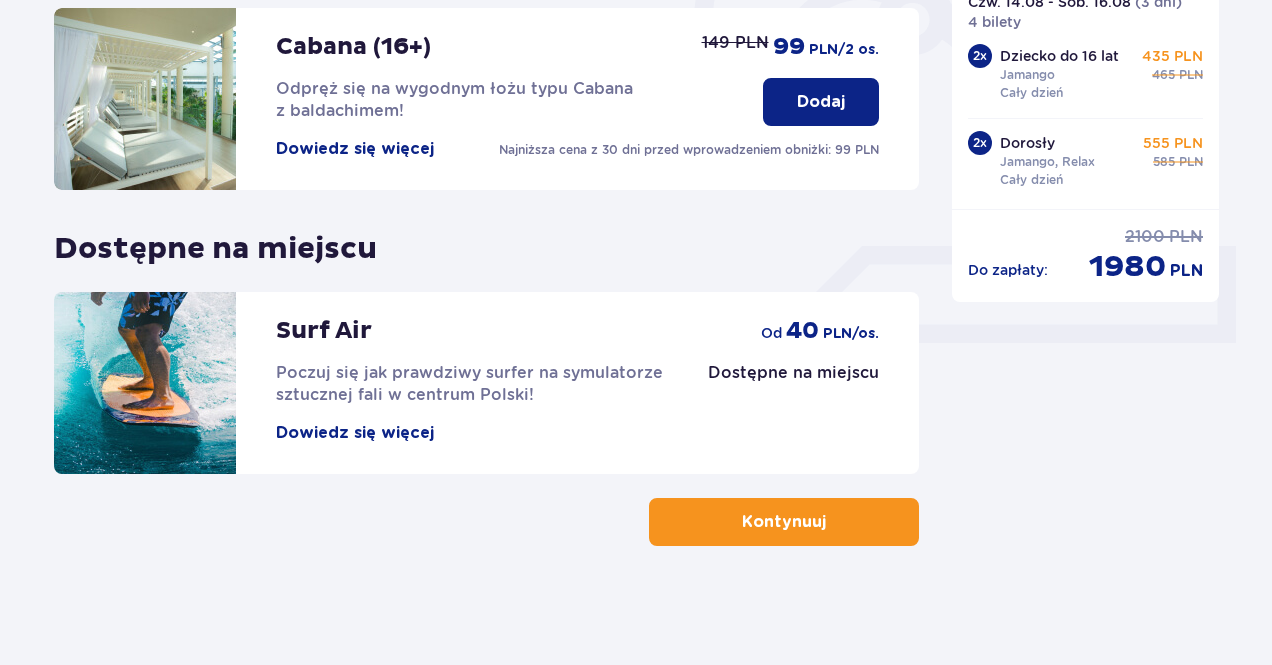 click on "Kontynuuj" at bounding box center (784, 522) 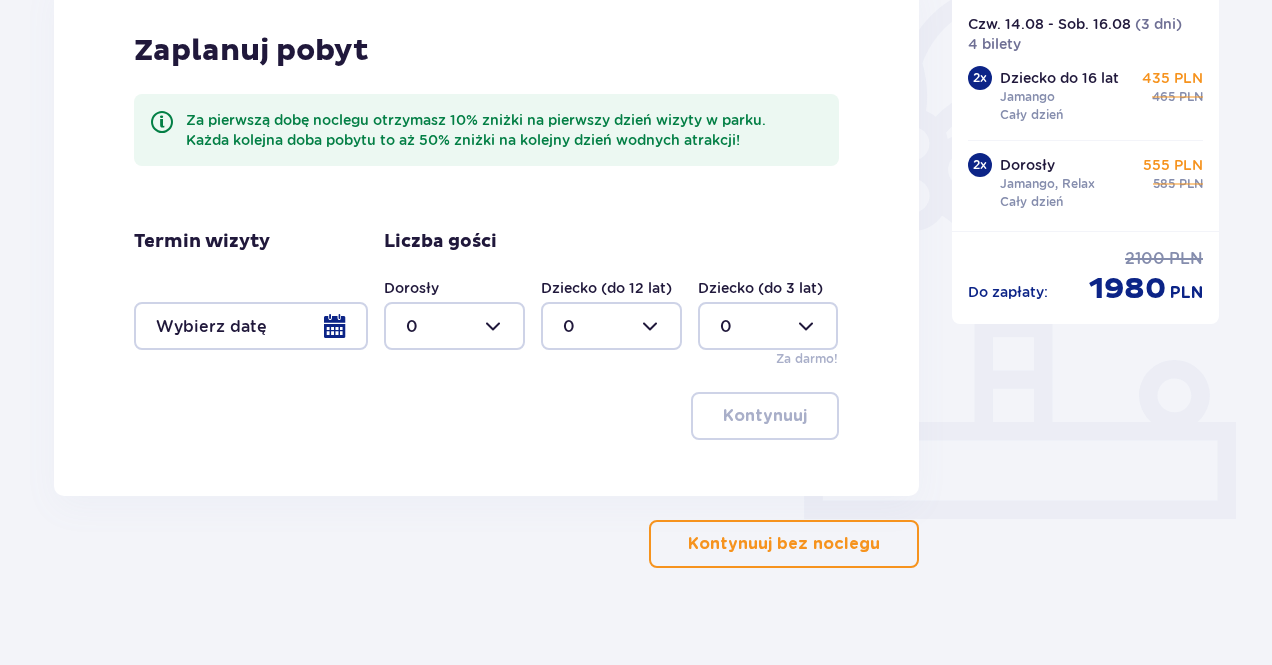 scroll, scrollTop: 536, scrollLeft: 0, axis: vertical 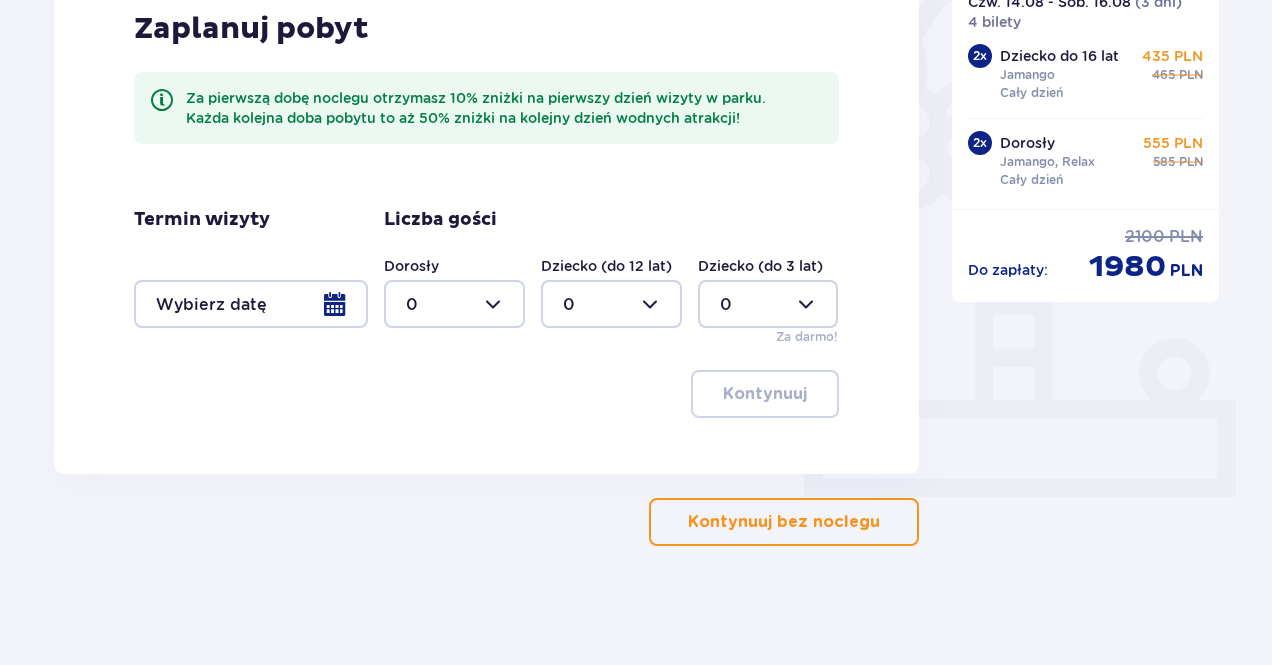 click at bounding box center [251, 304] 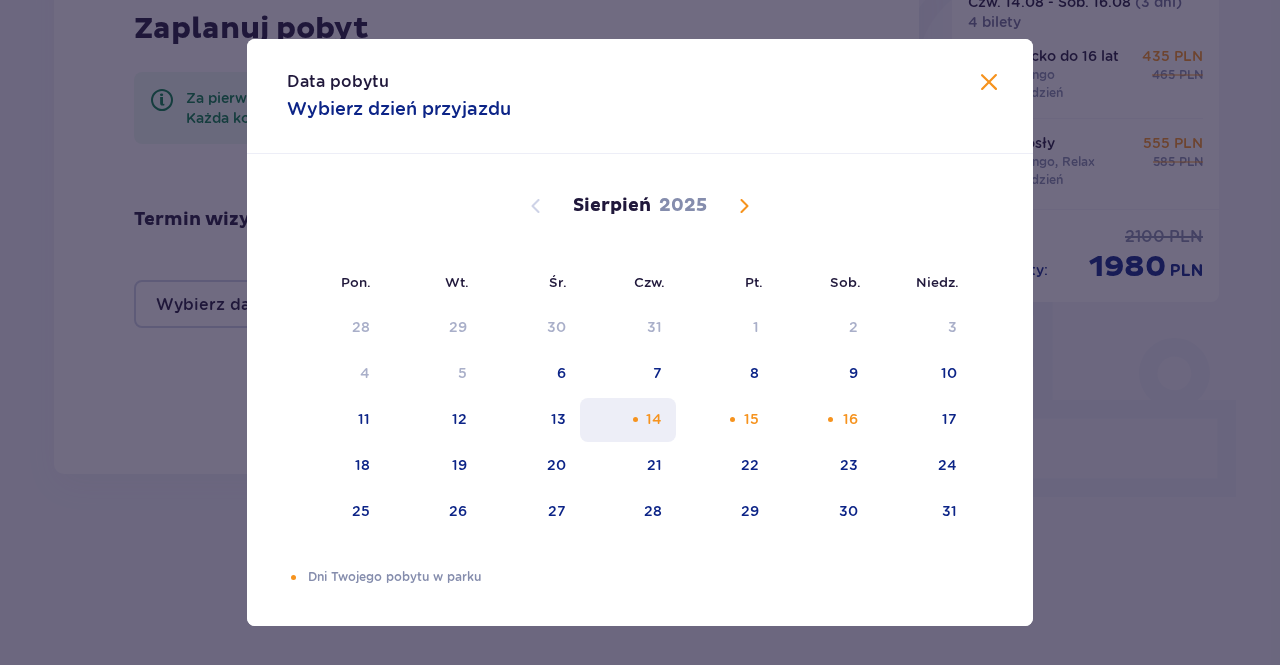 click on "14" at bounding box center (654, 419) 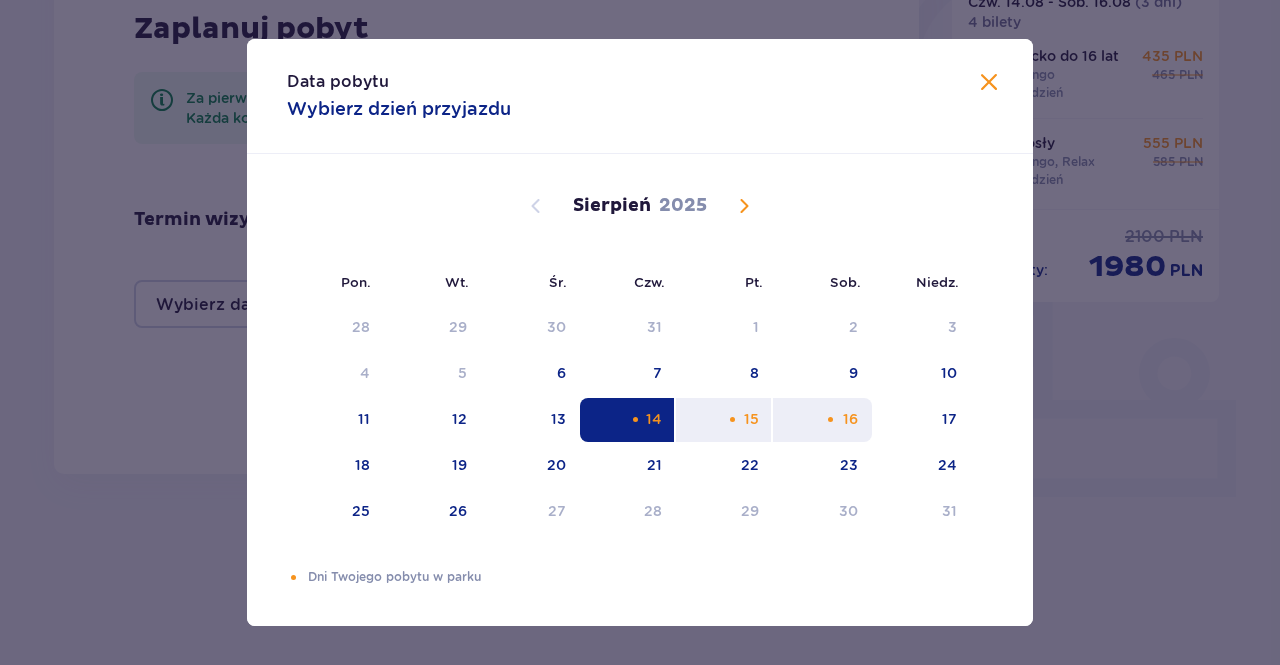 click at bounding box center [830, 419] 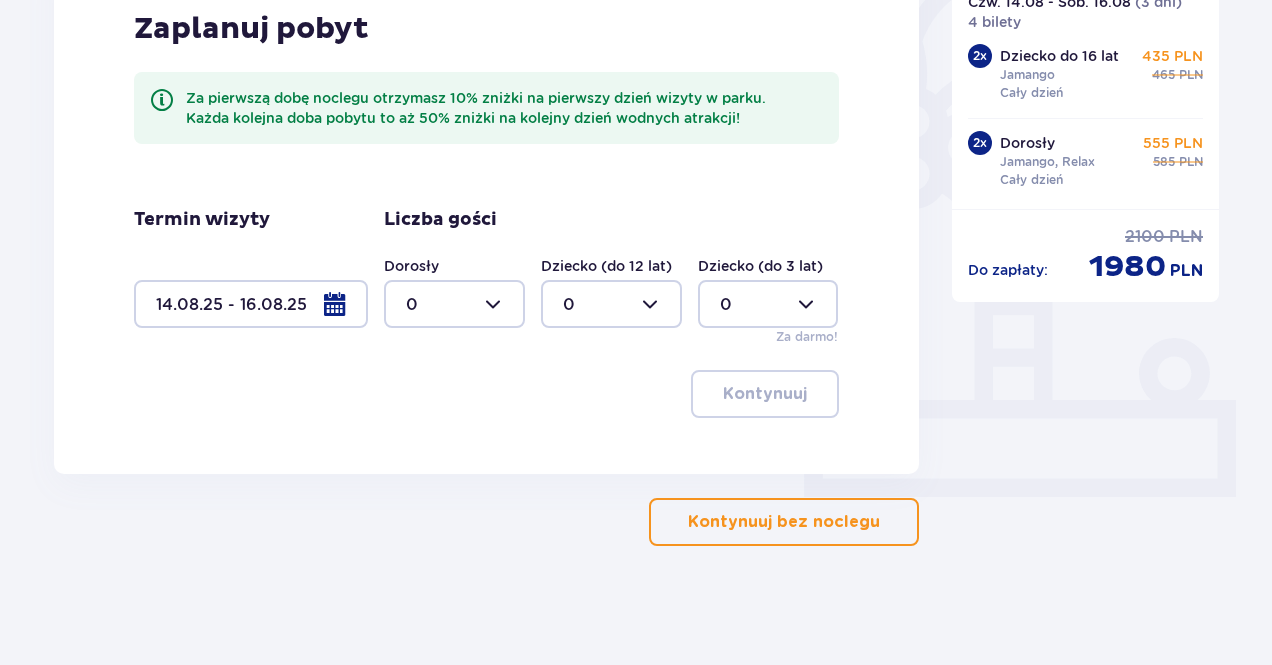 click at bounding box center [454, 304] 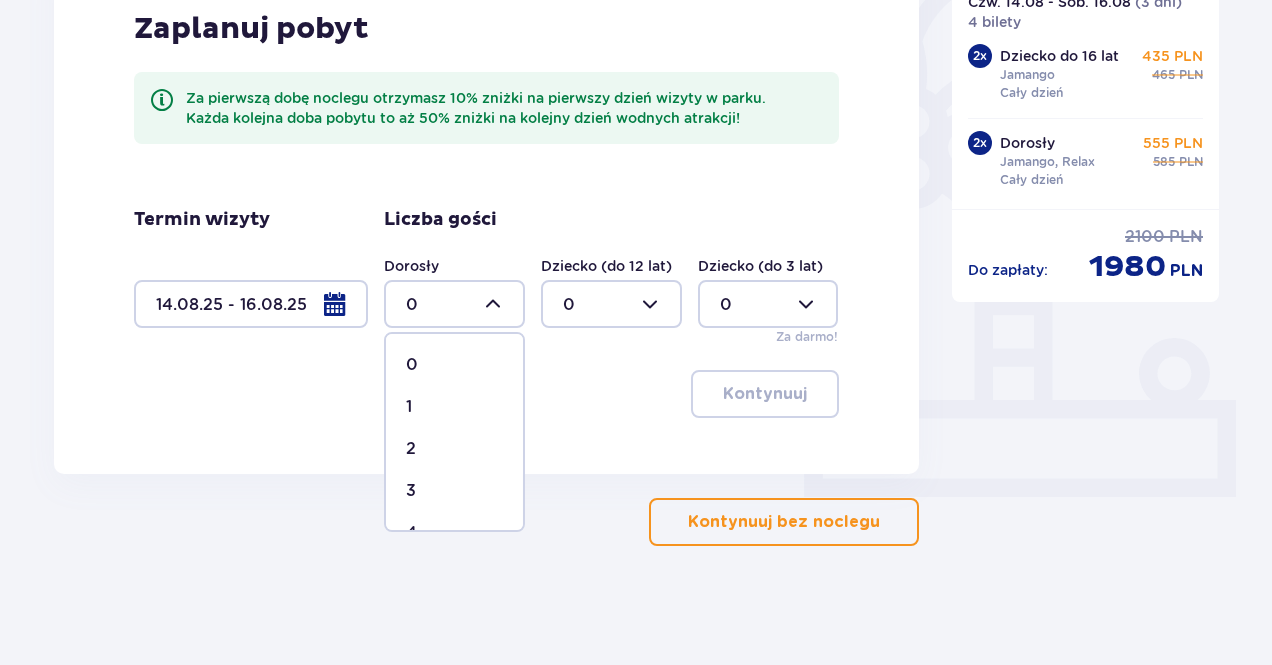 click on "2" at bounding box center (454, 449) 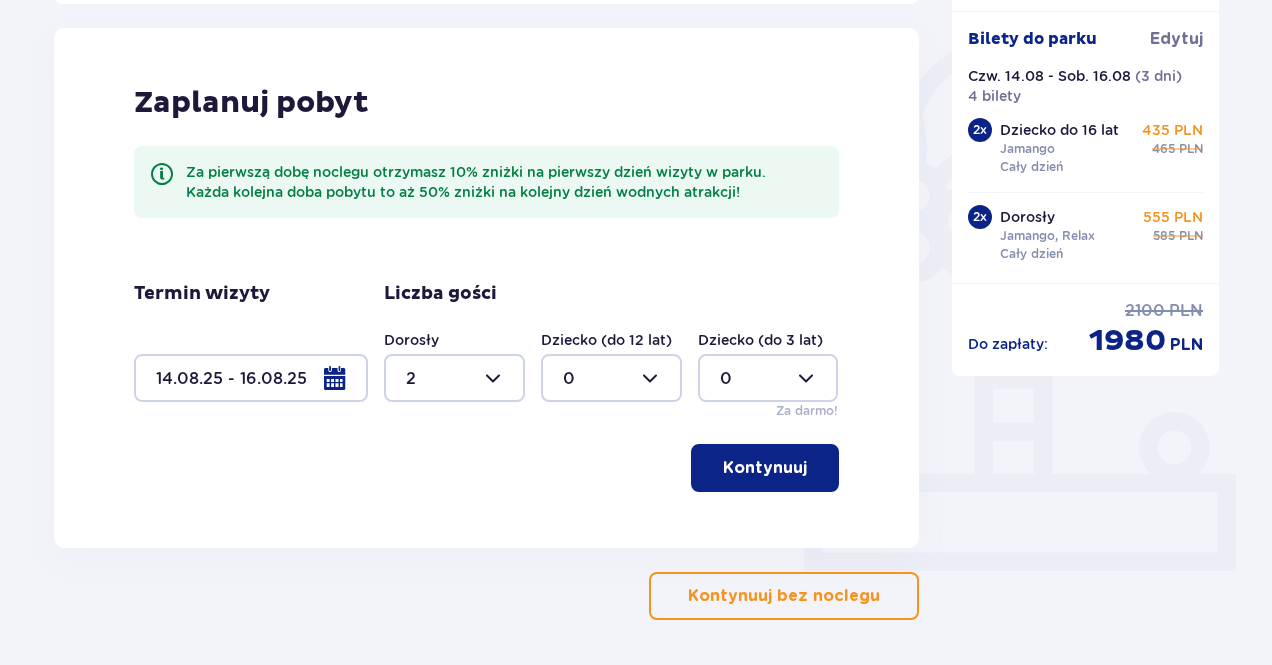 scroll, scrollTop: 336, scrollLeft: 0, axis: vertical 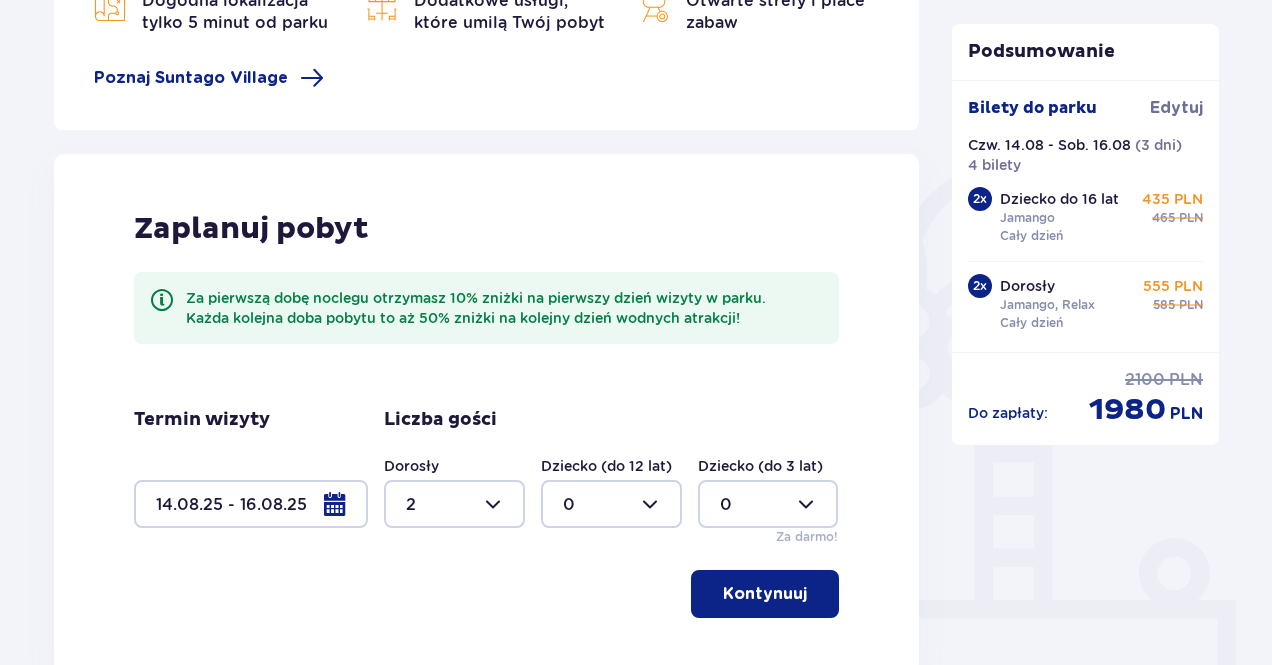 click at bounding box center (454, 504) 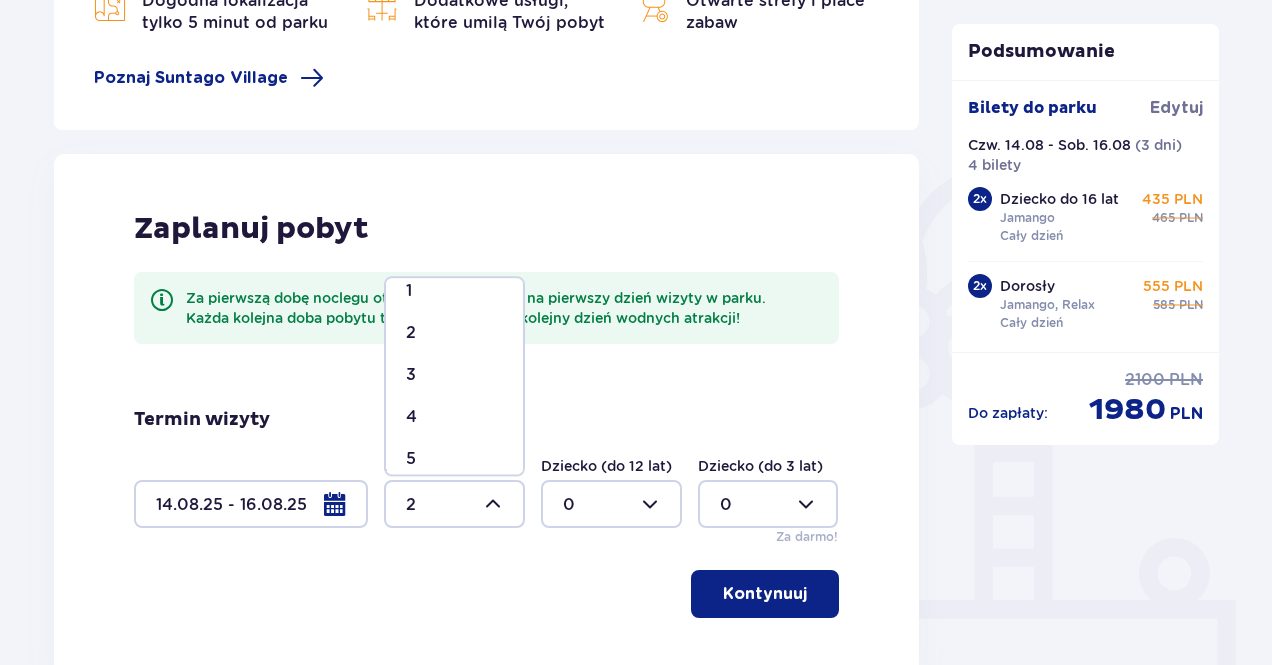 scroll, scrollTop: 100, scrollLeft: 0, axis: vertical 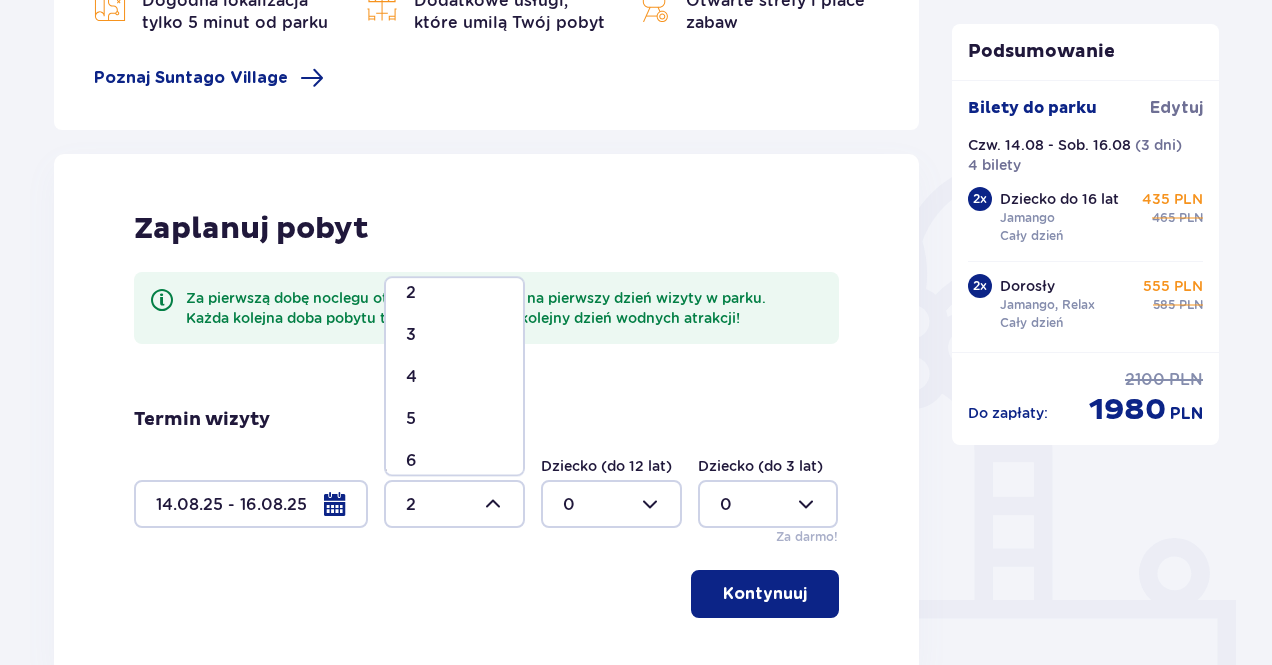 click on "4" at bounding box center (454, 377) 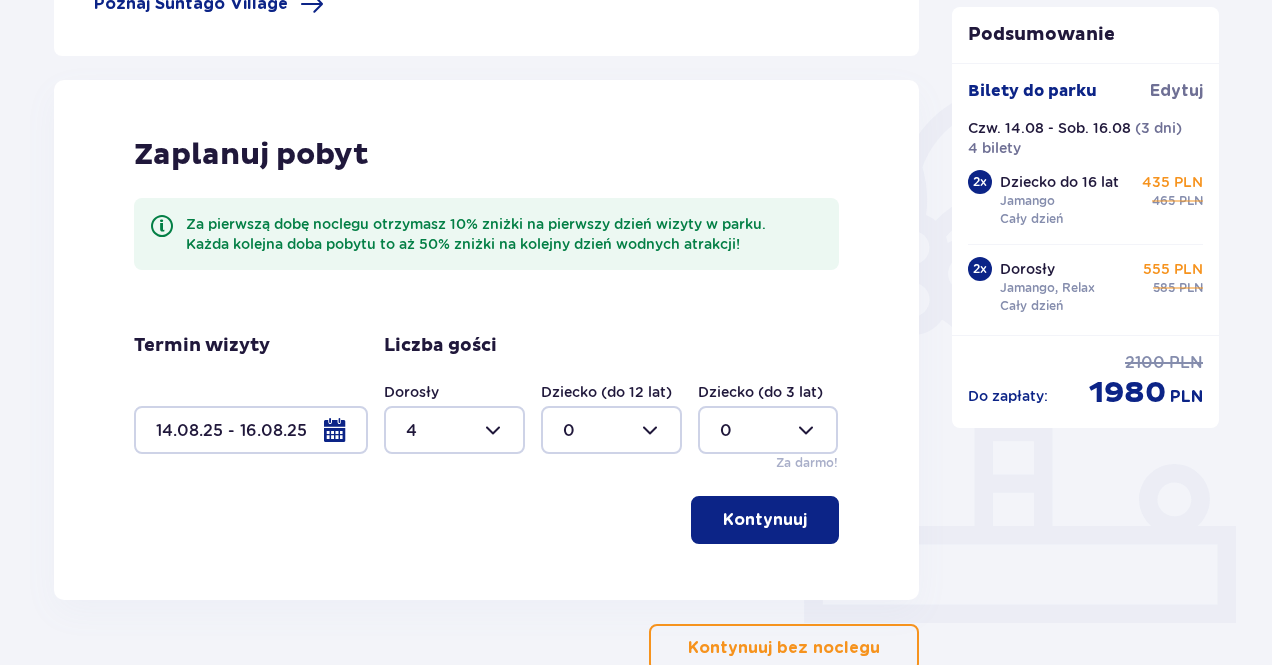 scroll, scrollTop: 536, scrollLeft: 0, axis: vertical 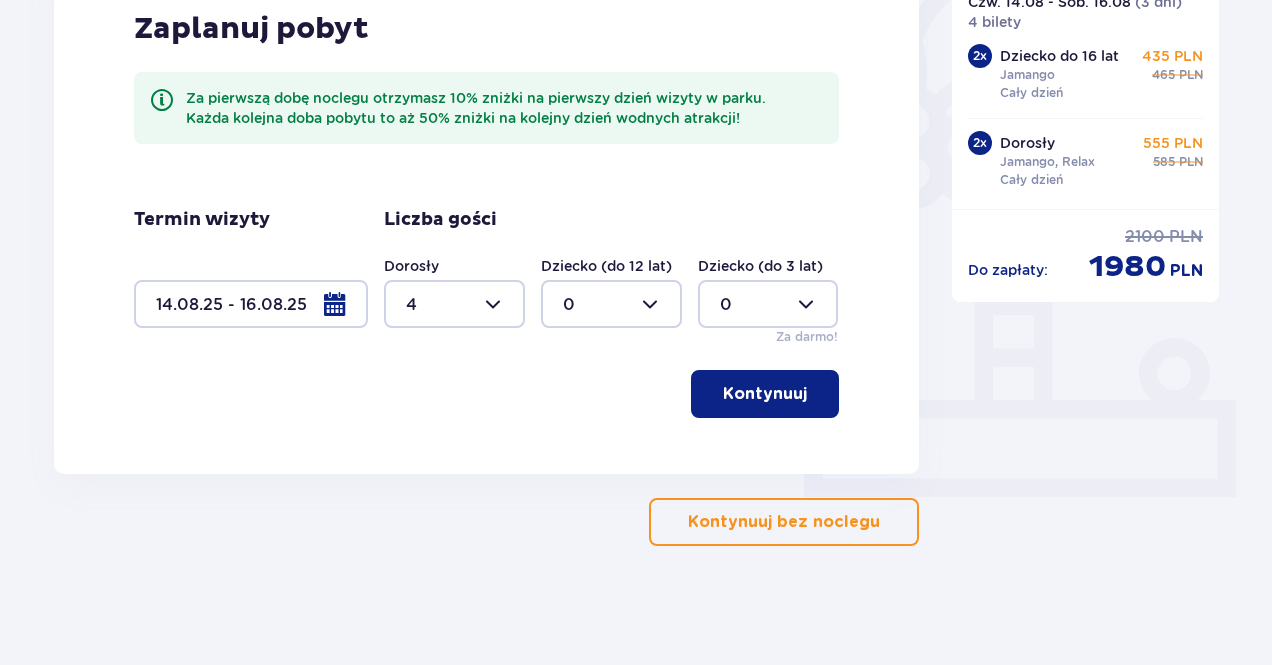 click on "Kontynuuj" at bounding box center [765, 394] 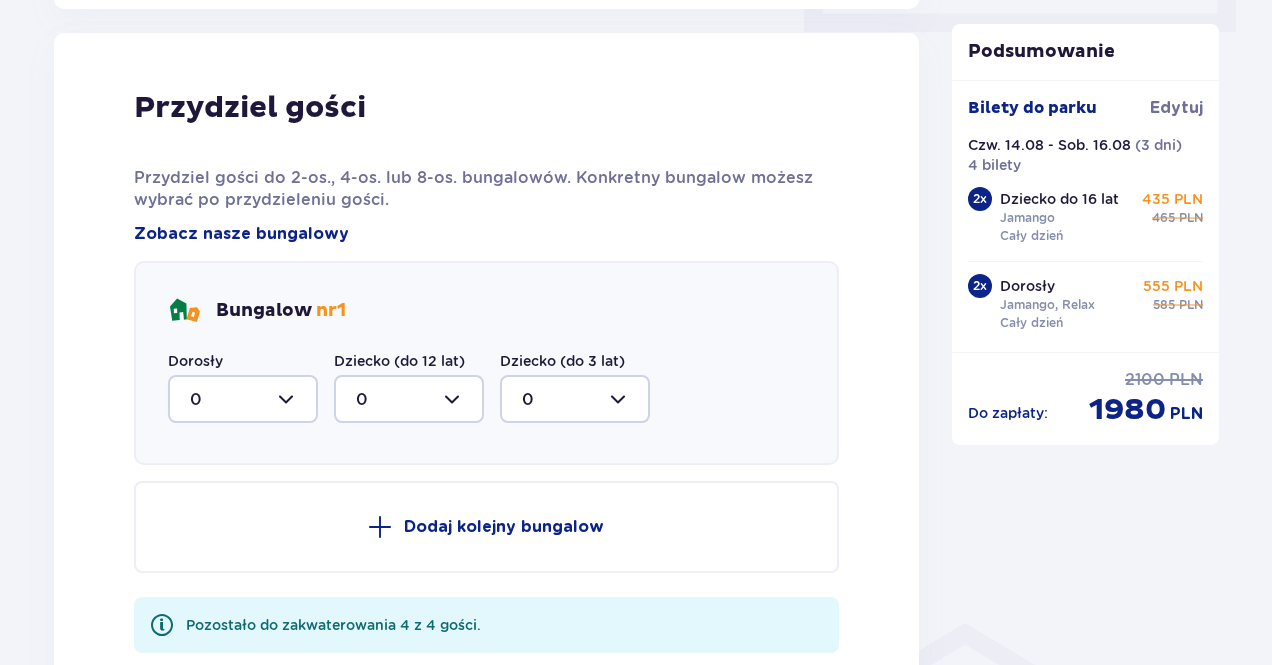 scroll, scrollTop: 1010, scrollLeft: 0, axis: vertical 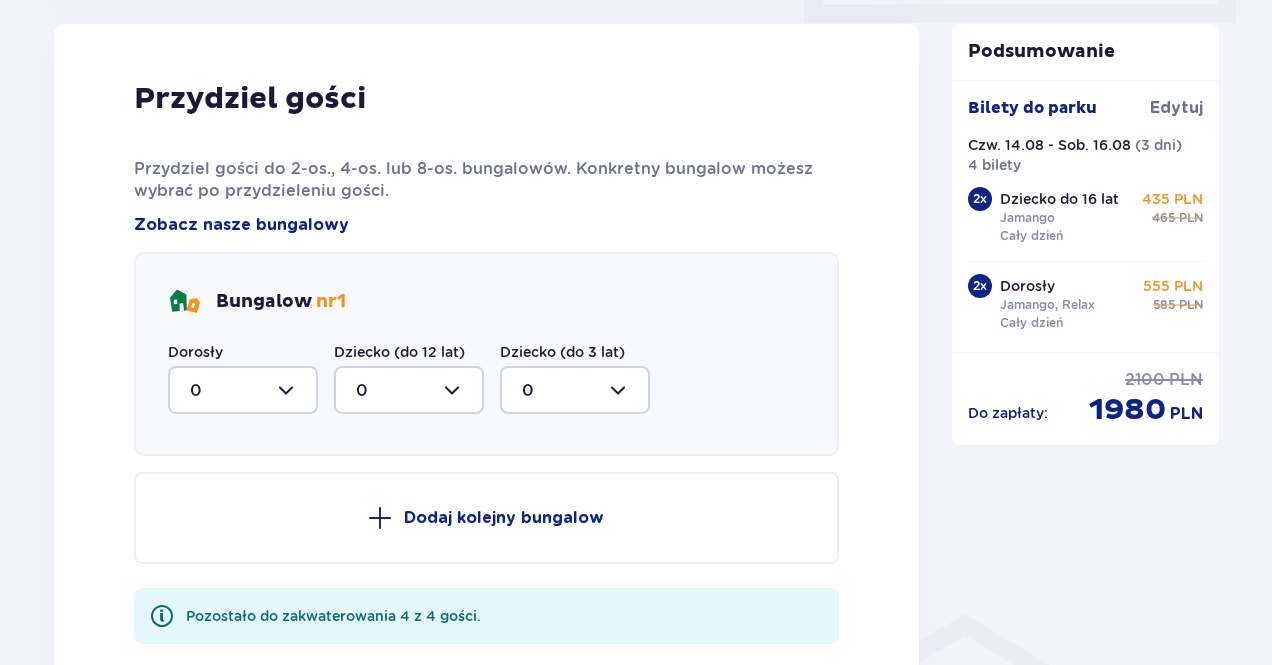 click at bounding box center [243, 390] 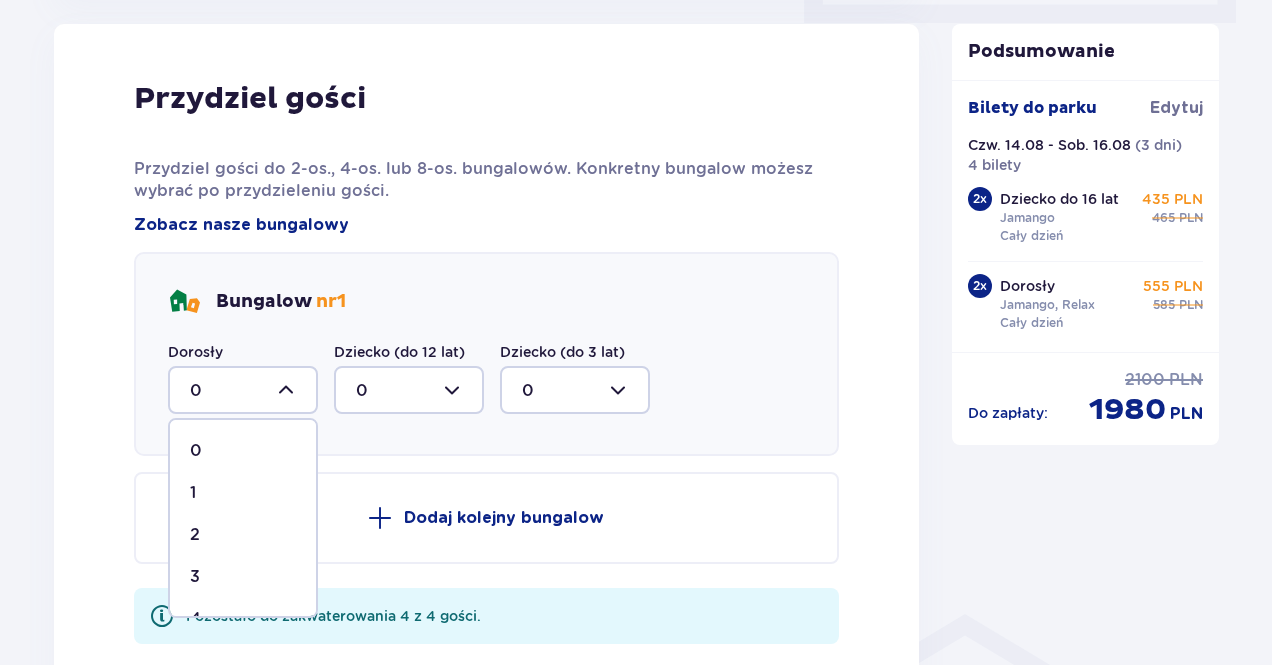 scroll, scrollTop: 34, scrollLeft: 0, axis: vertical 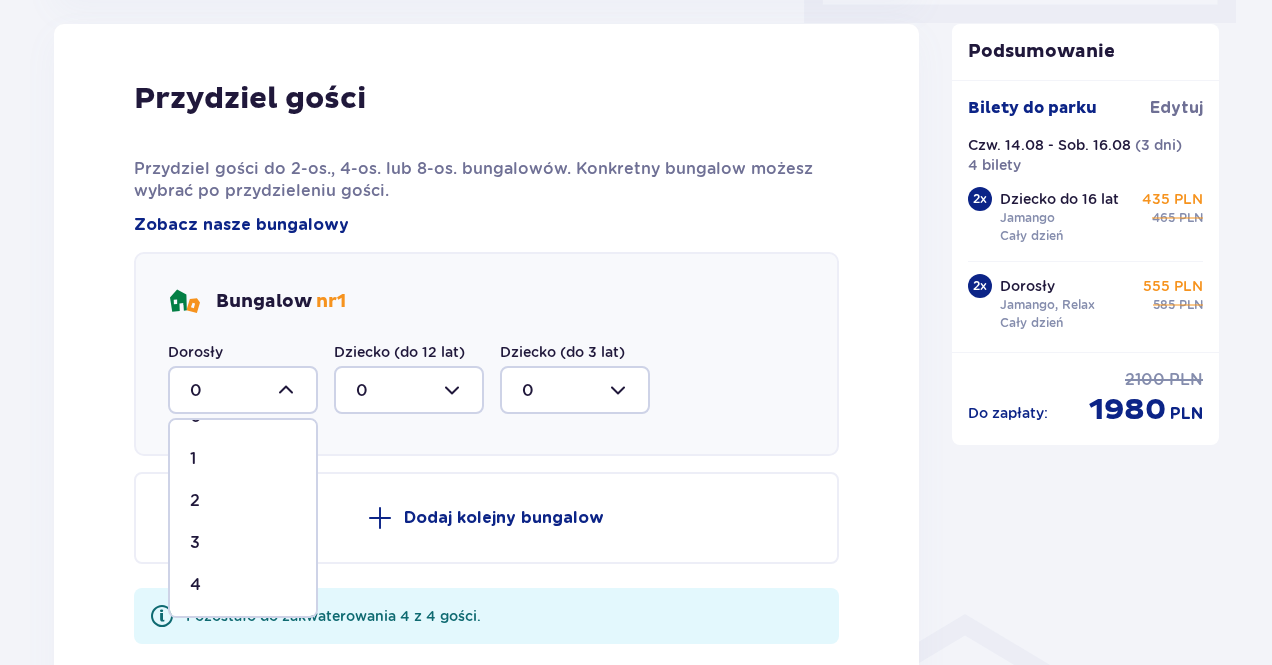 click on "4" at bounding box center [243, 585] 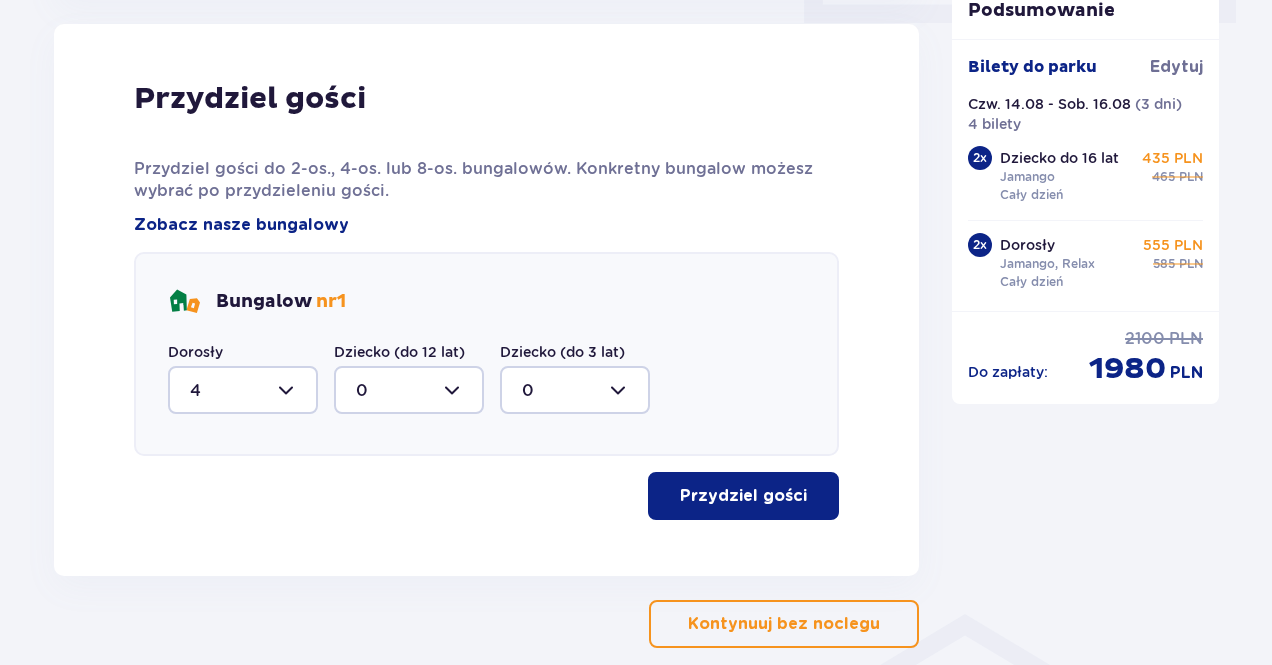click on "Przydziel gości" at bounding box center (743, 496) 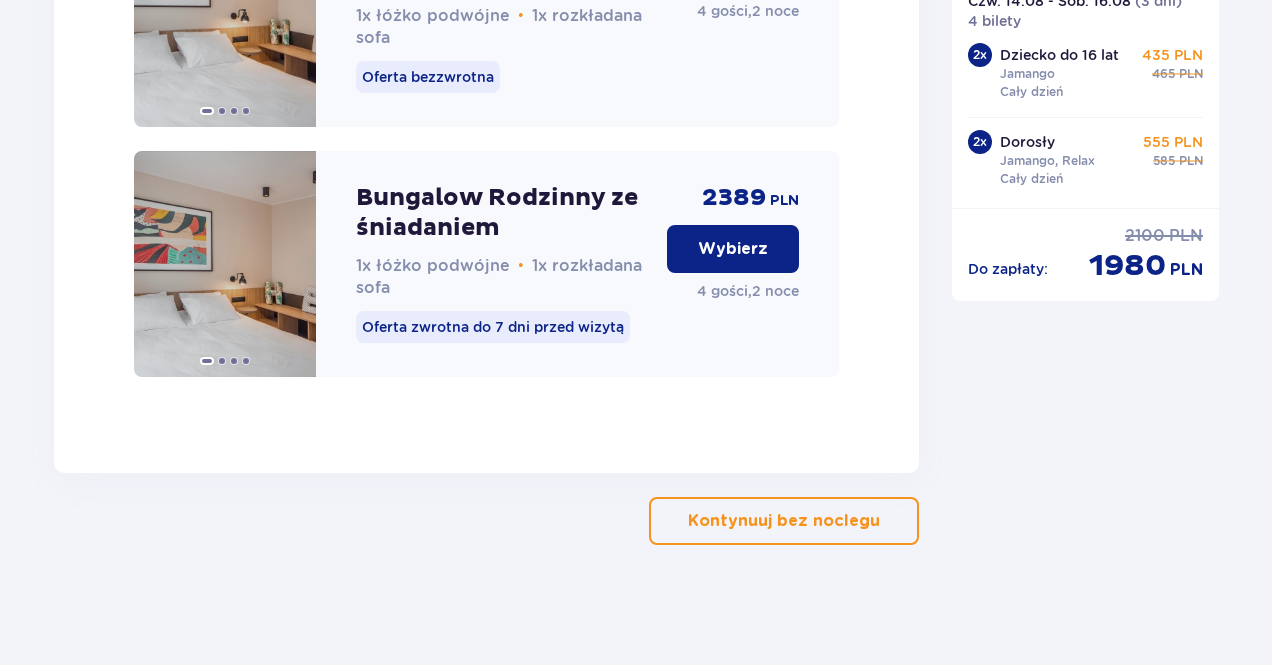 scroll, scrollTop: 2506, scrollLeft: 0, axis: vertical 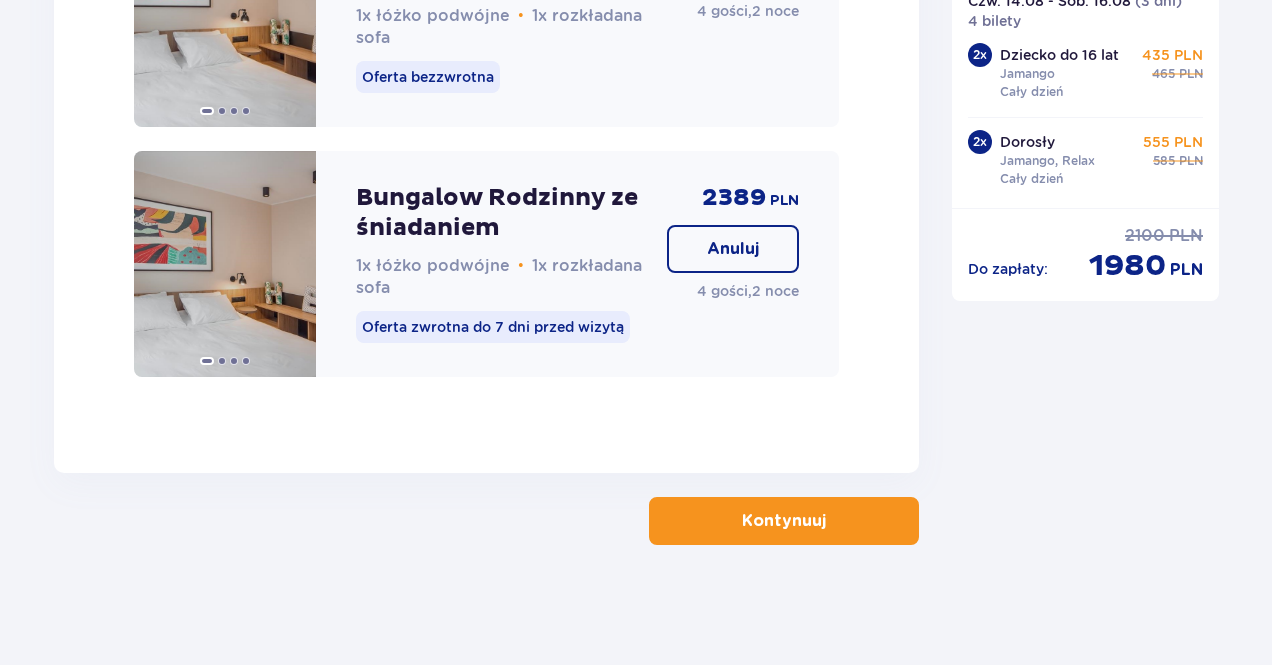 click on "Kontynuuj" at bounding box center (784, 521) 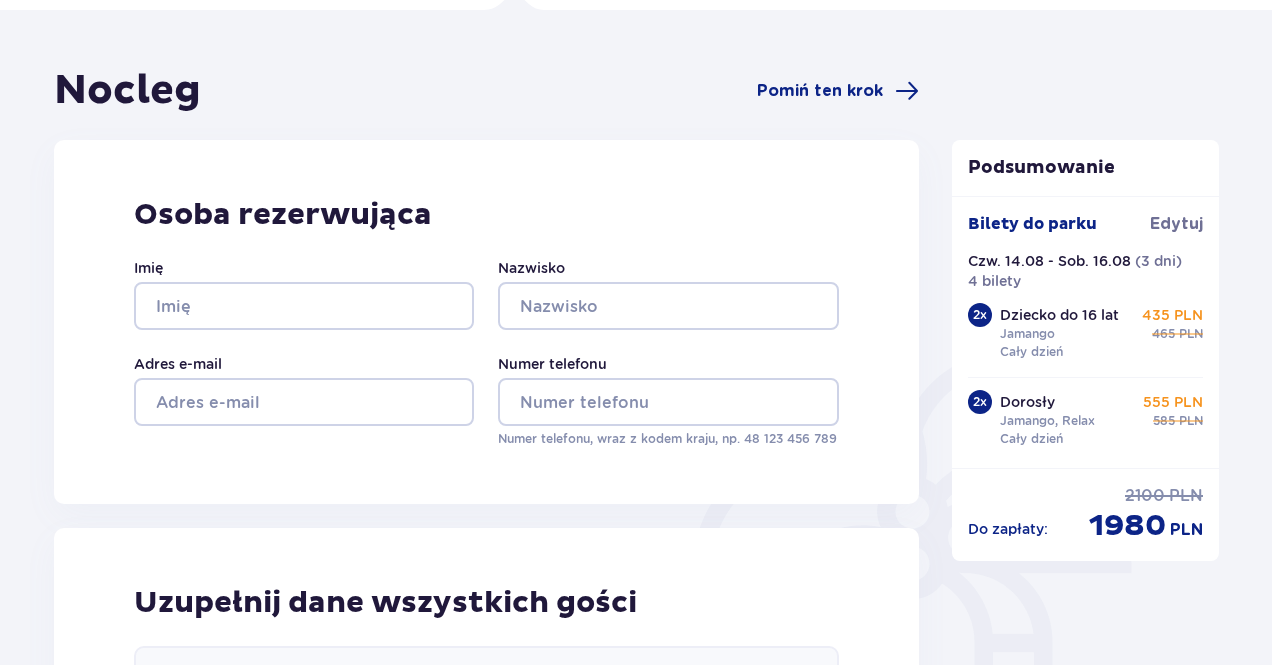 scroll, scrollTop: 0, scrollLeft: 0, axis: both 